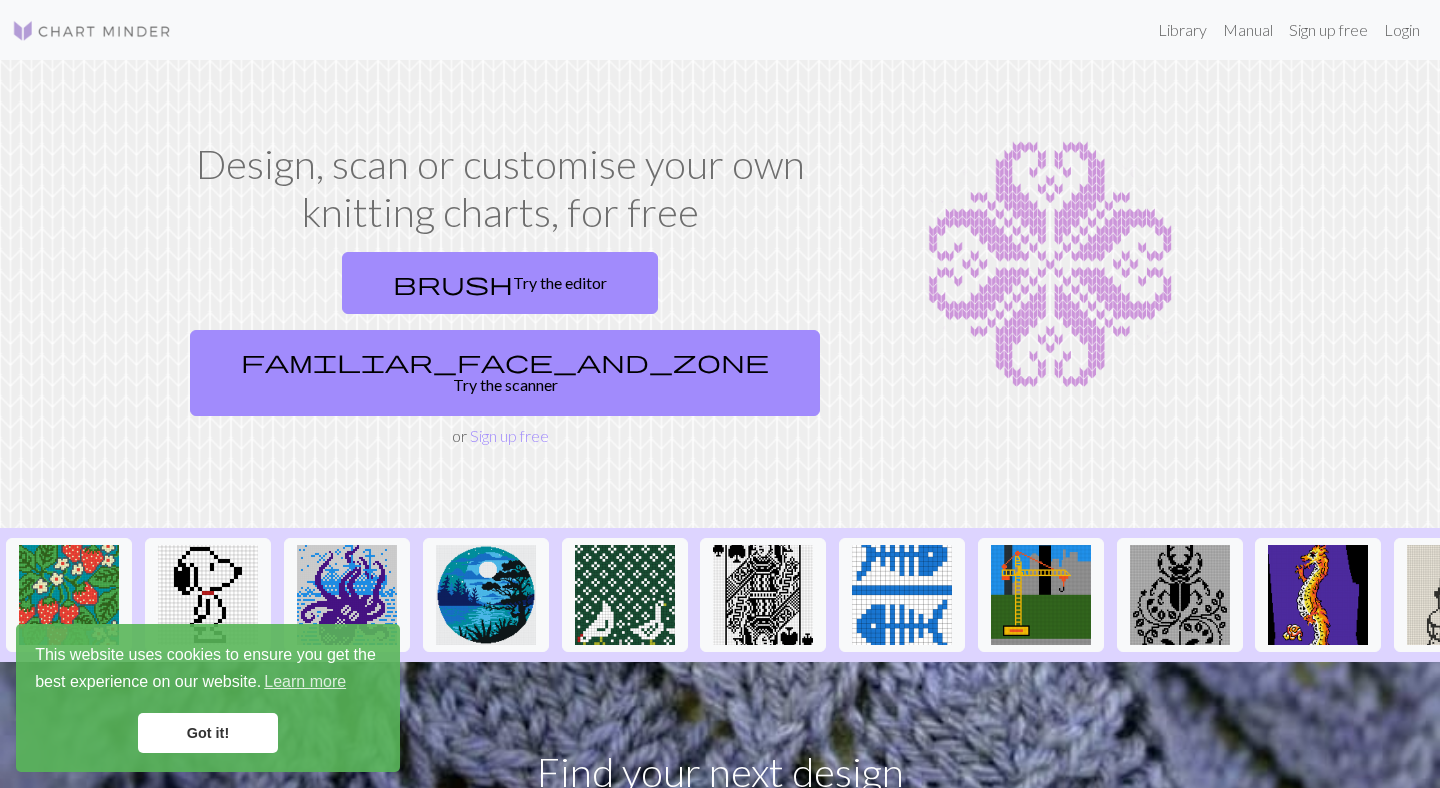 scroll, scrollTop: 0, scrollLeft: 0, axis: both 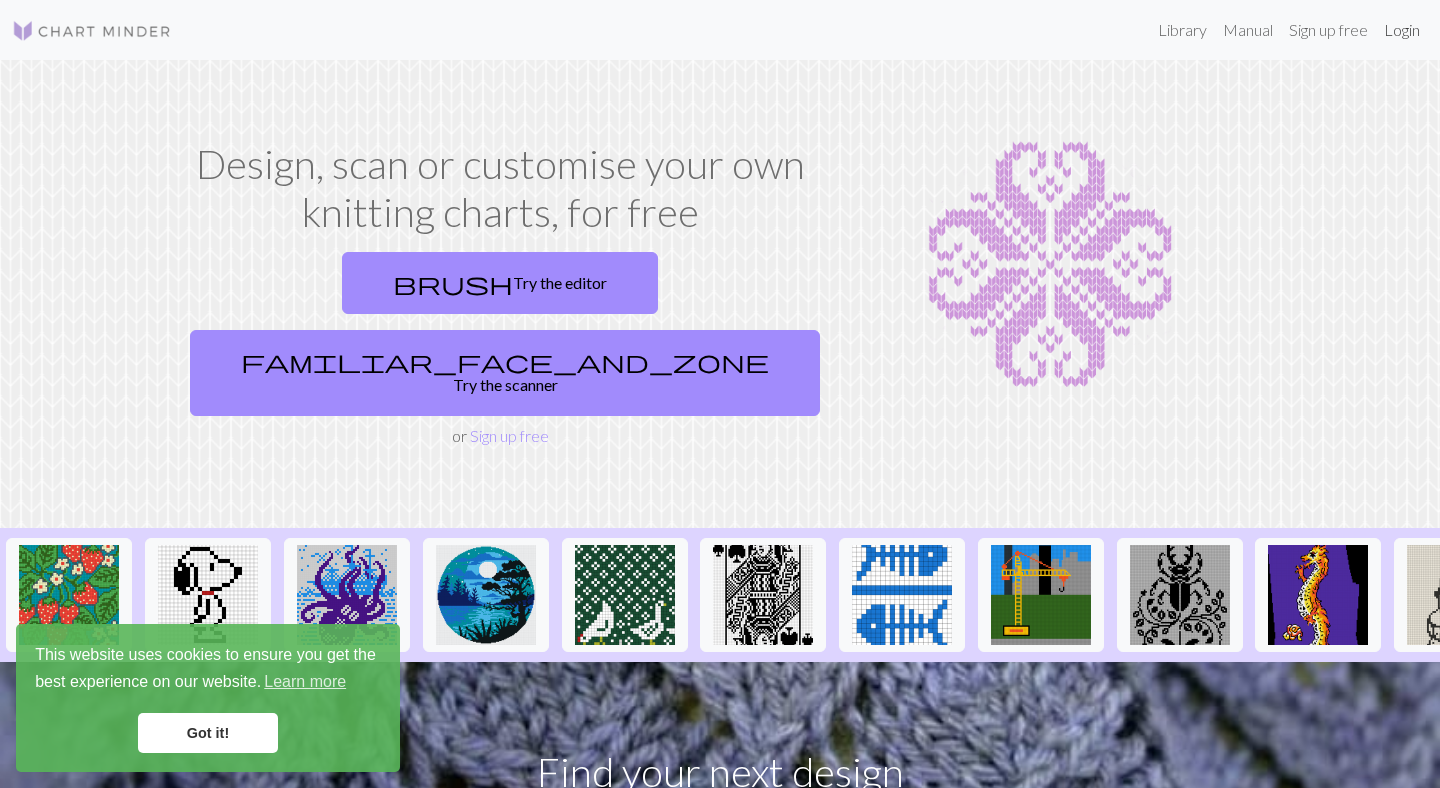 click on "Login" at bounding box center (1402, 30) 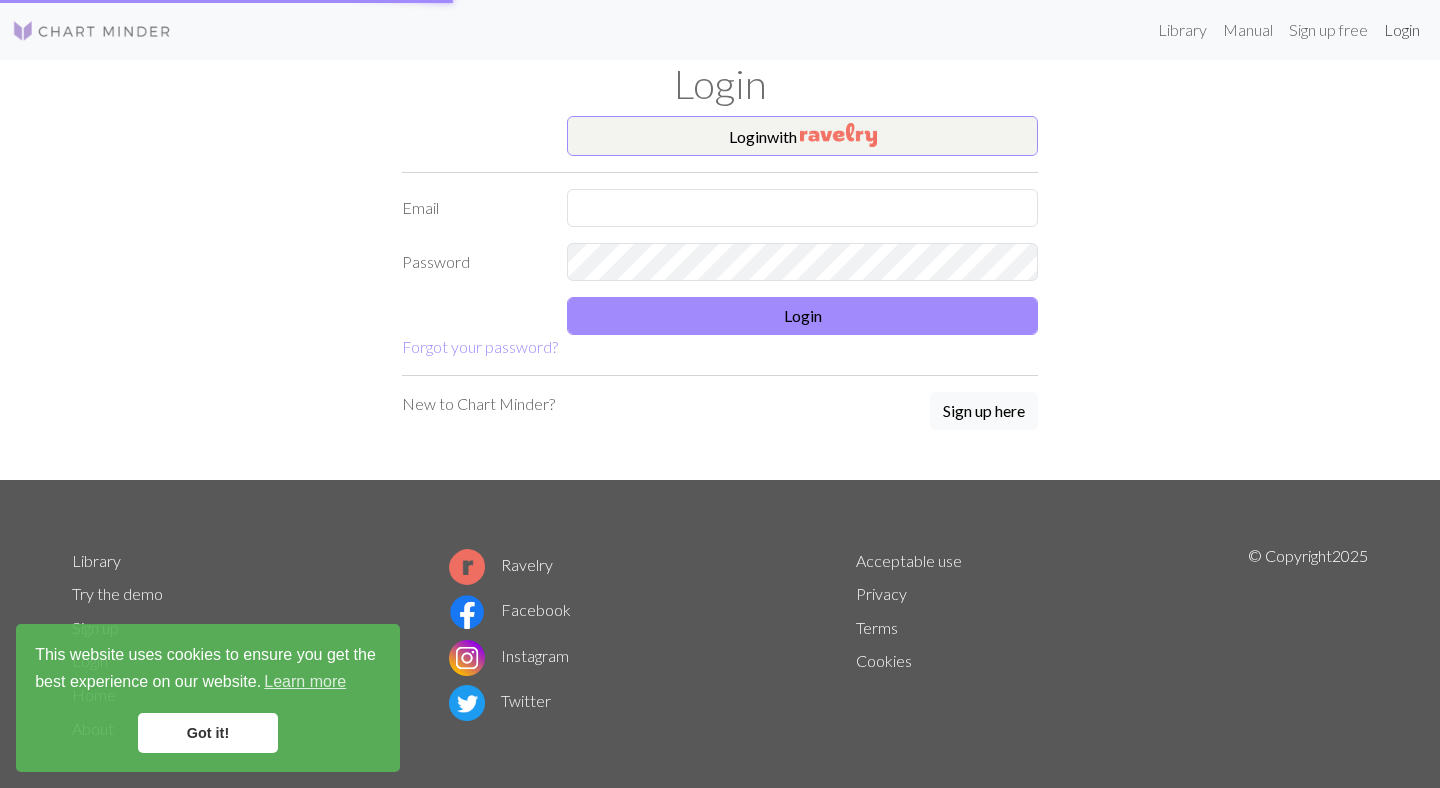scroll, scrollTop: 0, scrollLeft: 0, axis: both 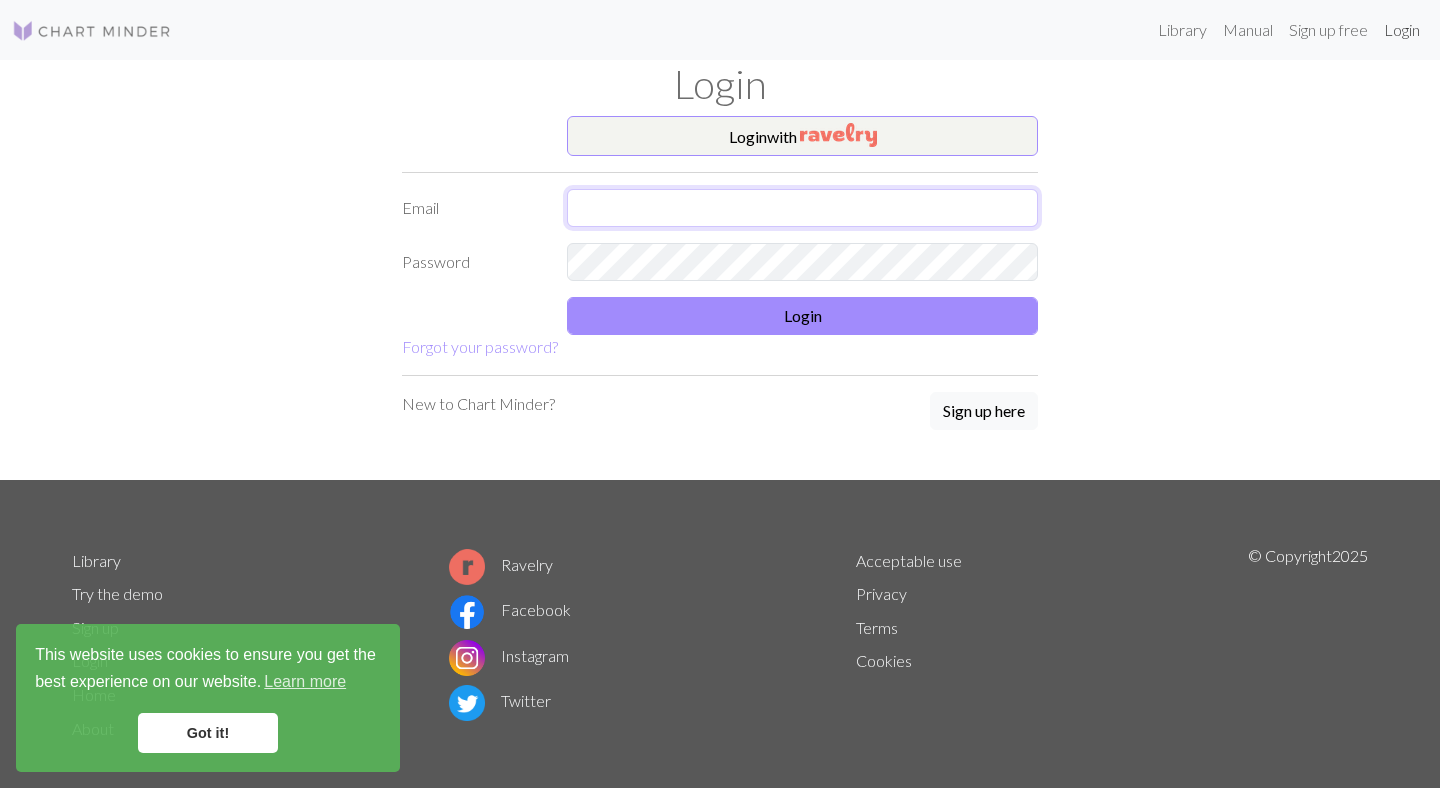 type on "nkcheese@gmail.com" 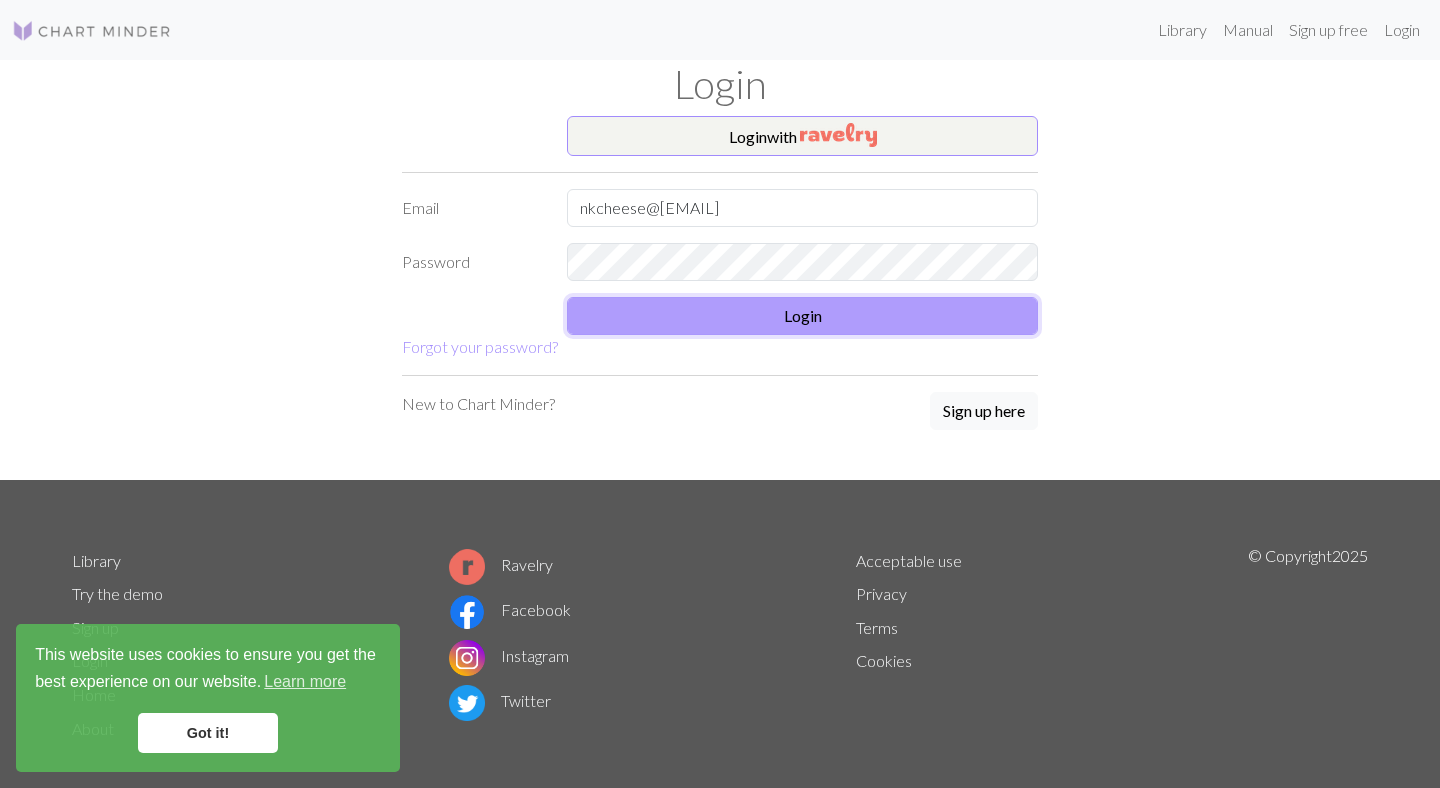 click on "Login" at bounding box center [802, 316] 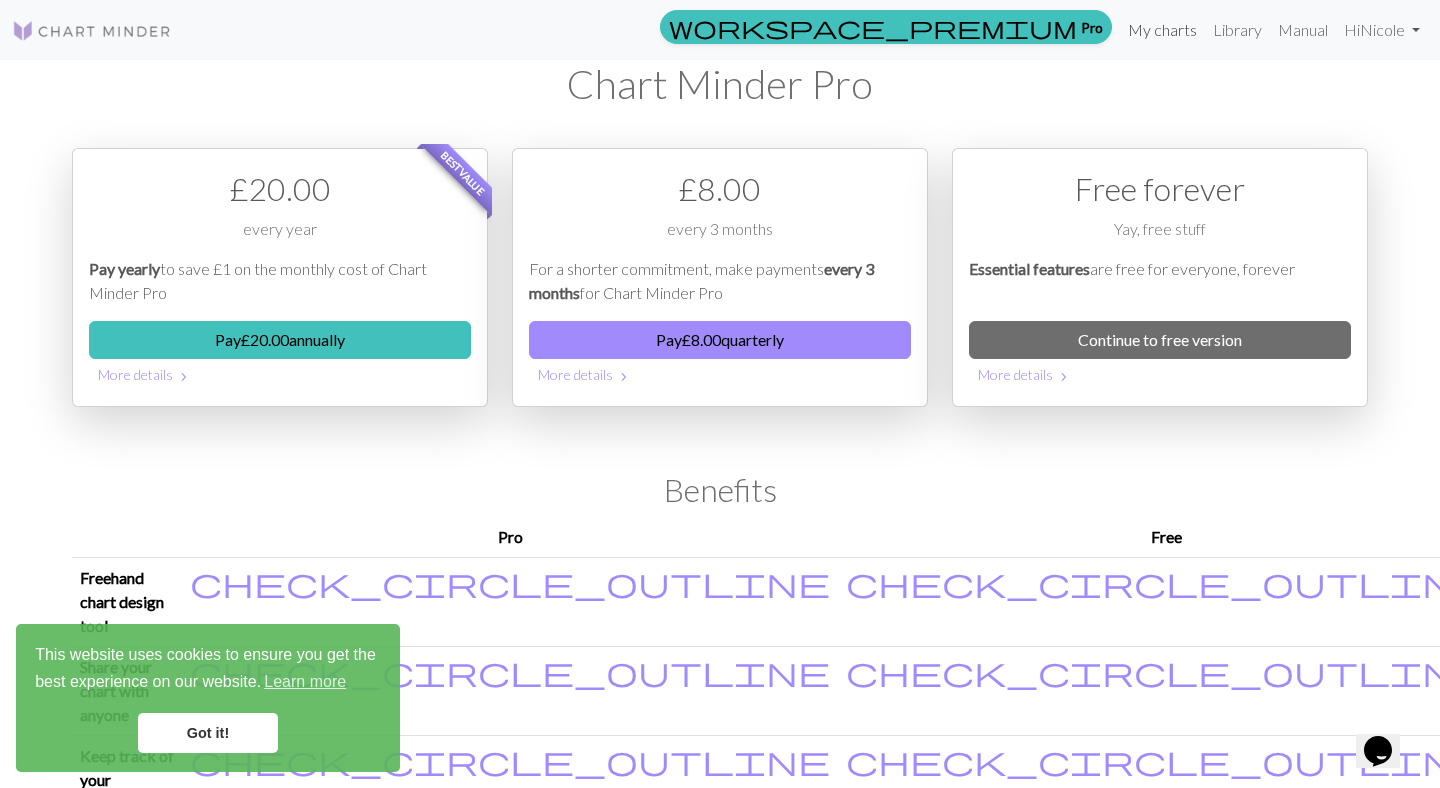 click on "My charts" at bounding box center [1162, 30] 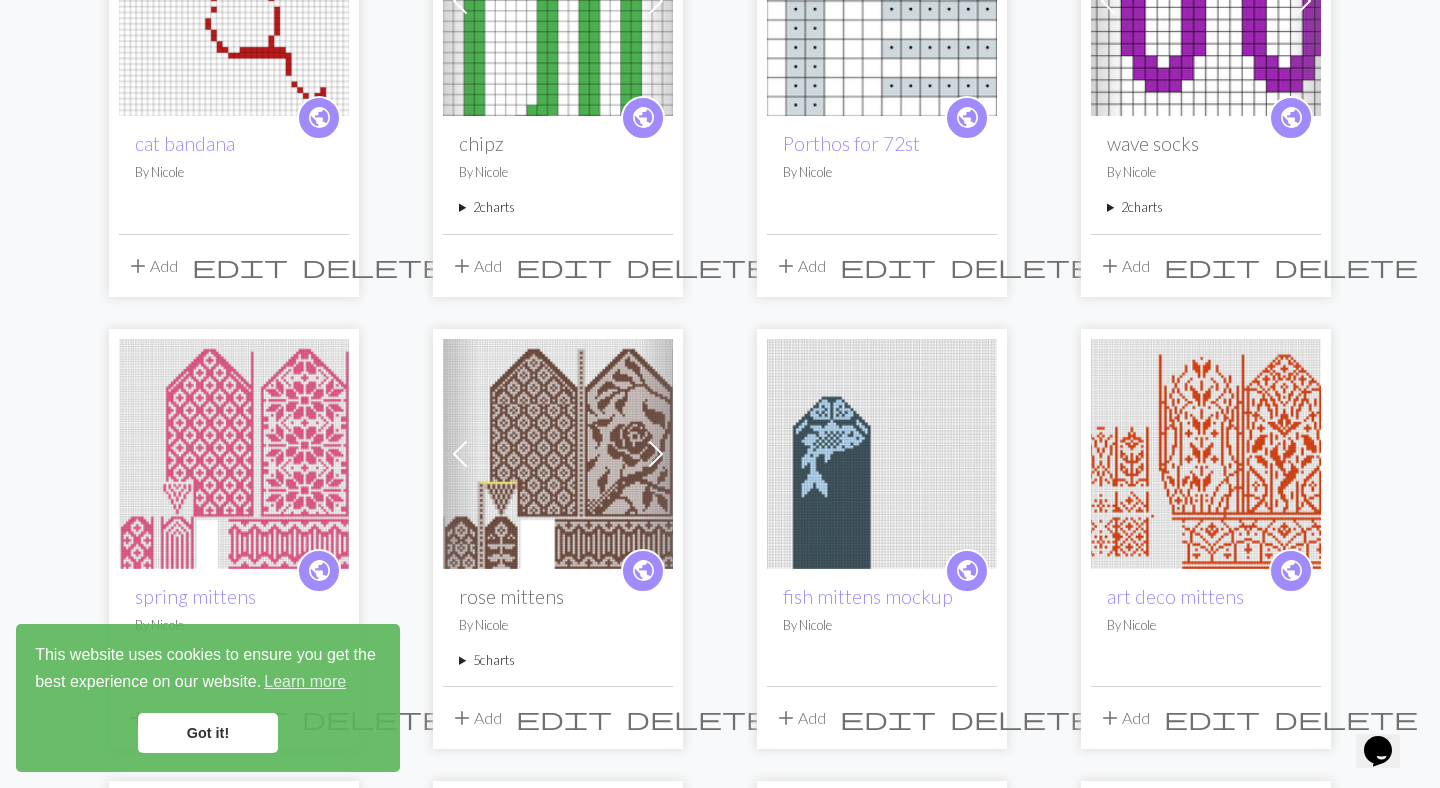 scroll, scrollTop: 0, scrollLeft: 0, axis: both 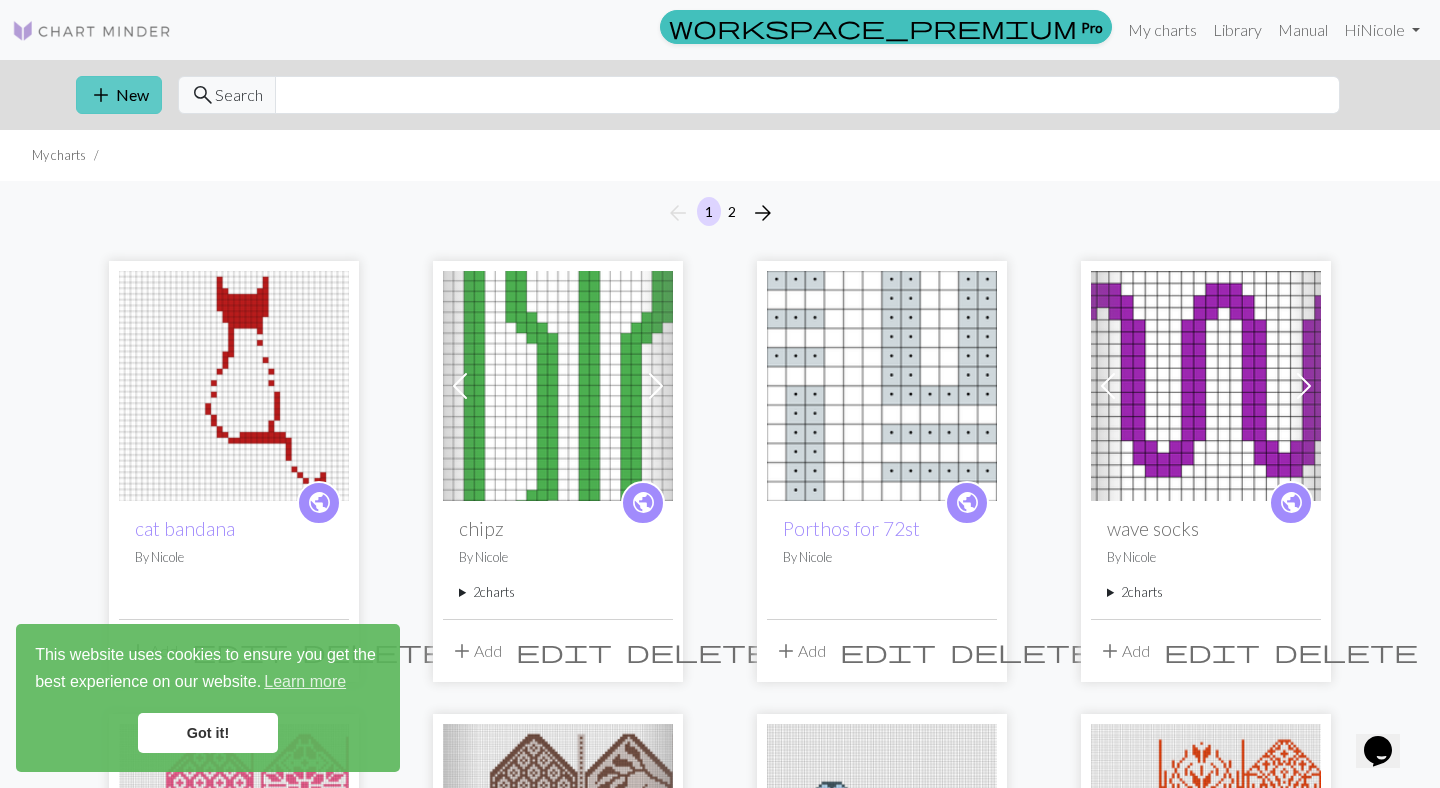 click on "add   New" at bounding box center (119, 95) 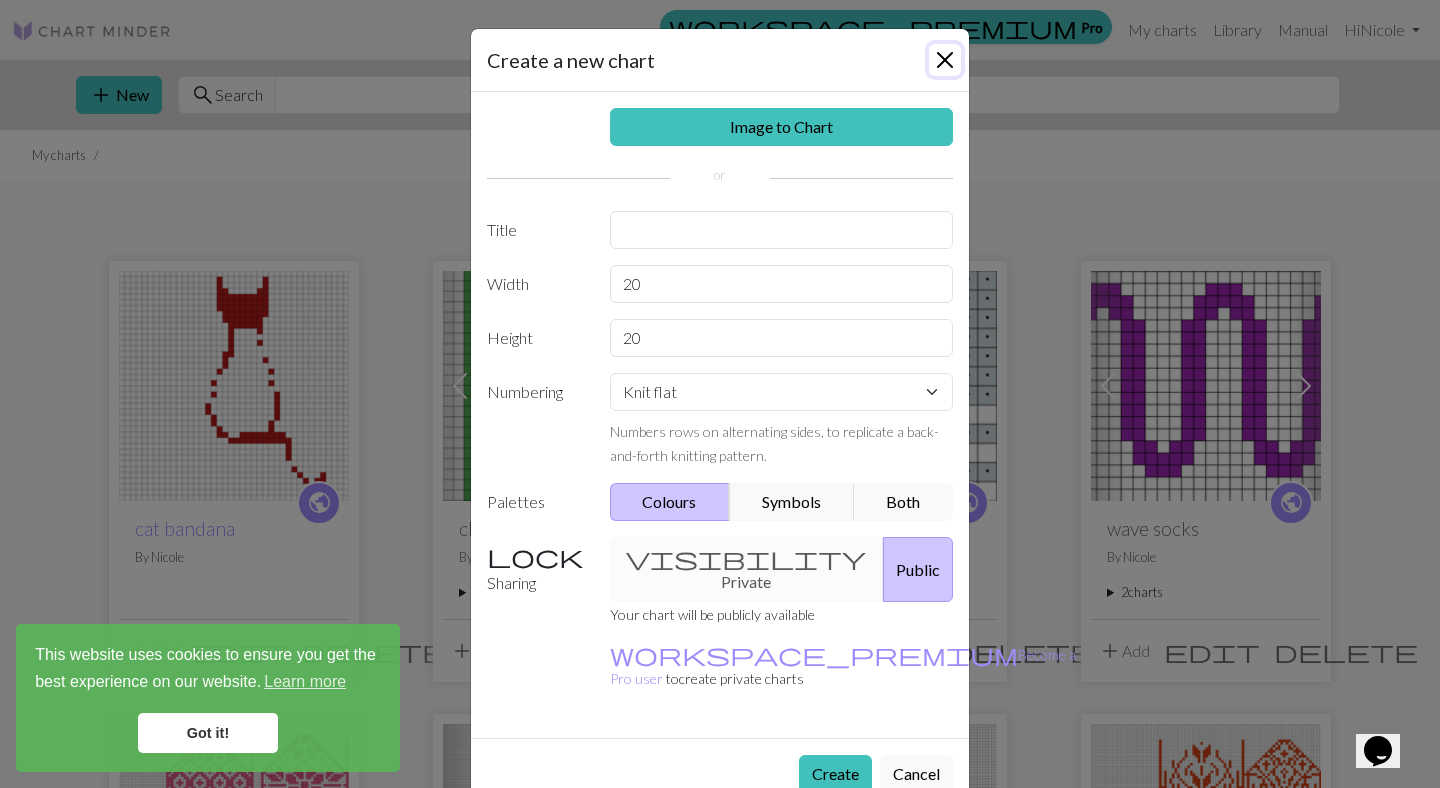 click at bounding box center [945, 60] 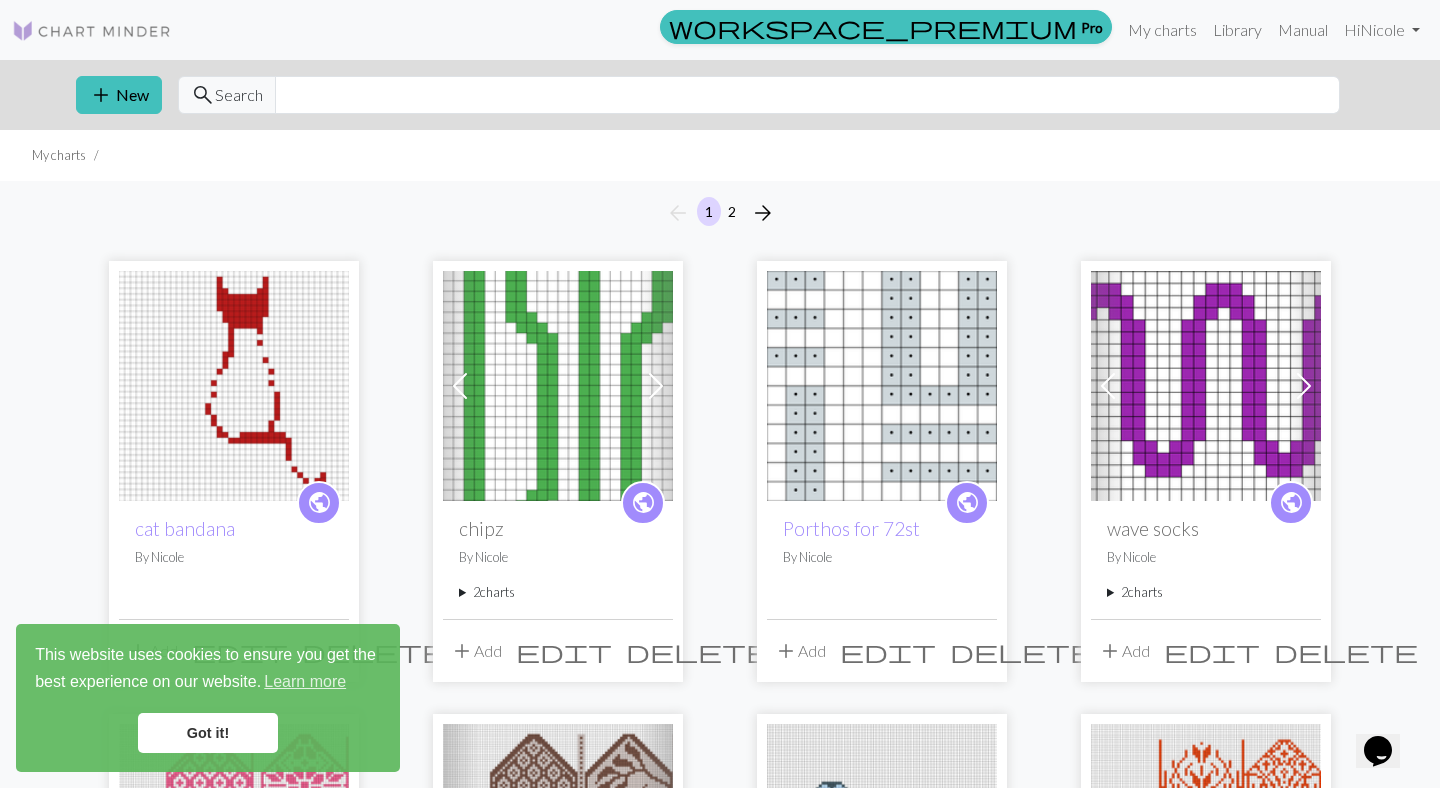 click on "Got it!" at bounding box center (208, 733) 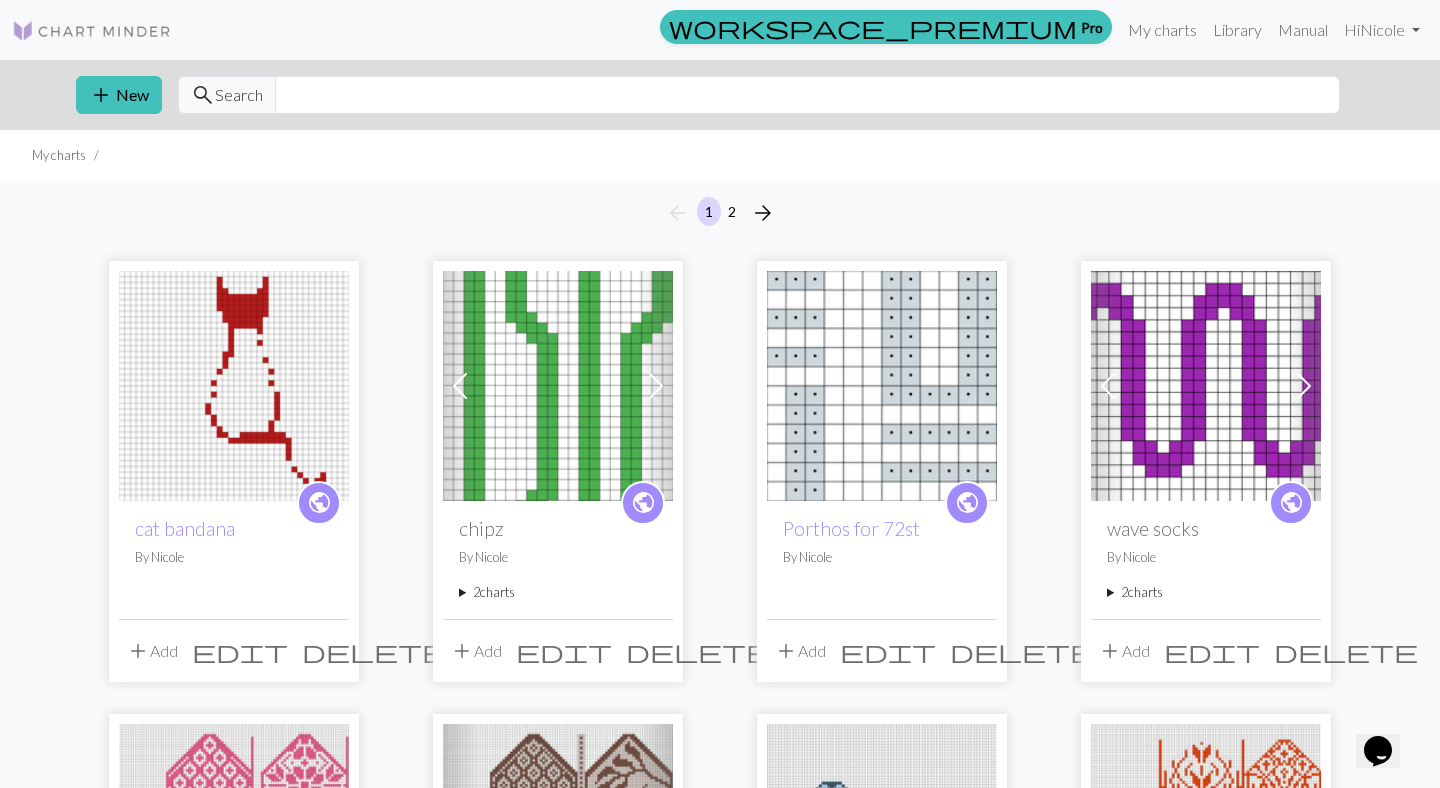 click on "This website uses cookies to ensure you get the best experience on our website.  Learn more" at bounding box center (208, 670) 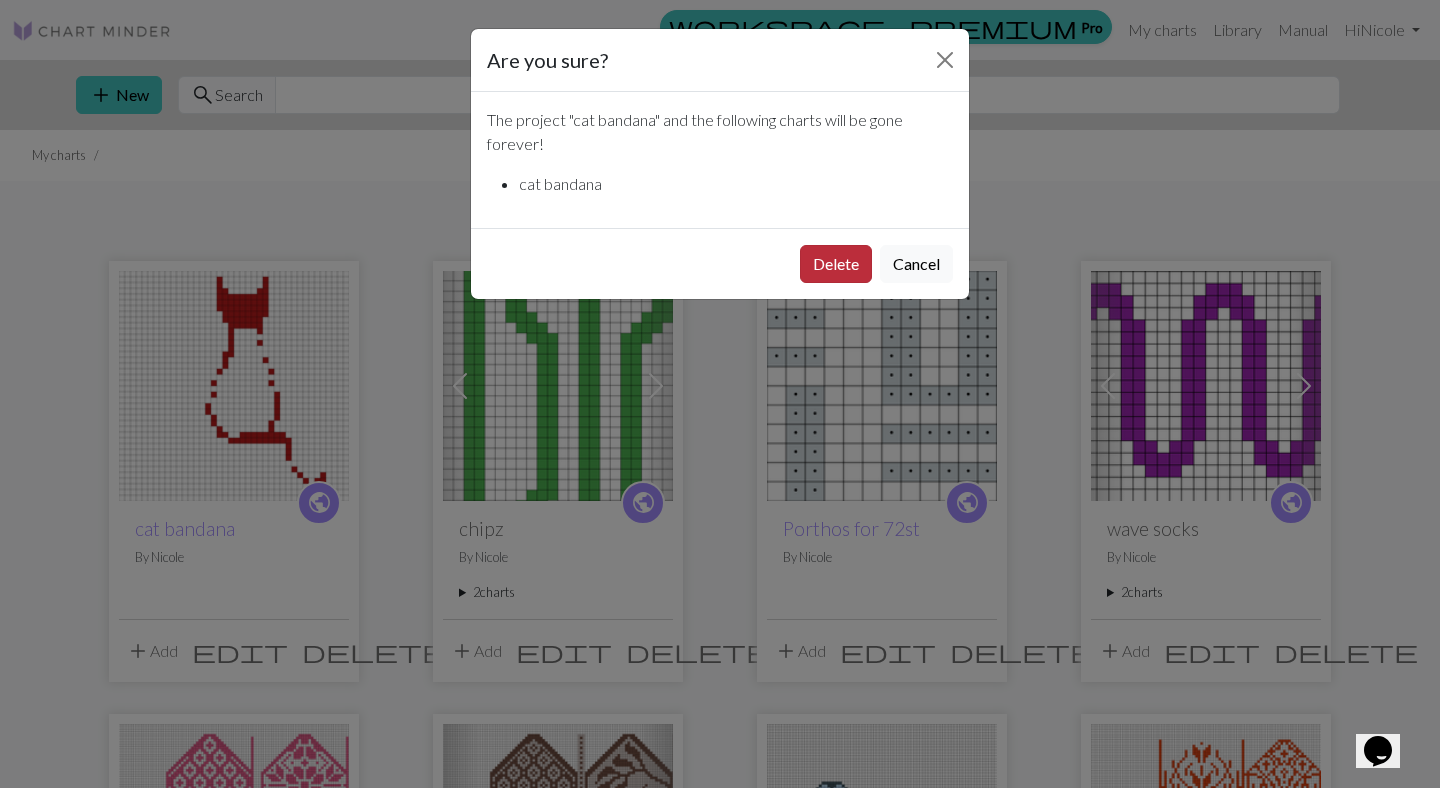 click on "Delete" at bounding box center [836, 264] 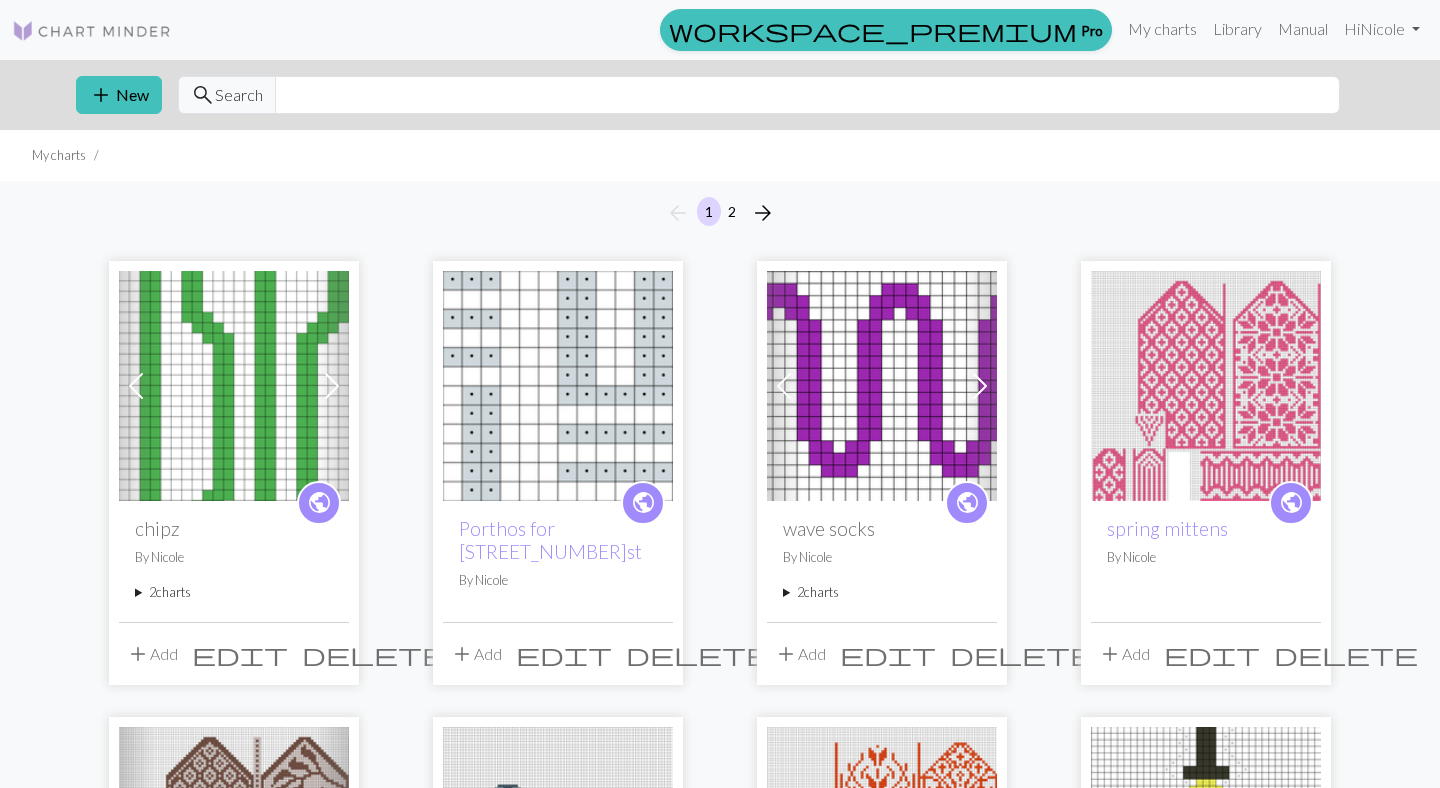 scroll, scrollTop: 0, scrollLeft: 0, axis: both 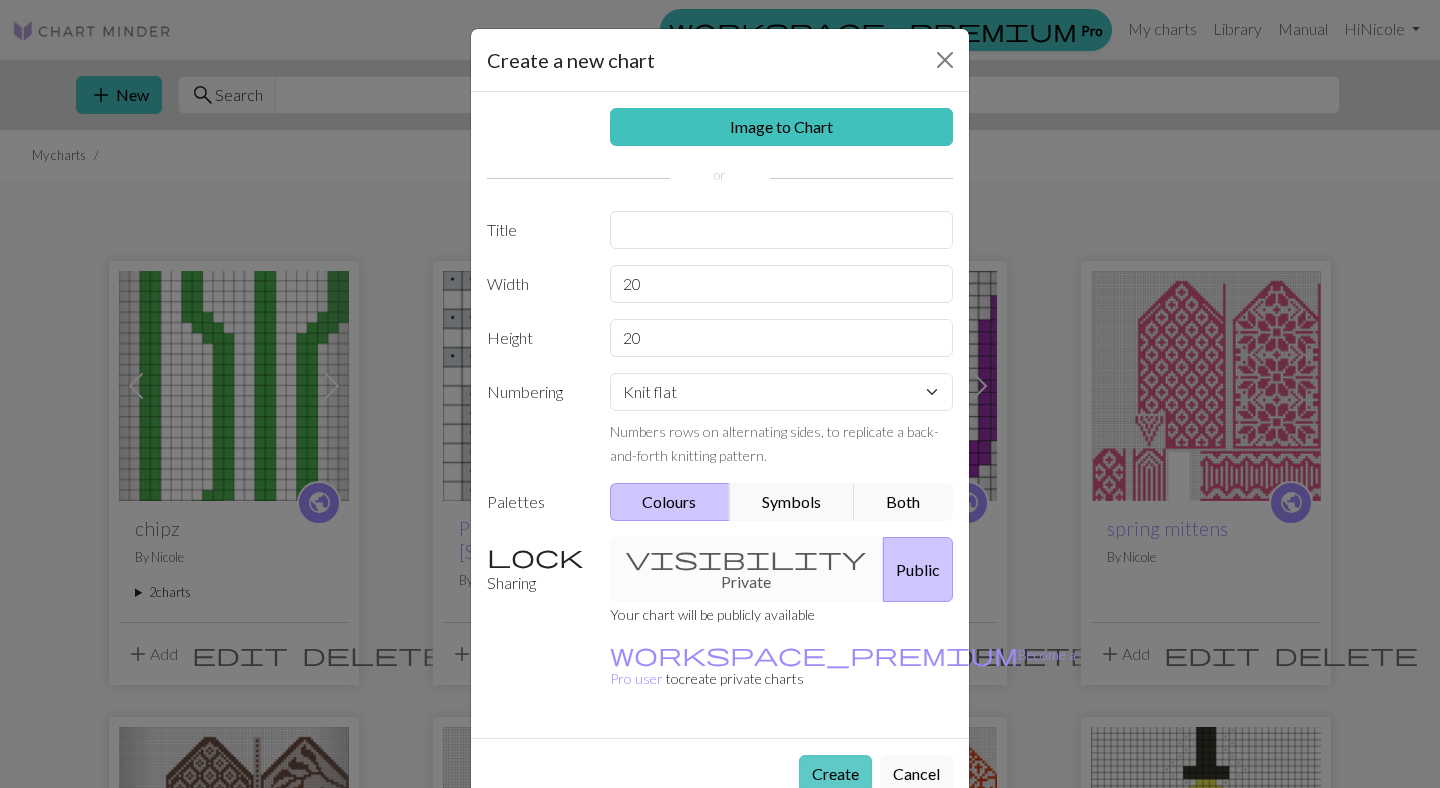 click on "Create" at bounding box center [835, 774] 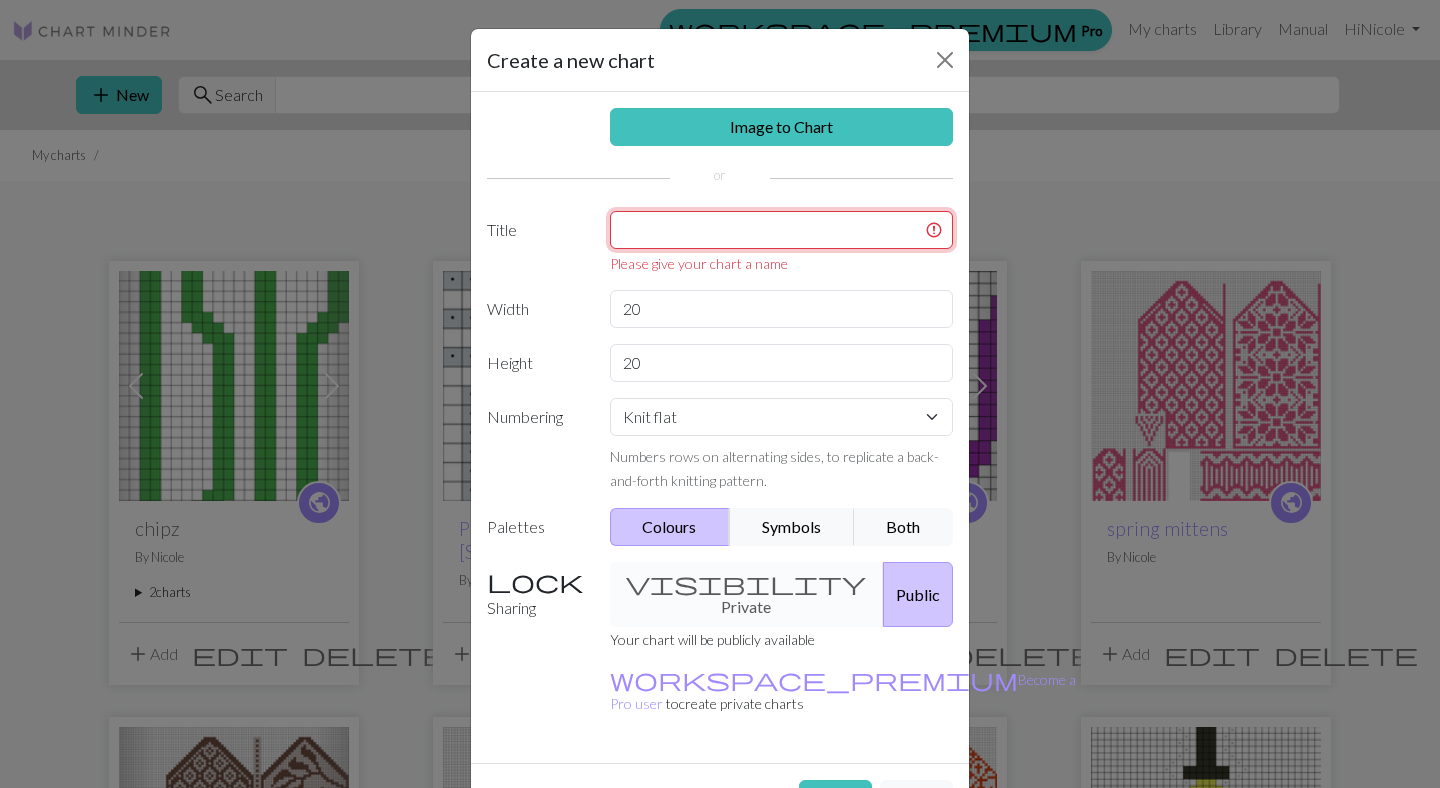 click at bounding box center [782, 230] 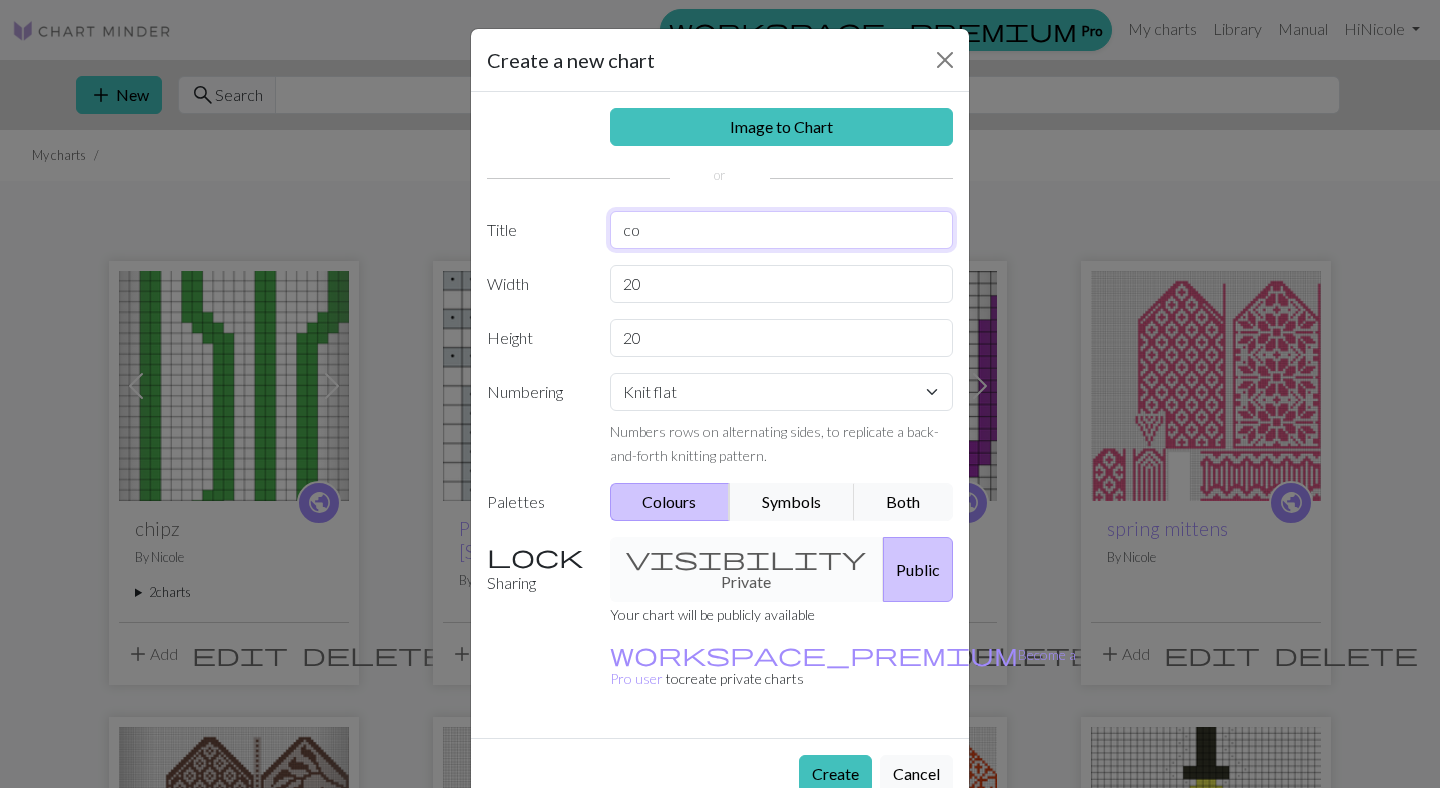 type on "c" 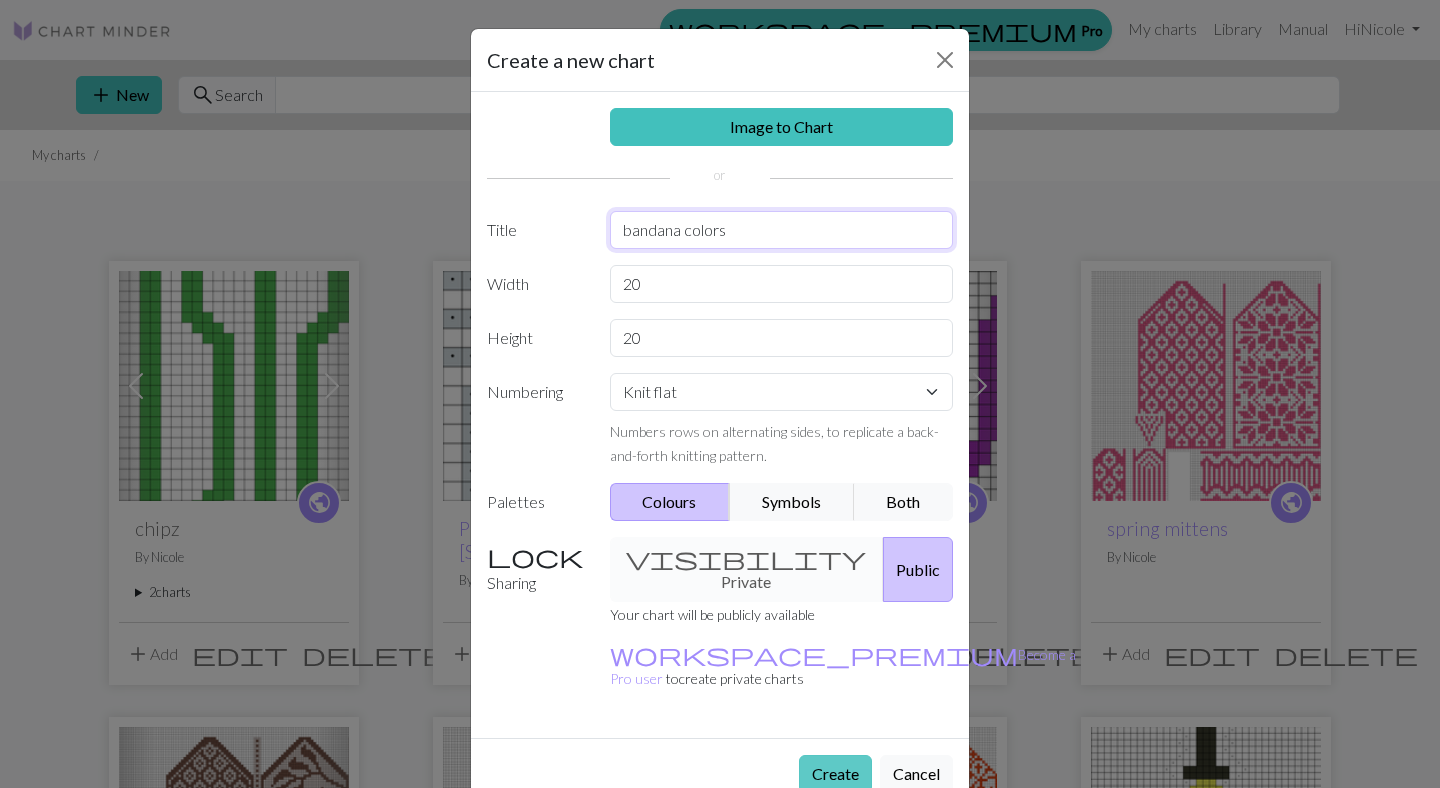 type on "bandana colors" 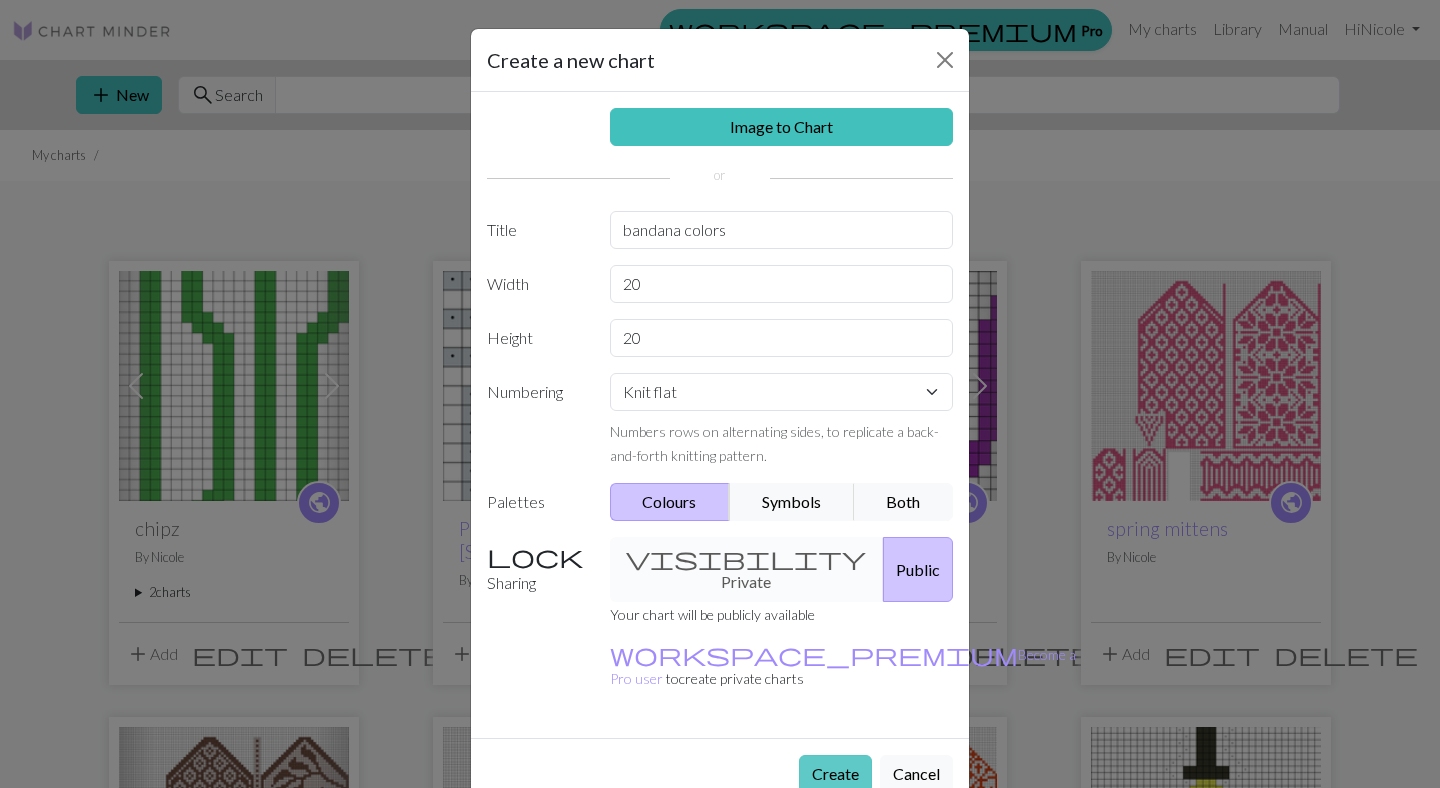 click on "Create" at bounding box center [835, 774] 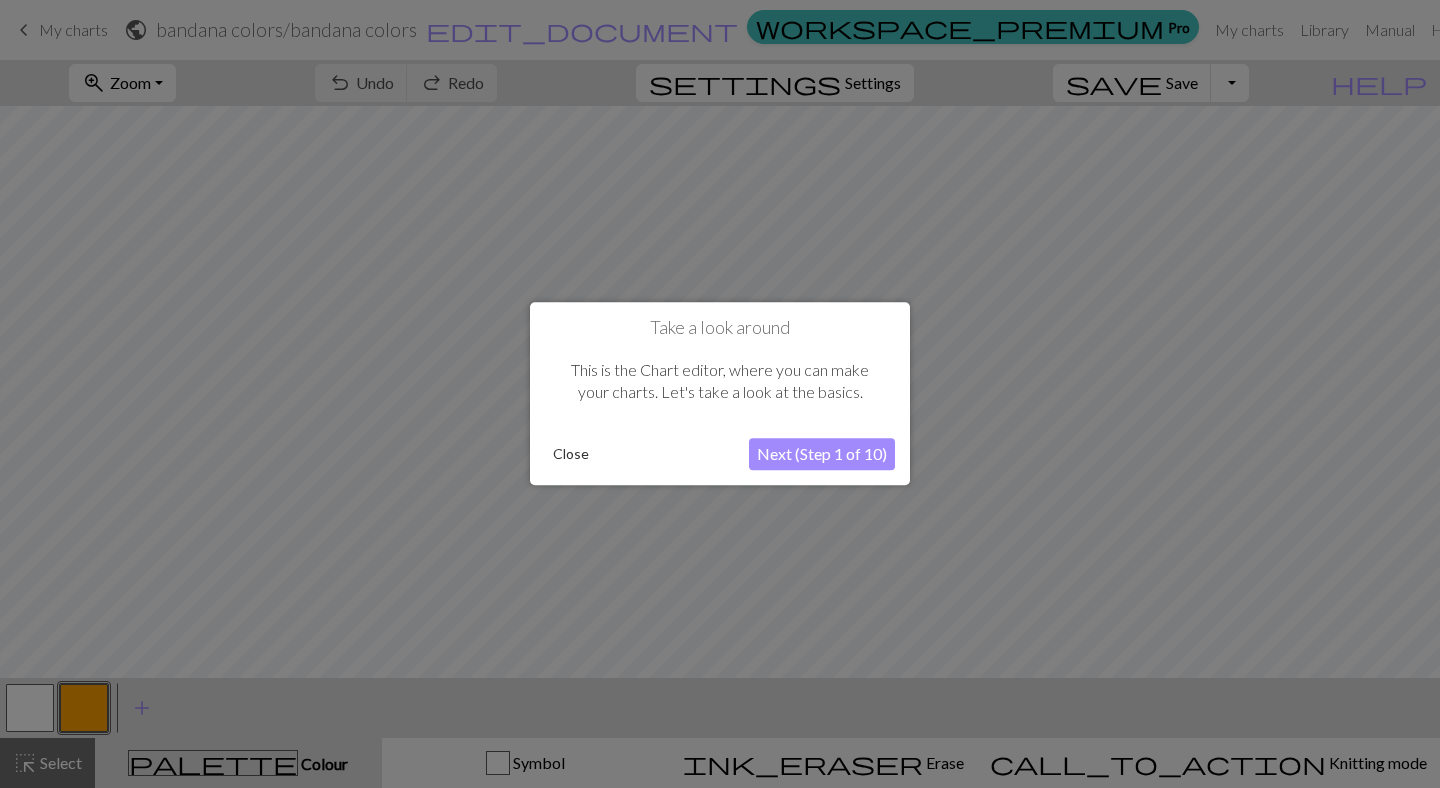 click on "Next (Step 1 of 10)" at bounding box center [822, 455] 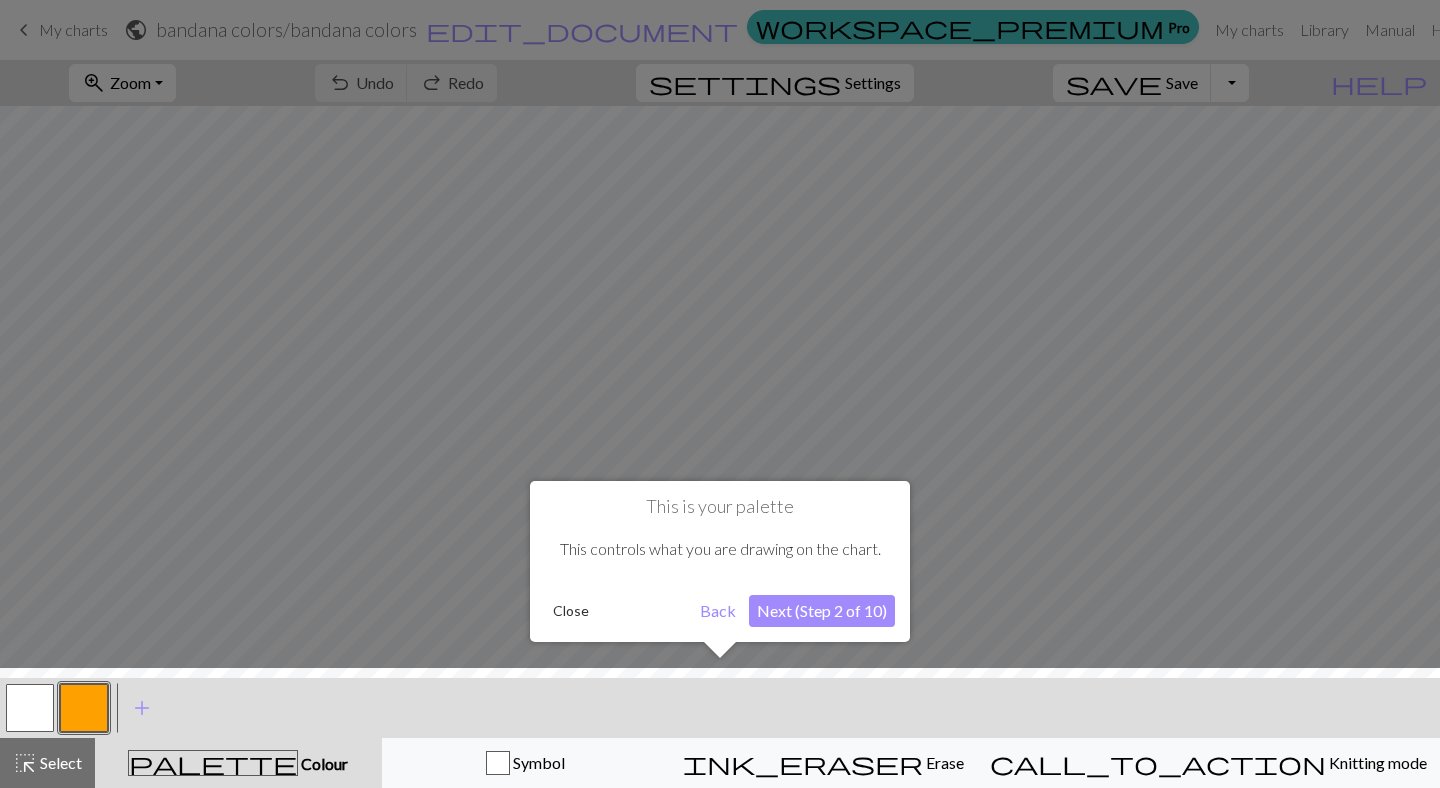 click on "Close" at bounding box center [571, 611] 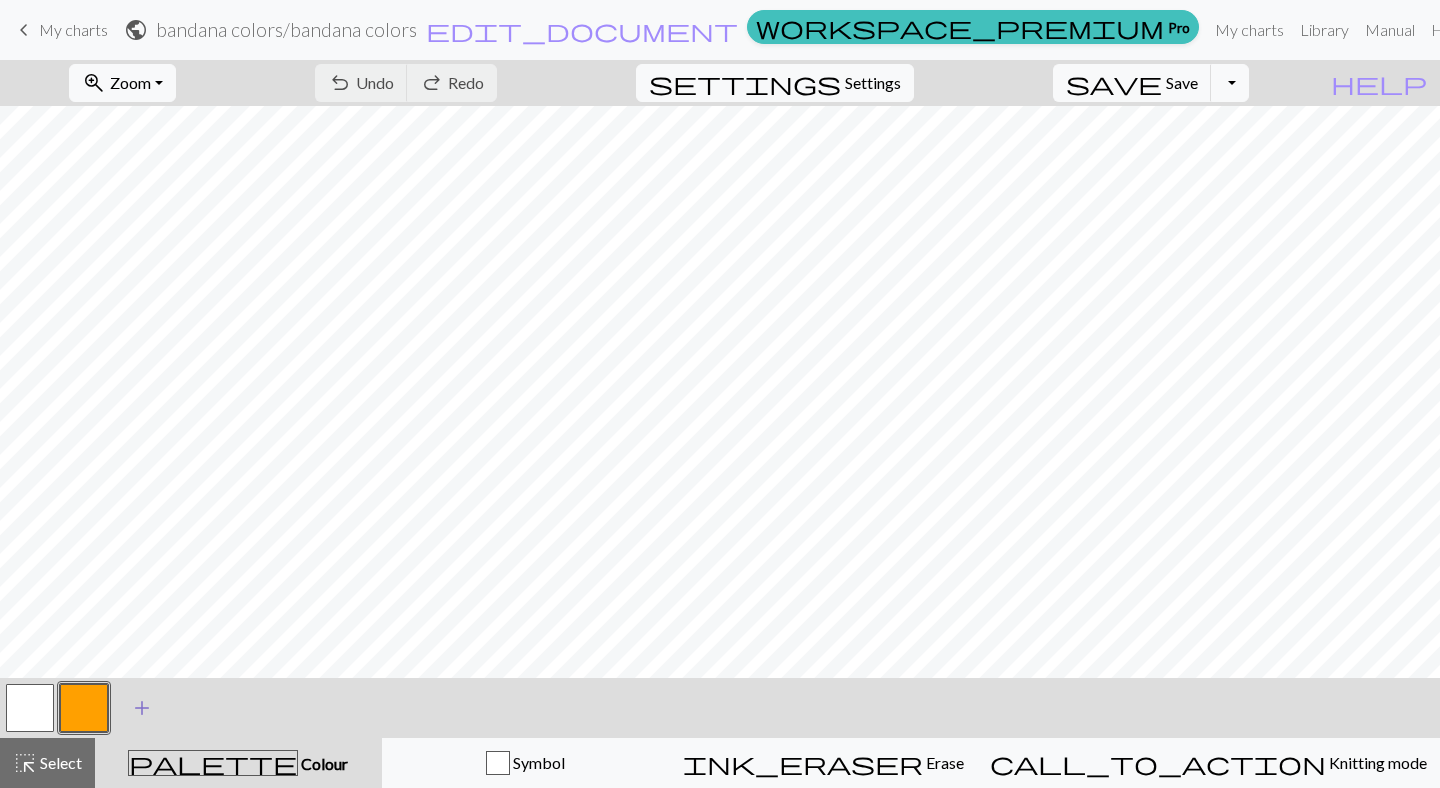 click on "add" at bounding box center (142, 708) 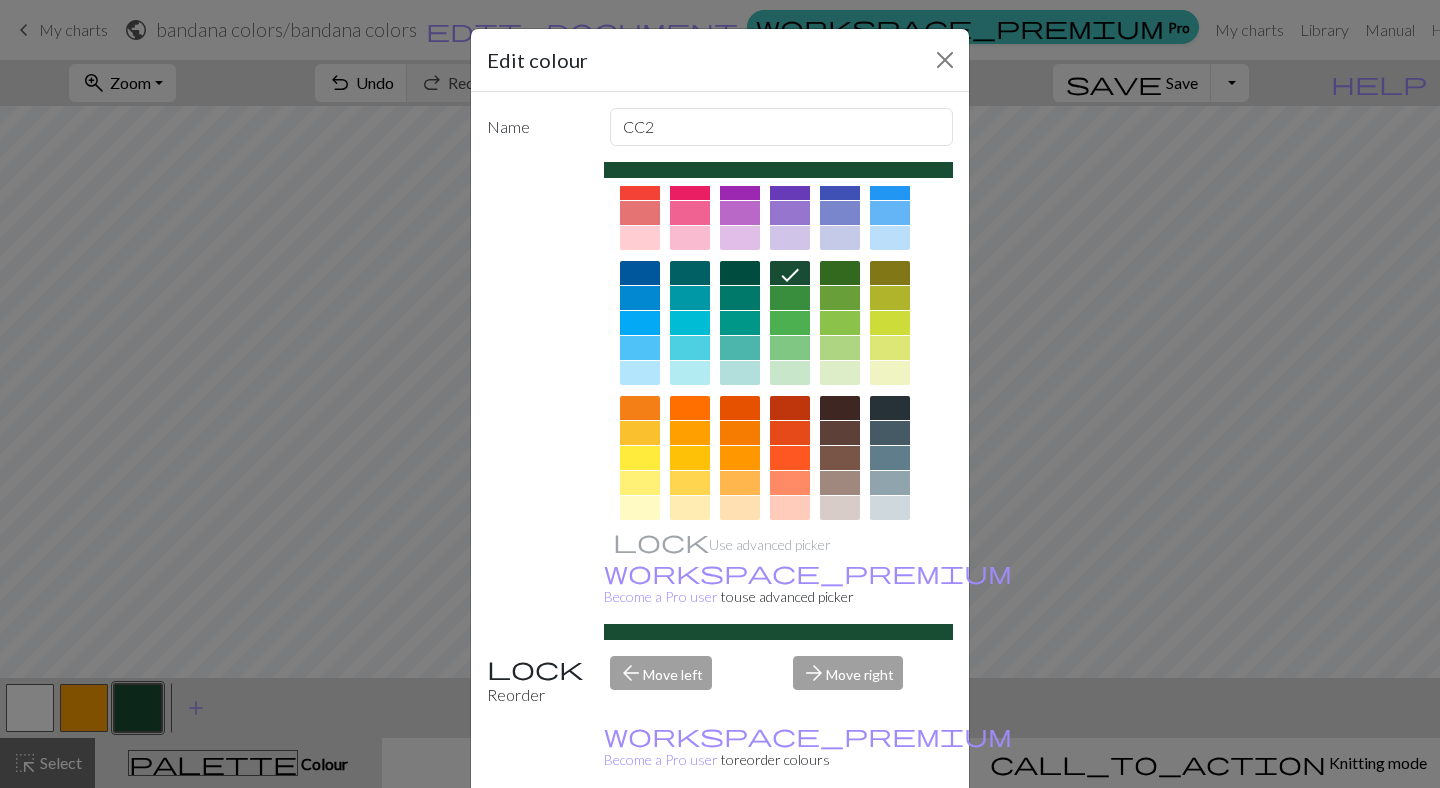 scroll, scrollTop: 90, scrollLeft: 0, axis: vertical 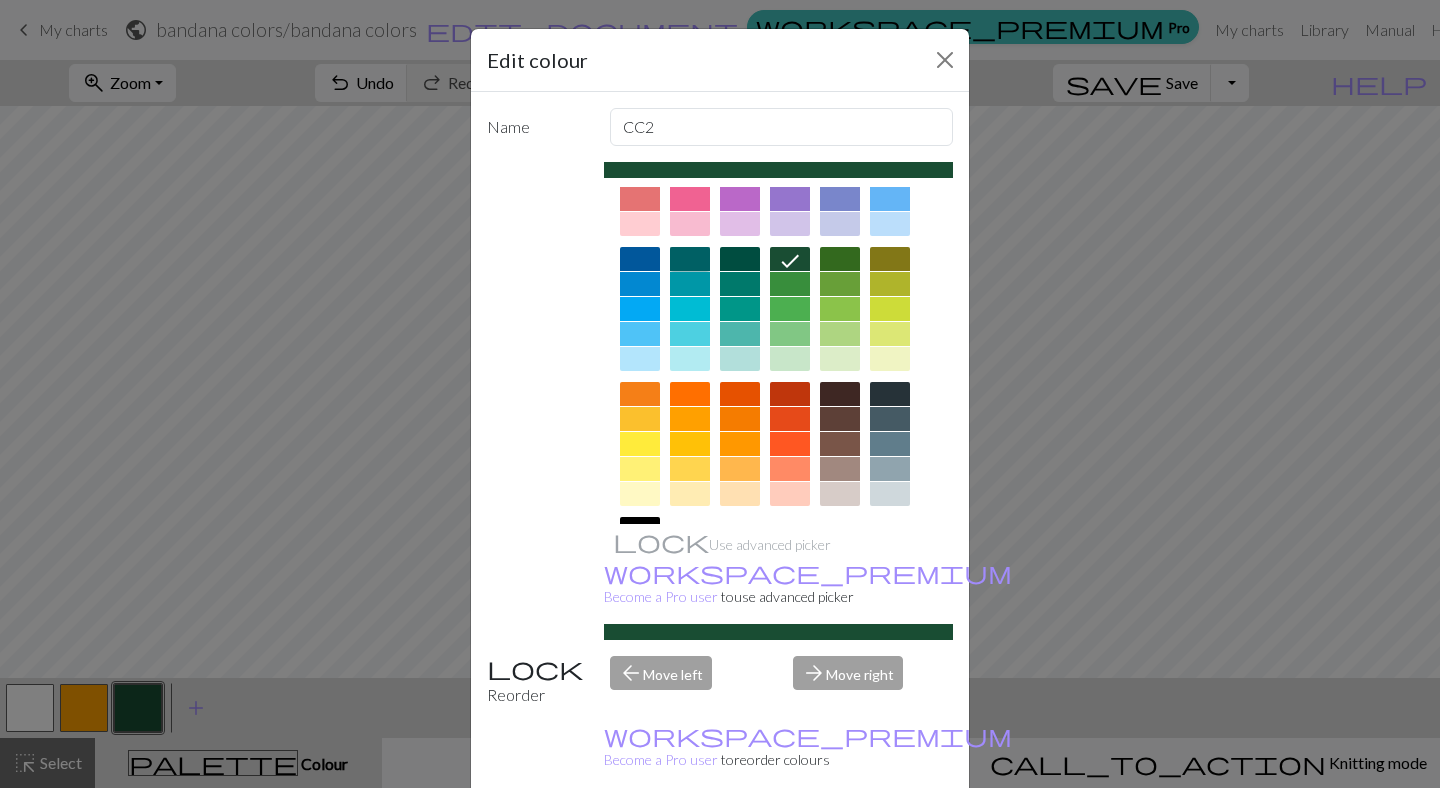 click at bounding box center (690, 259) 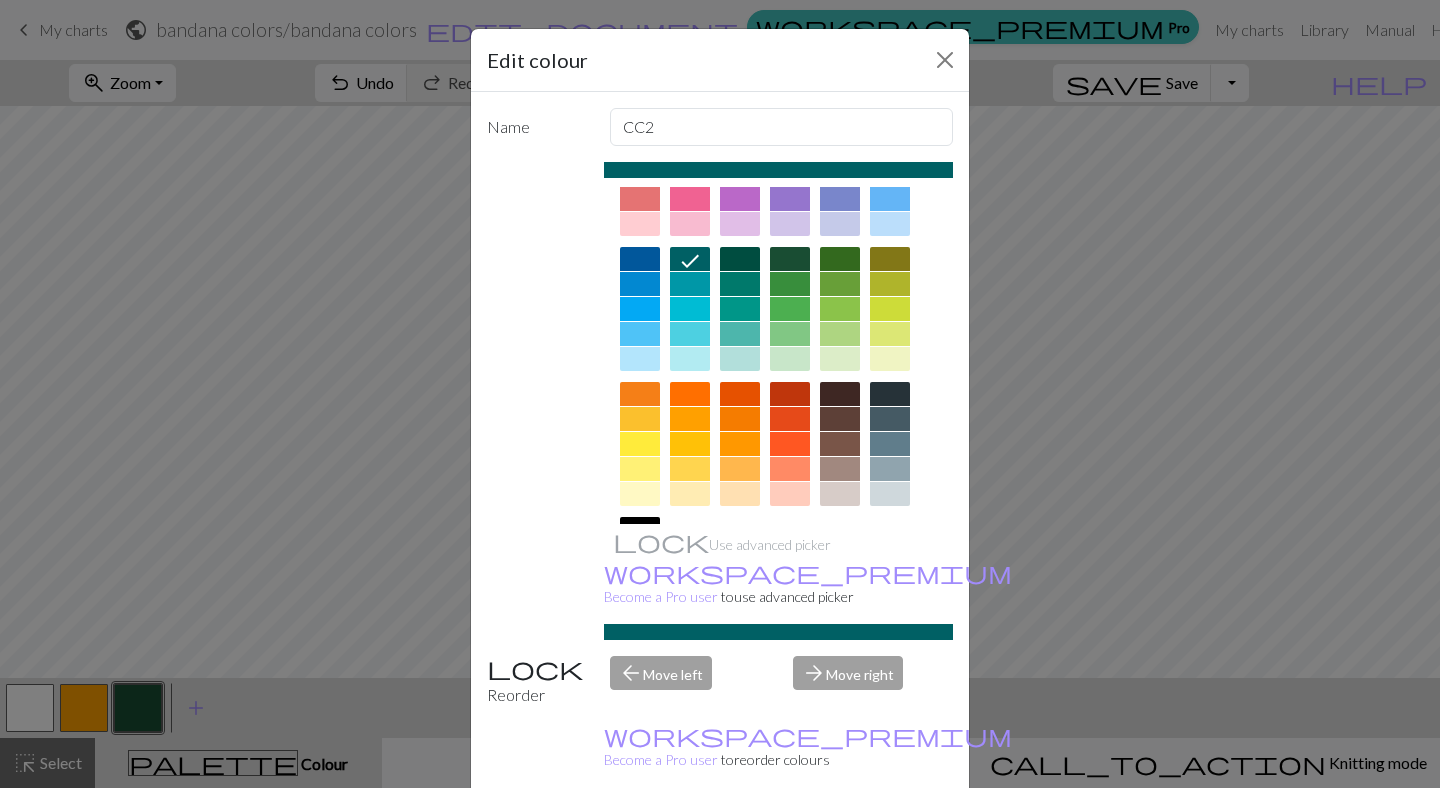 click on "Edit colour Name CC2 Use advanced picker workspace_premium Become a Pro user   to  use advanced picker Reorder arrow_back Move left arrow_forward Move right workspace_premium Become a Pro user   to  reorder colours Delete Done Cancel" at bounding box center [720, 394] 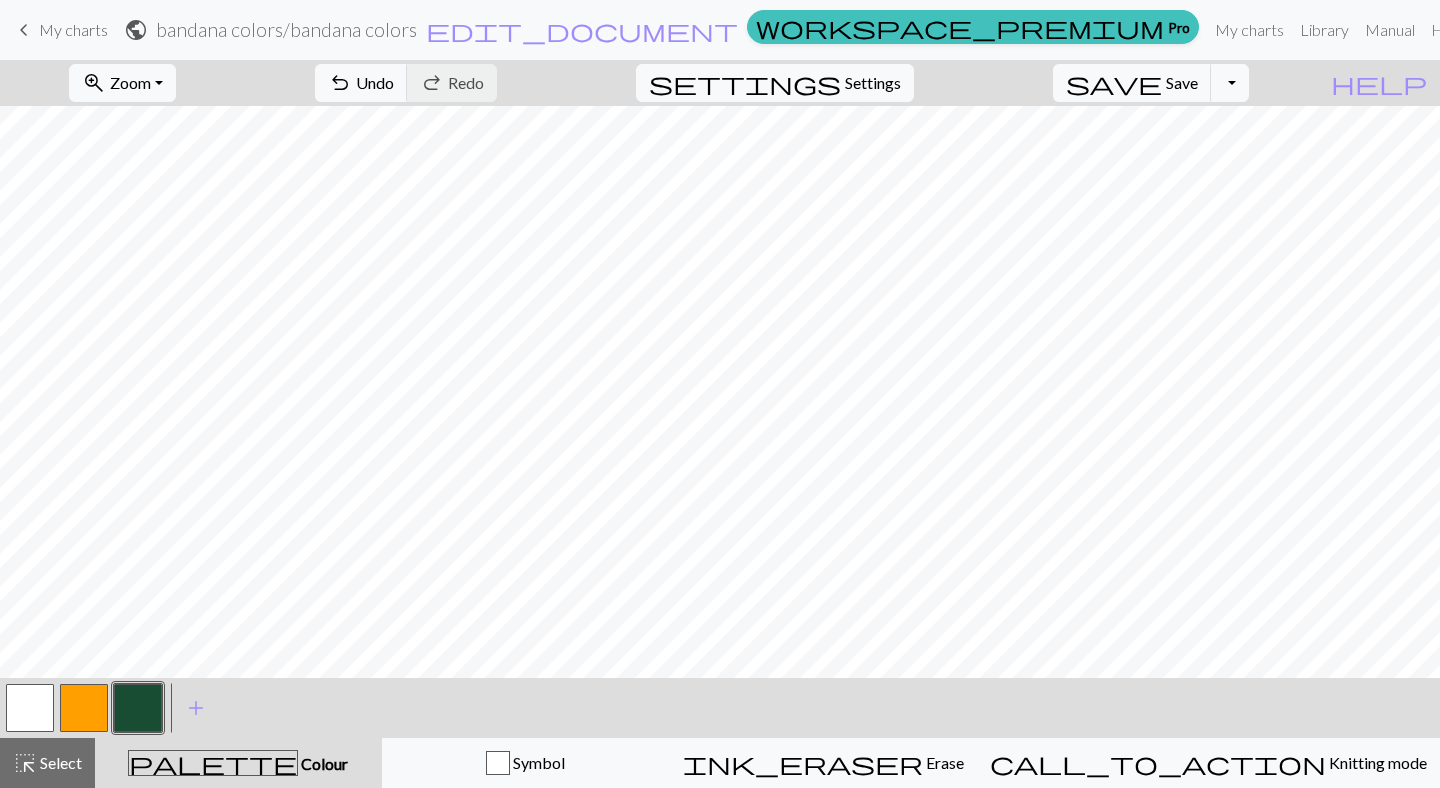 click at bounding box center [84, 708] 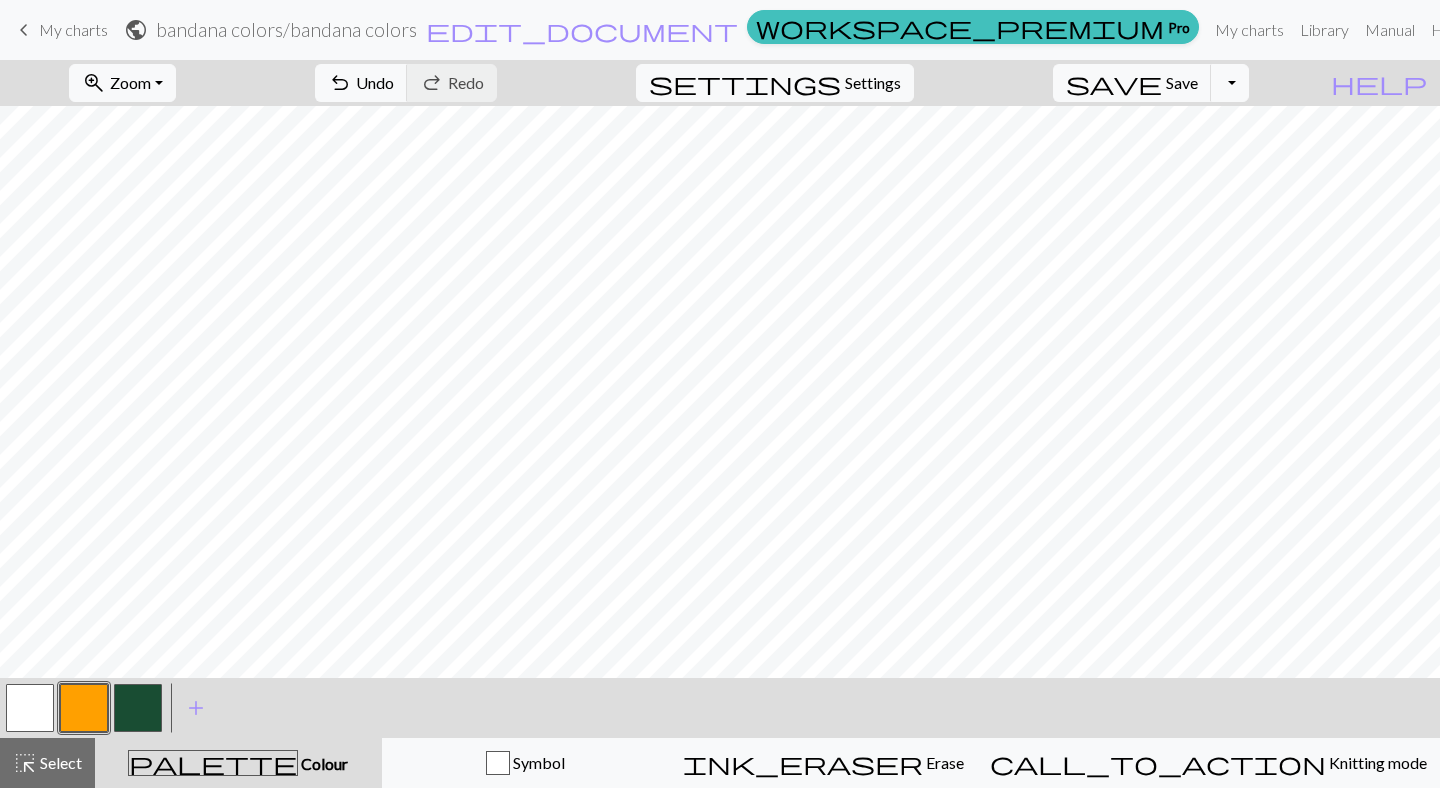 click at bounding box center [84, 708] 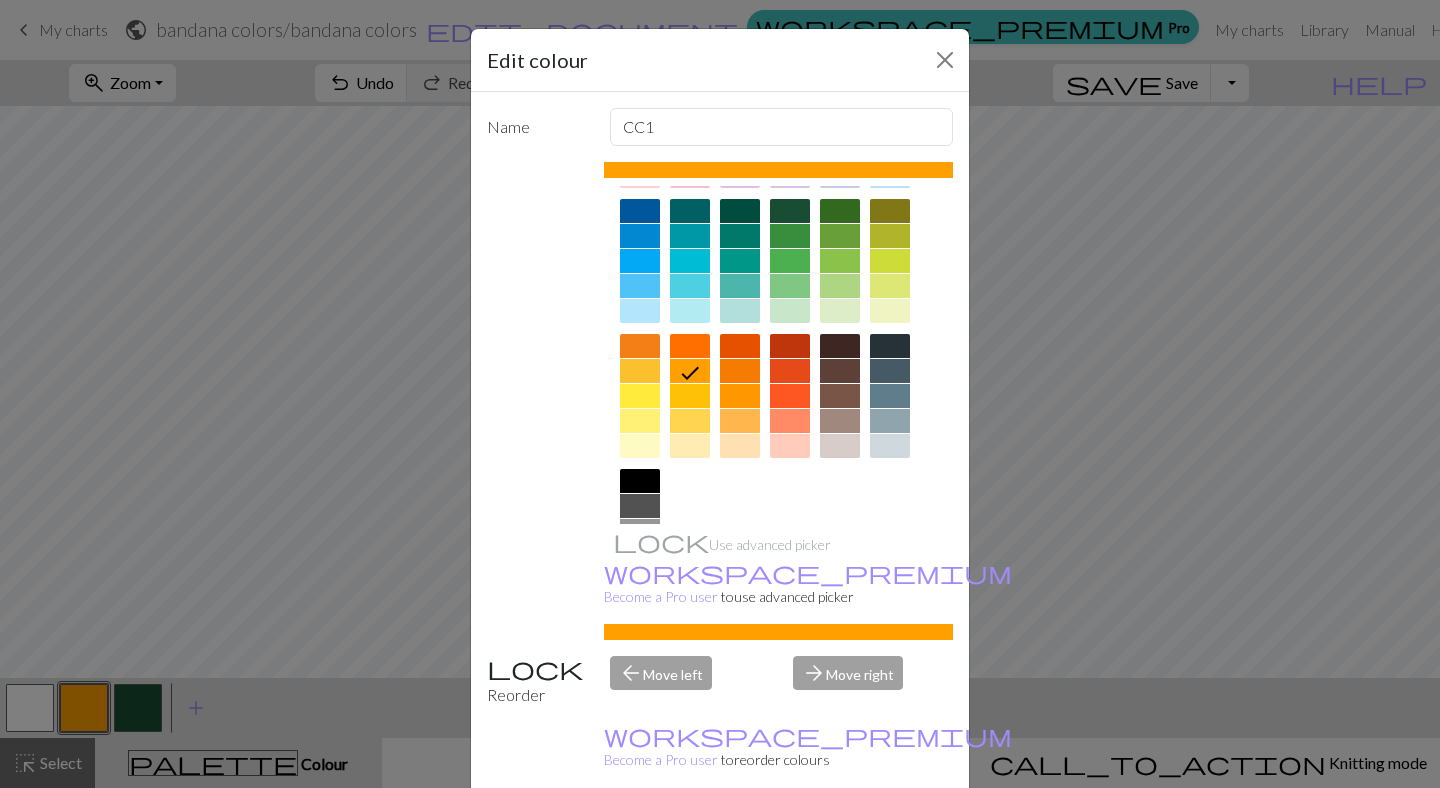 scroll, scrollTop: 139, scrollLeft: 0, axis: vertical 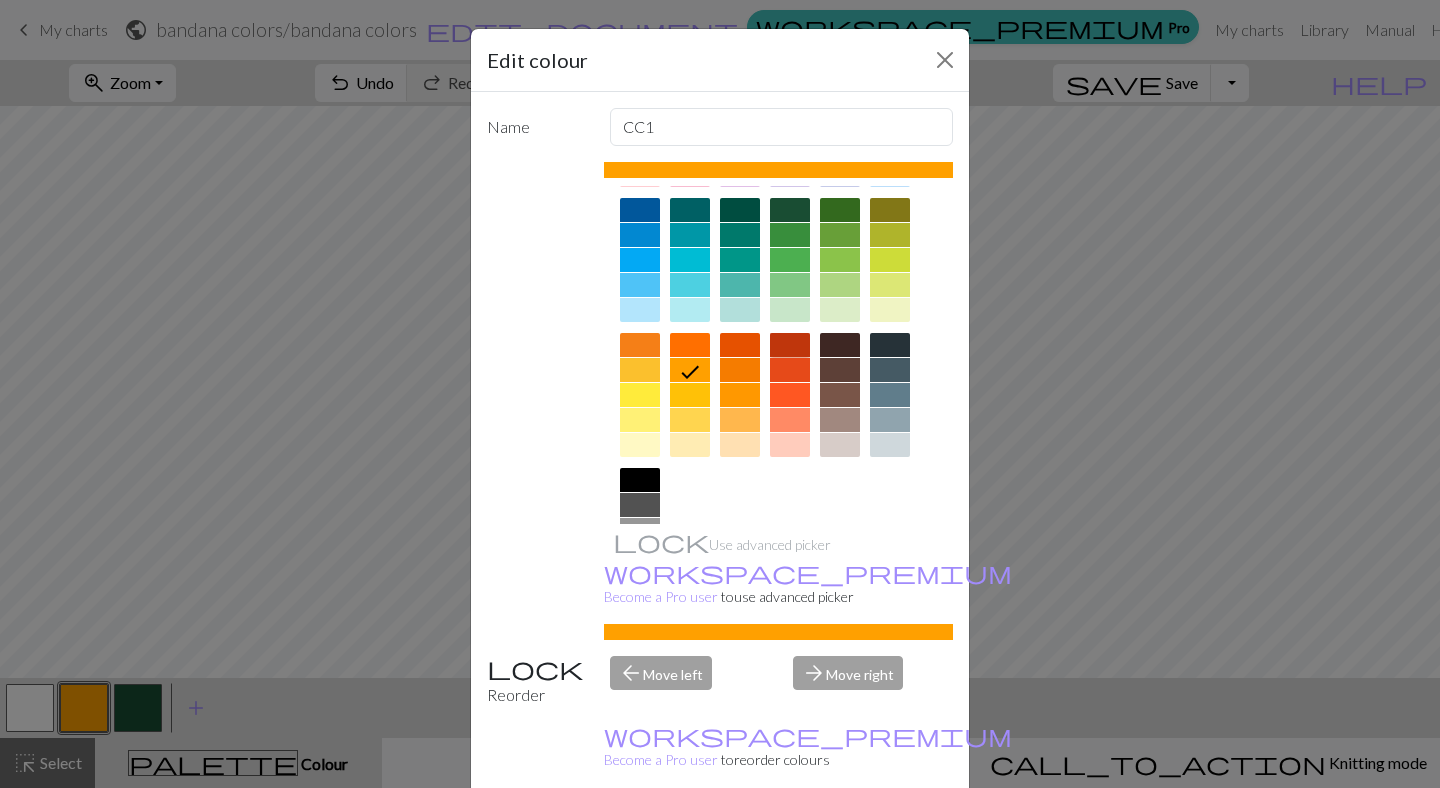 click at bounding box center [790, 345] 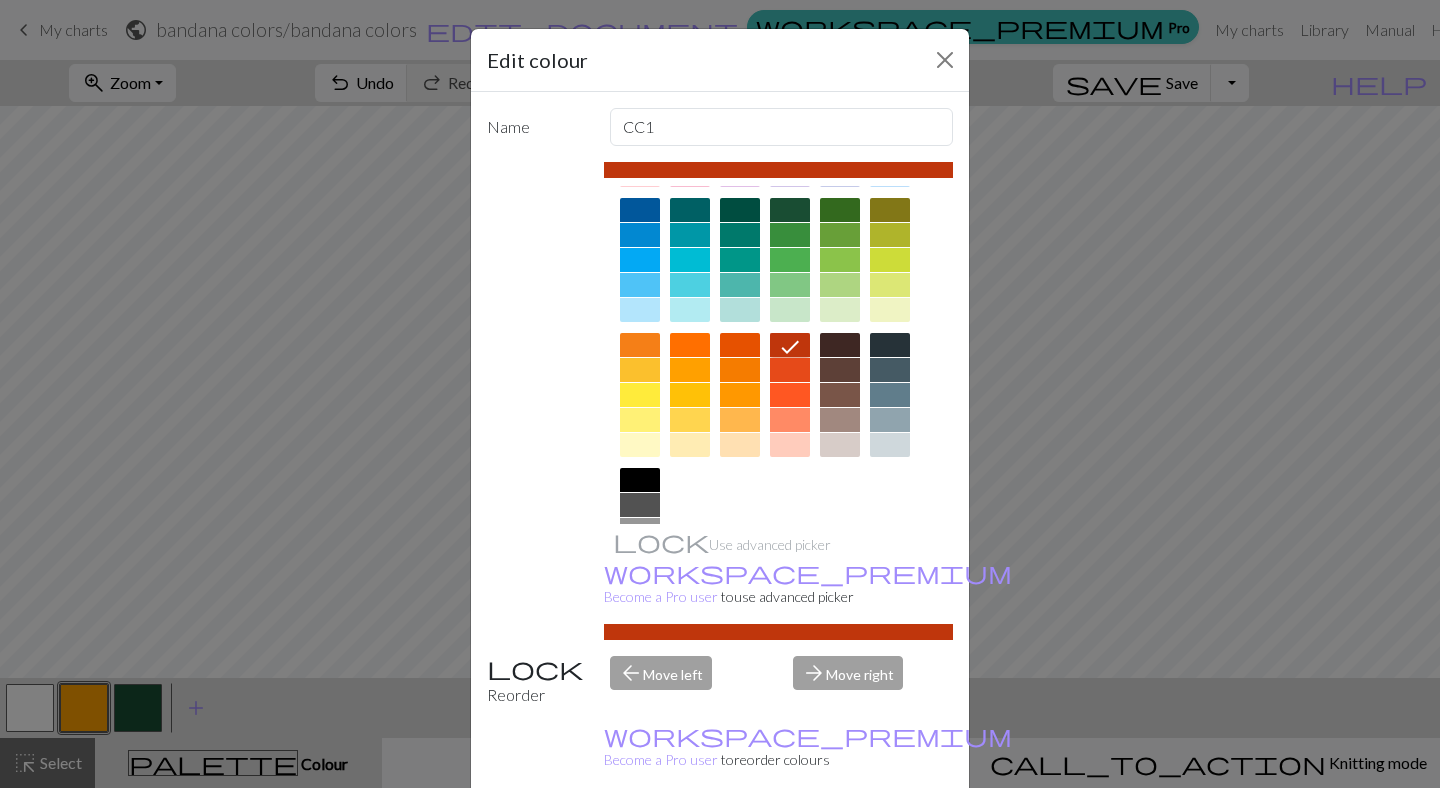 click at bounding box center [790, 370] 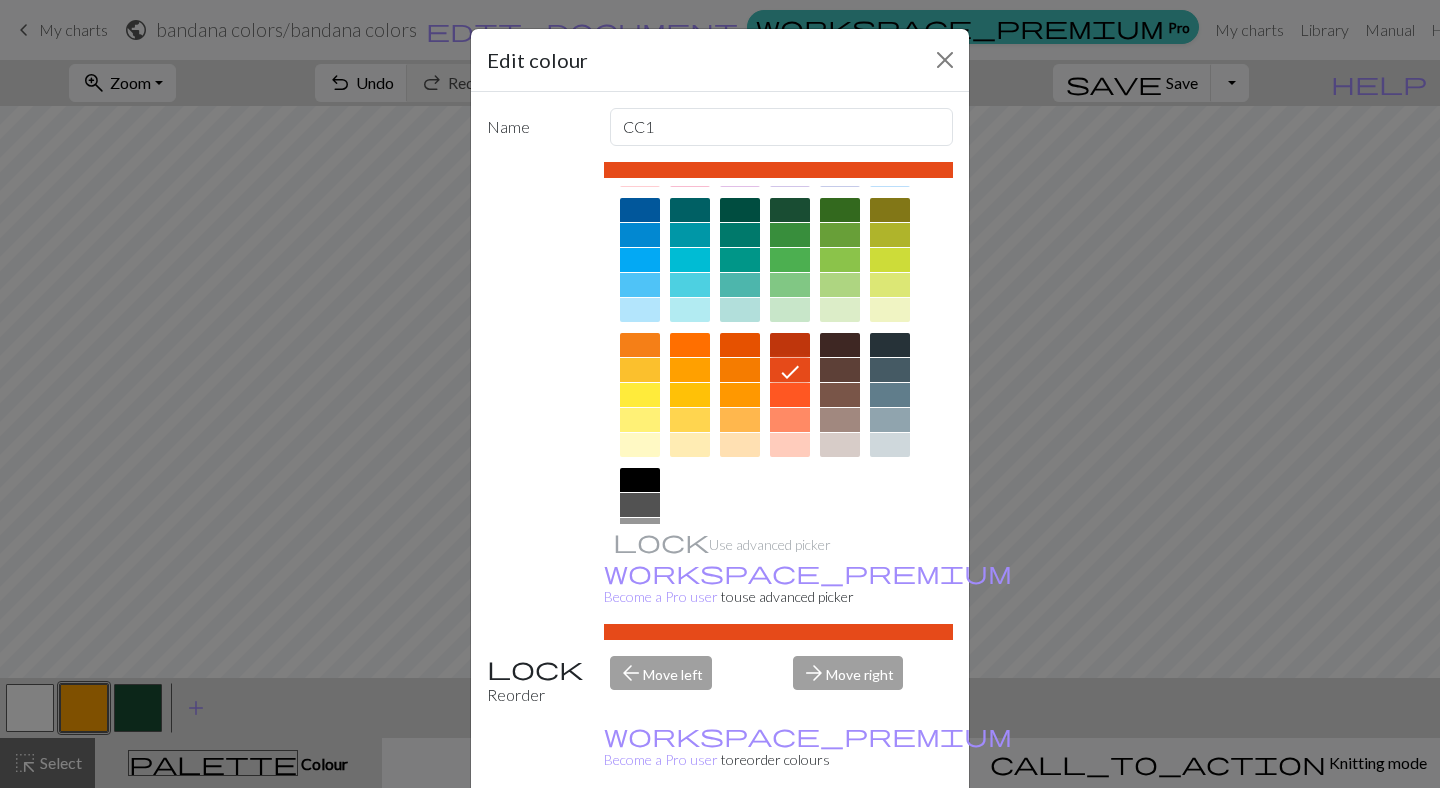 click on "Done" at bounding box center (840, 839) 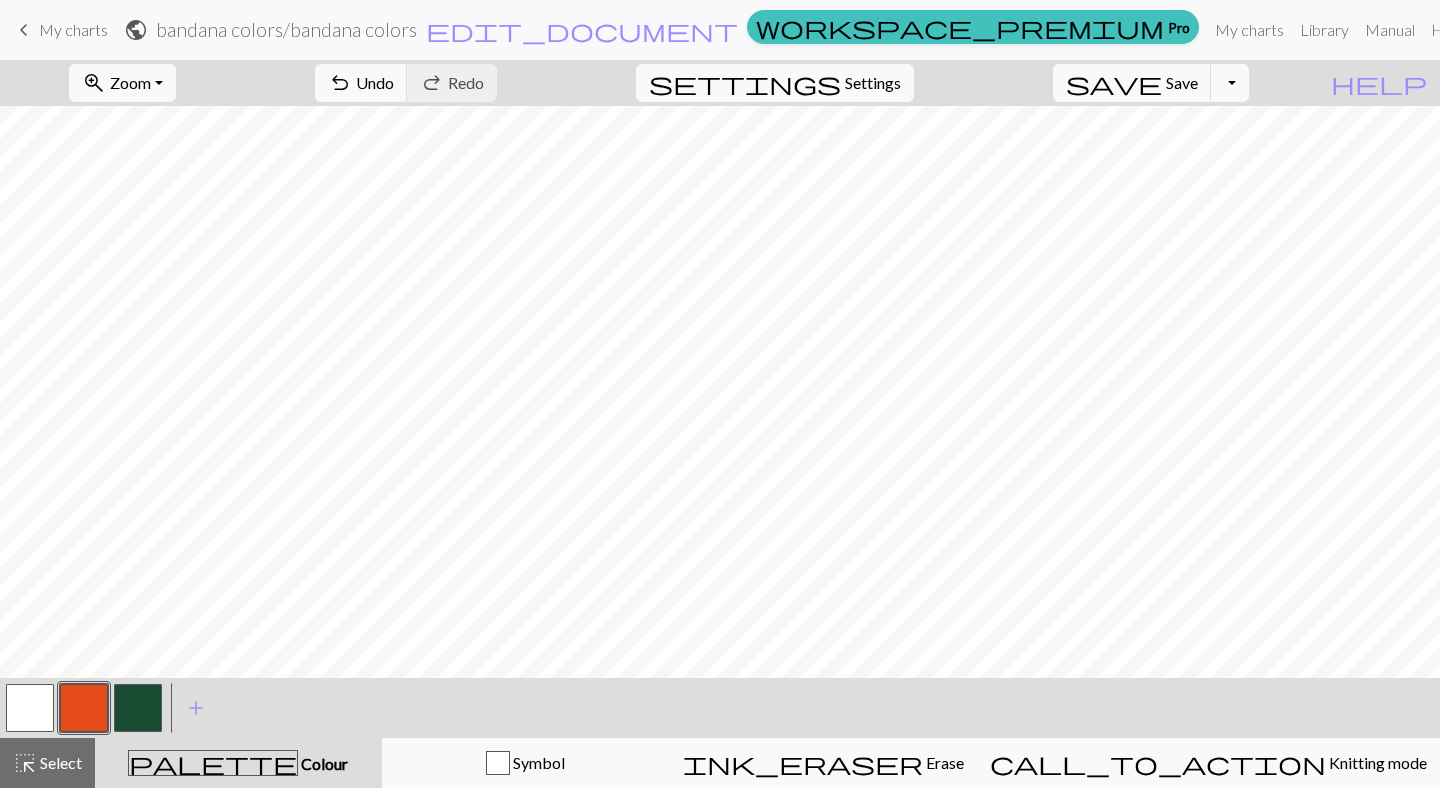 click at bounding box center (138, 708) 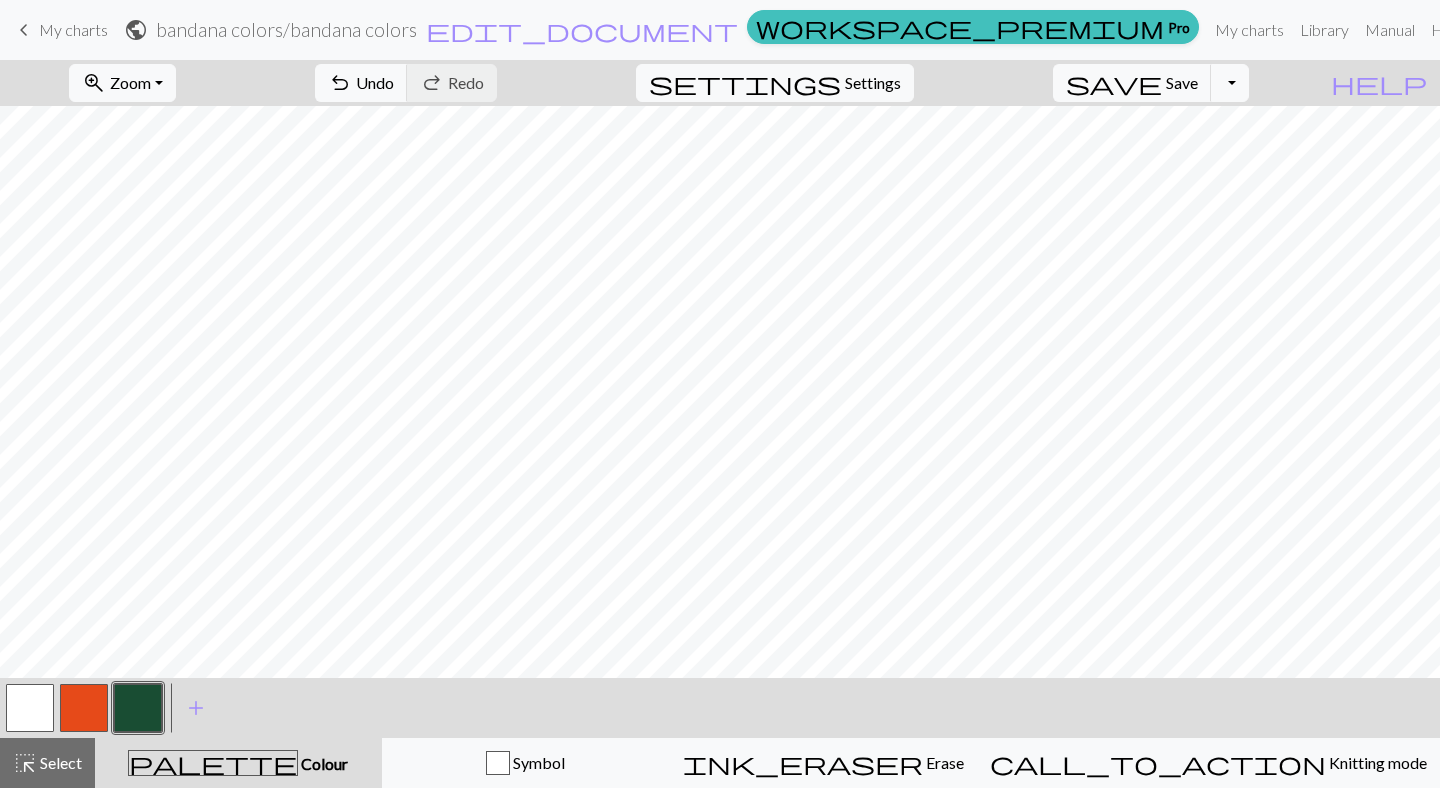 click at bounding box center (138, 708) 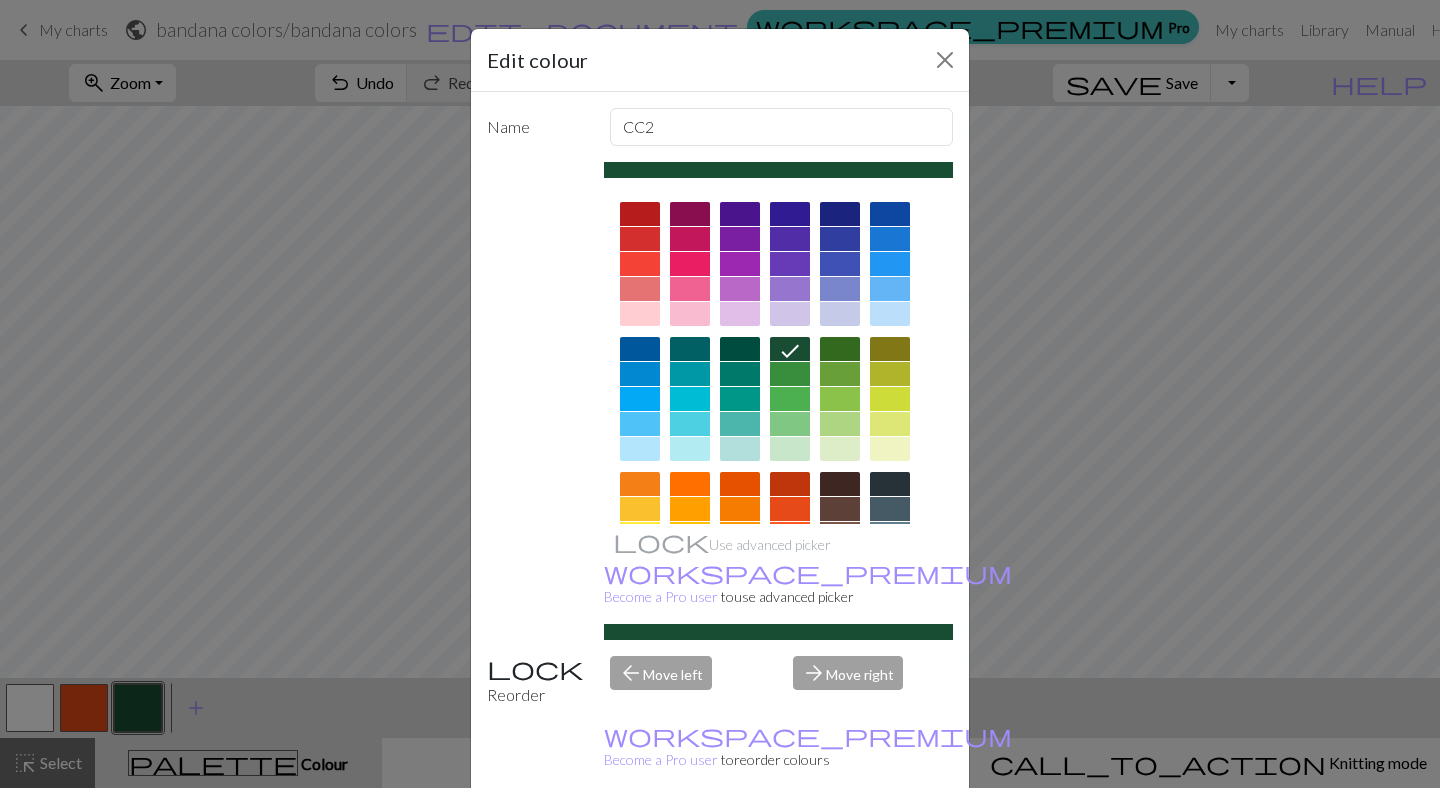 click at bounding box center [690, 349] 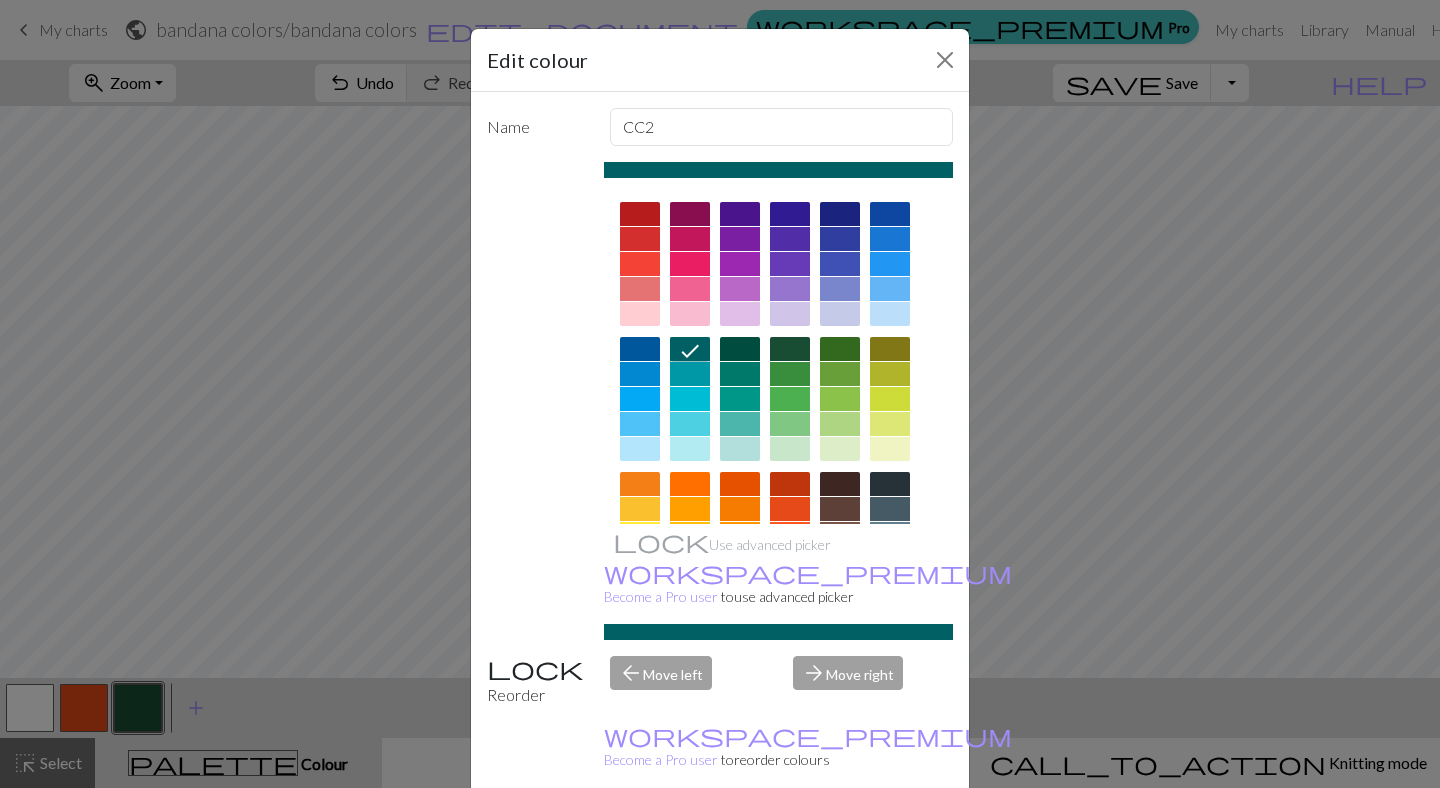 click on "Done" at bounding box center (840, 839) 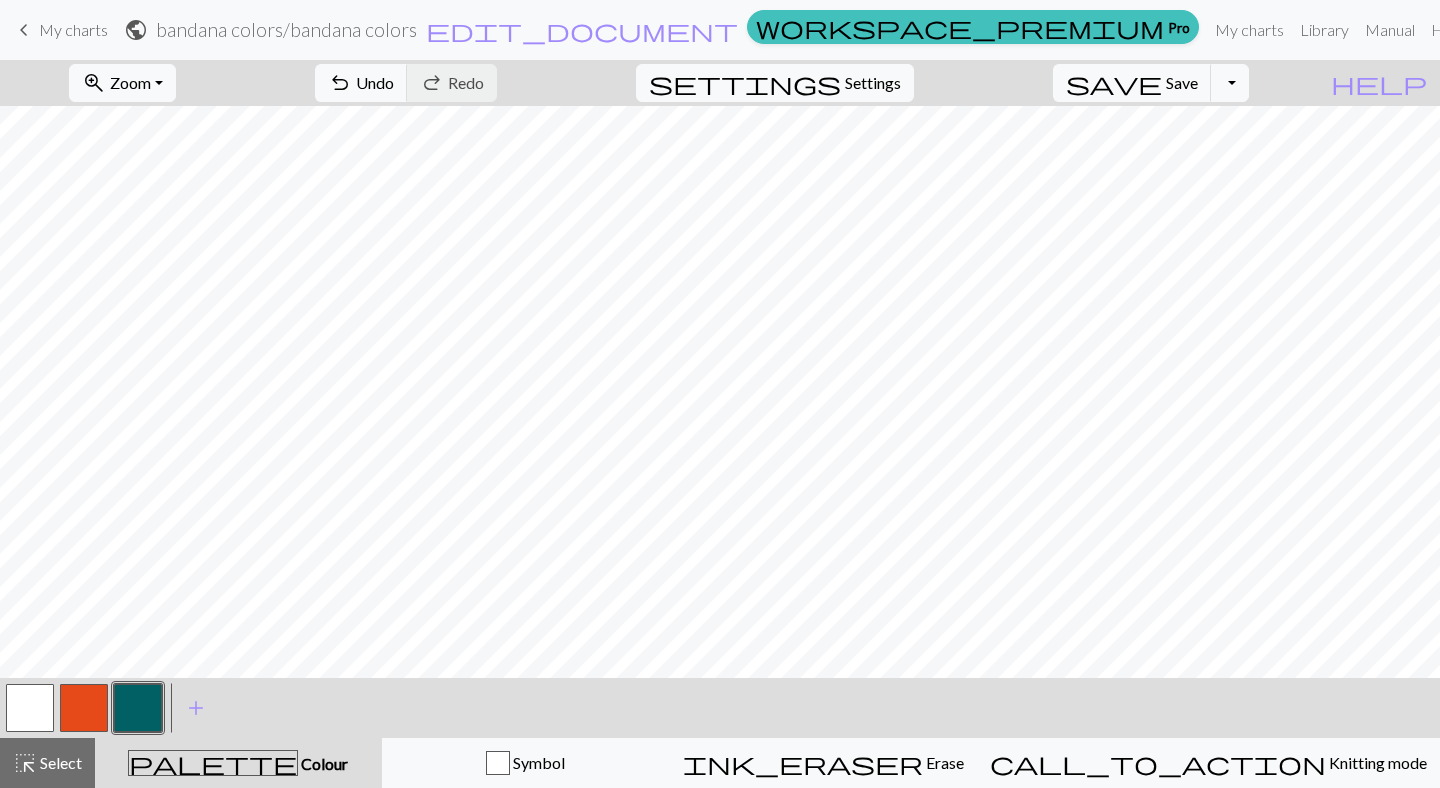 click at bounding box center [30, 708] 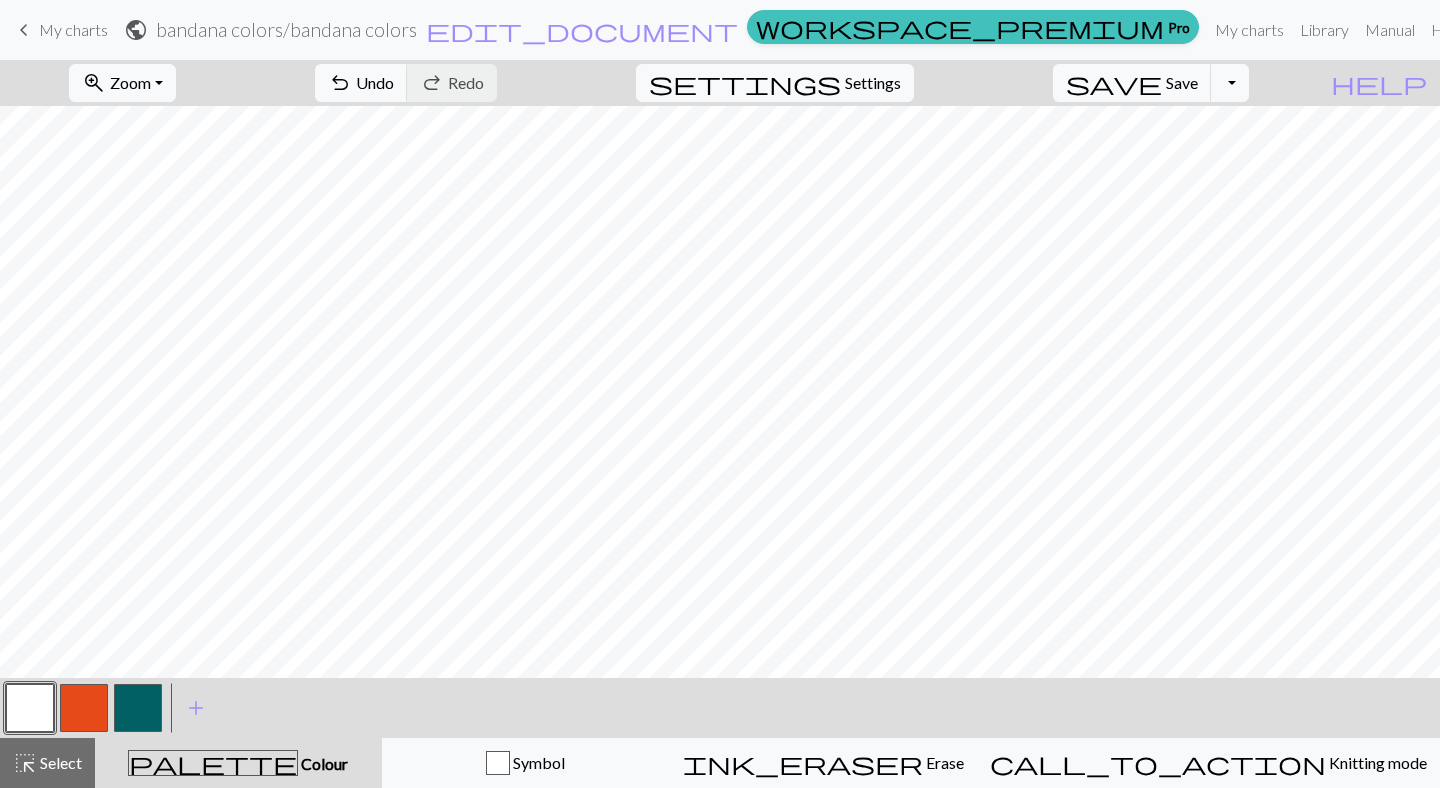 click at bounding box center [30, 708] 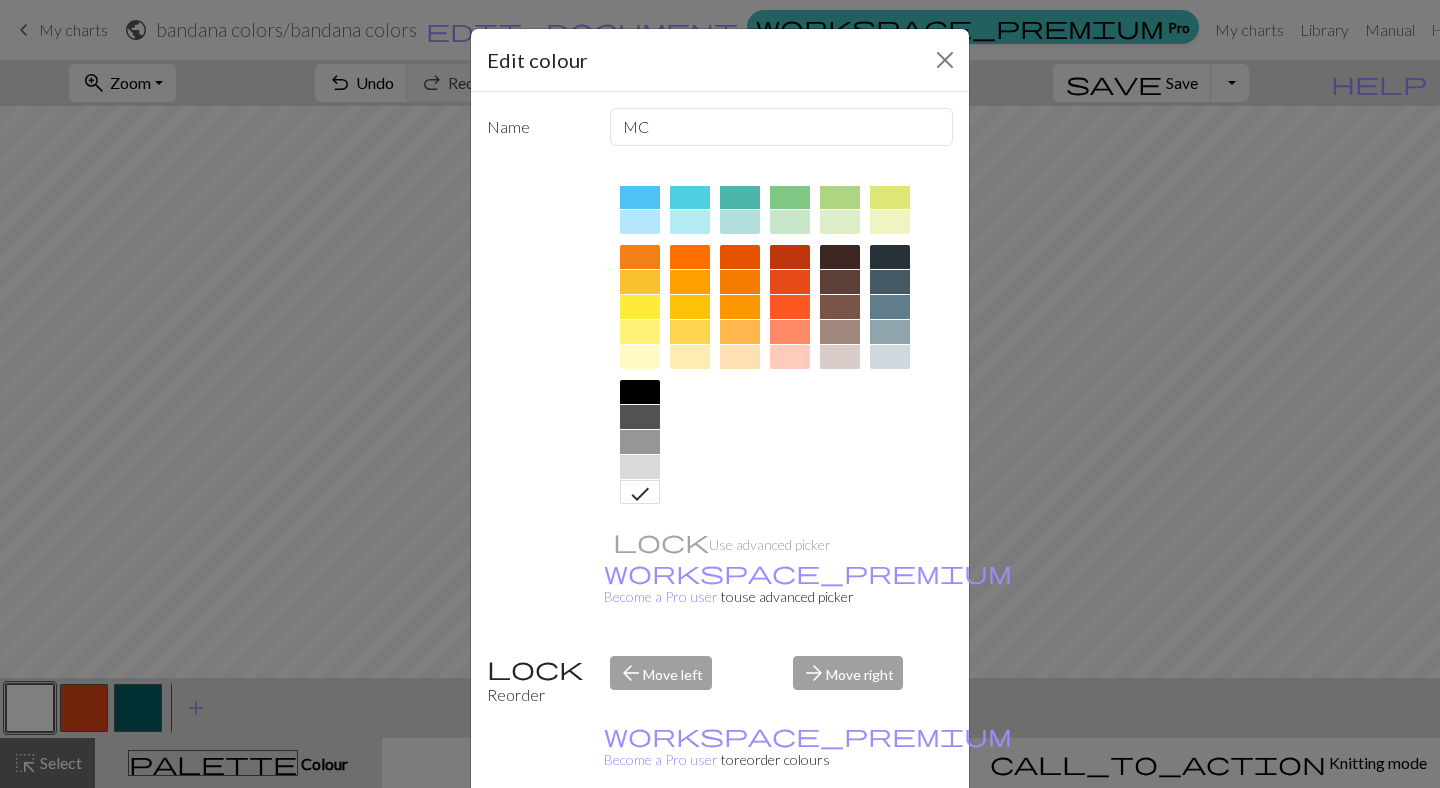 scroll, scrollTop: 230, scrollLeft: 0, axis: vertical 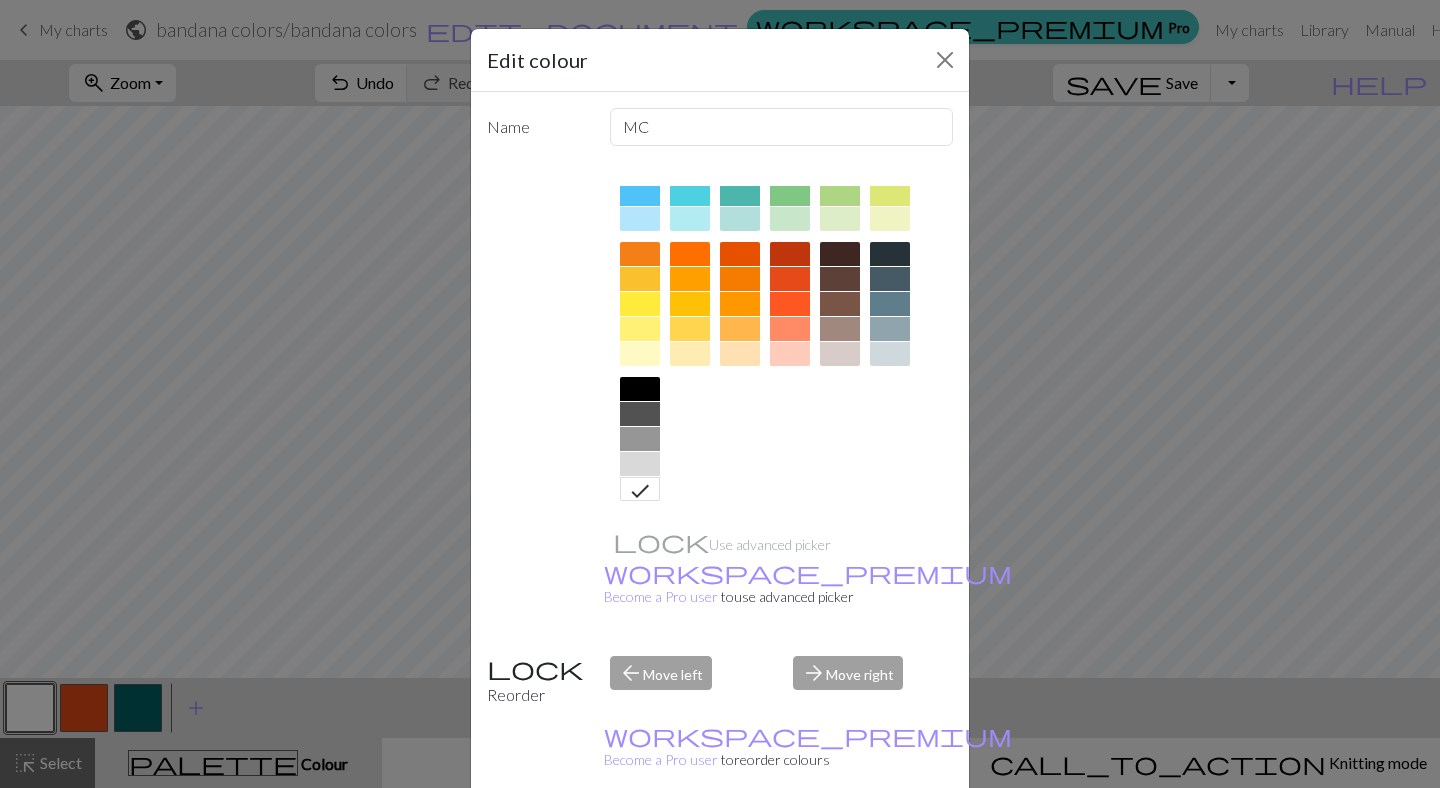 click at bounding box center (690, 354) 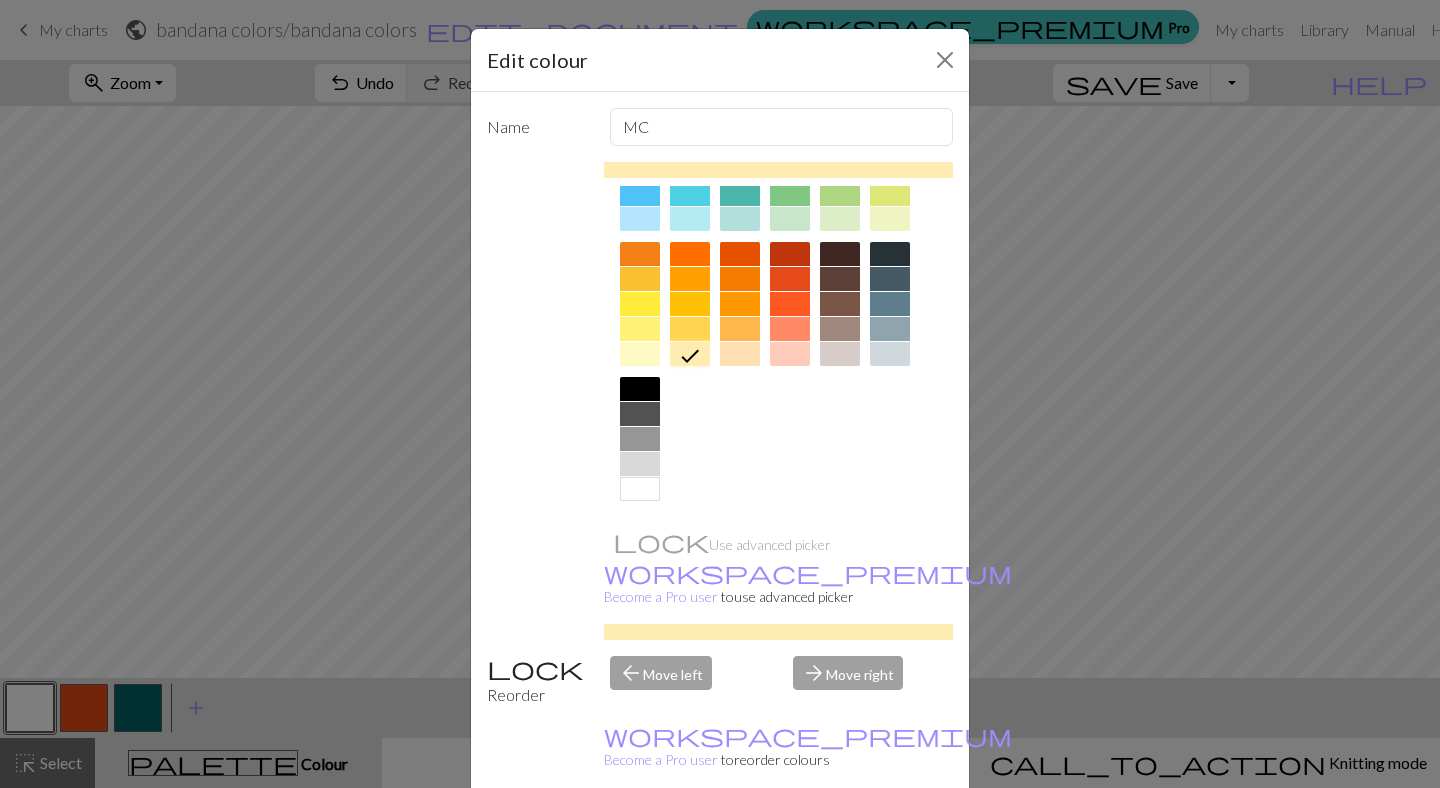 click on "Done" at bounding box center (840, 839) 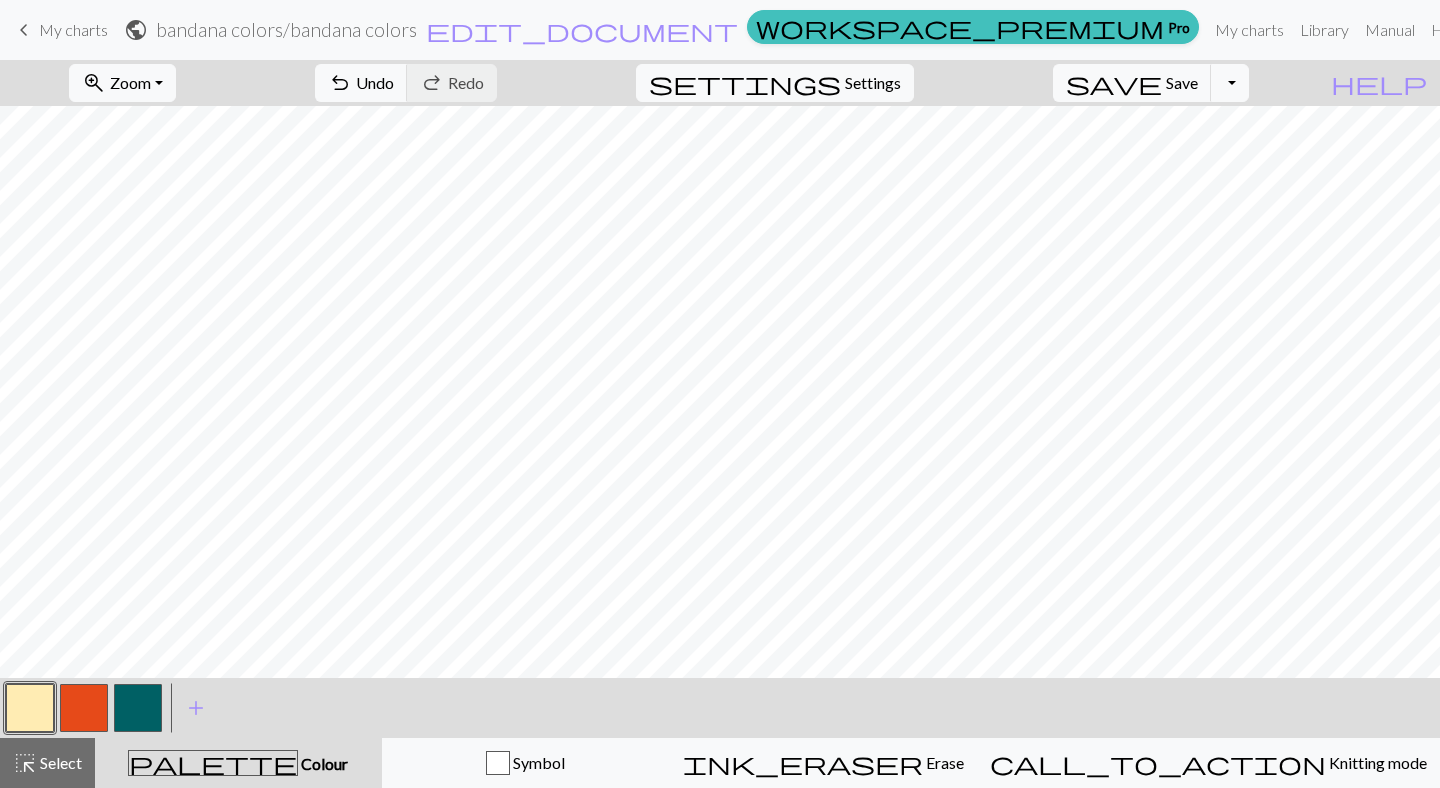 click at bounding box center [84, 708] 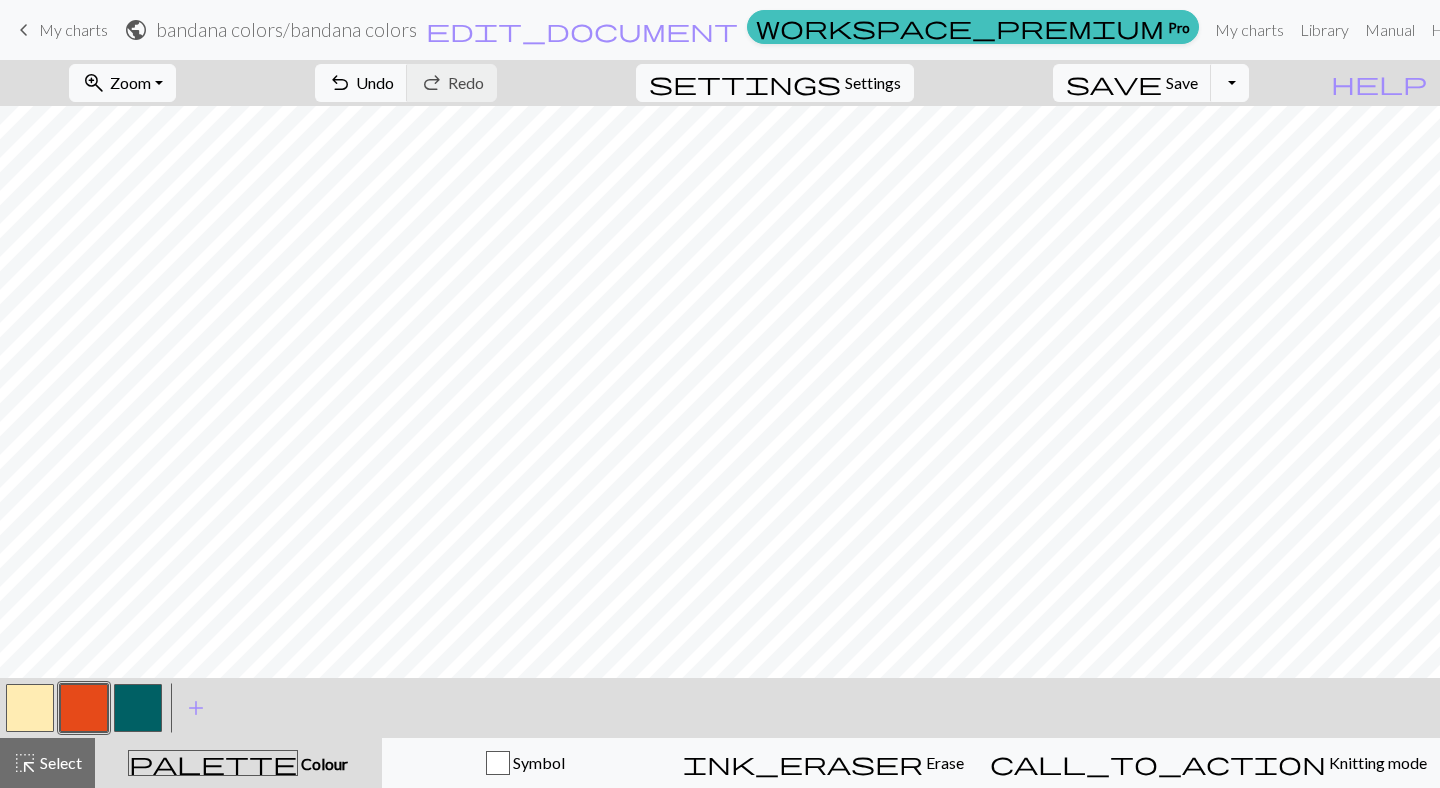click at bounding box center (138, 708) 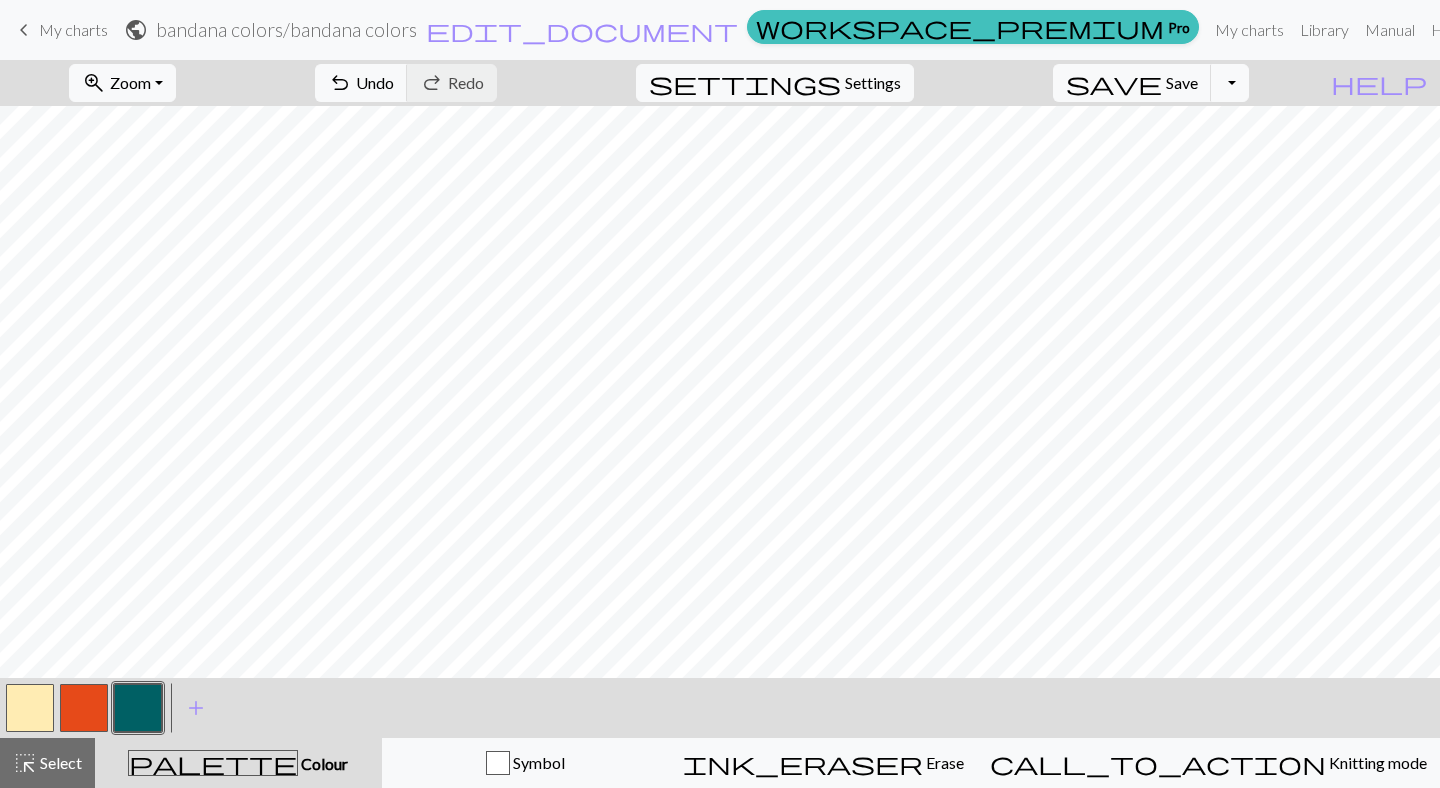click at bounding box center (84, 708) 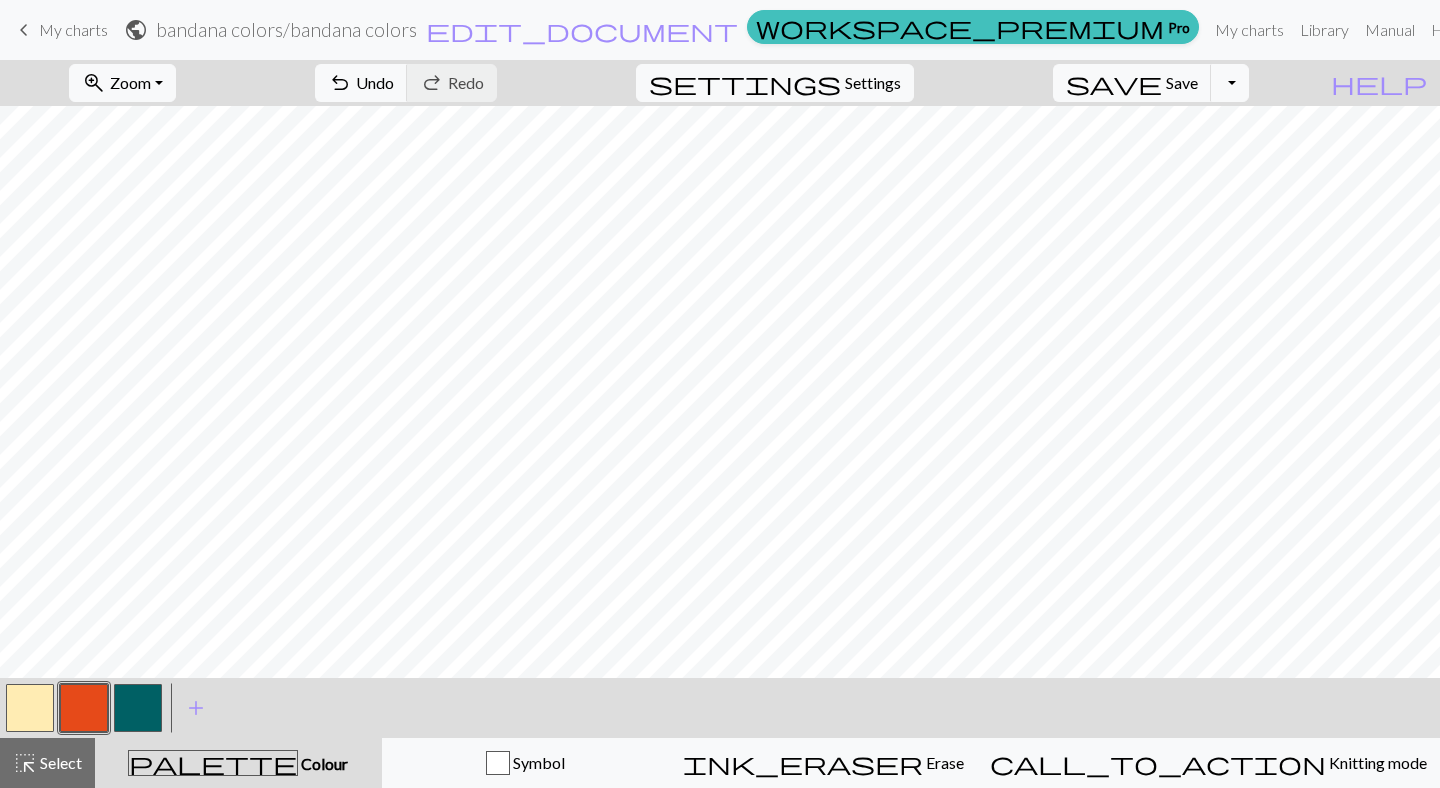 type 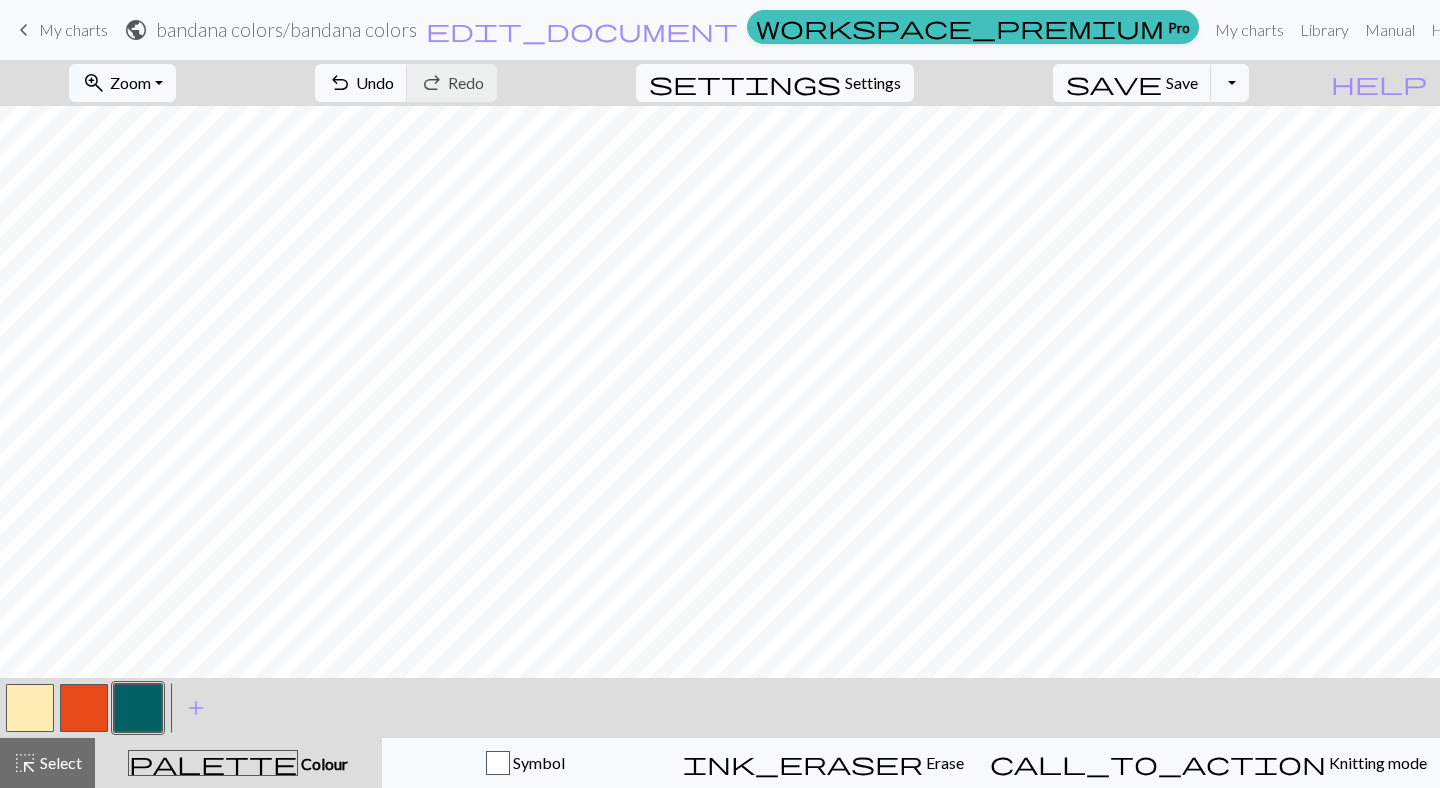 click at bounding box center [138, 708] 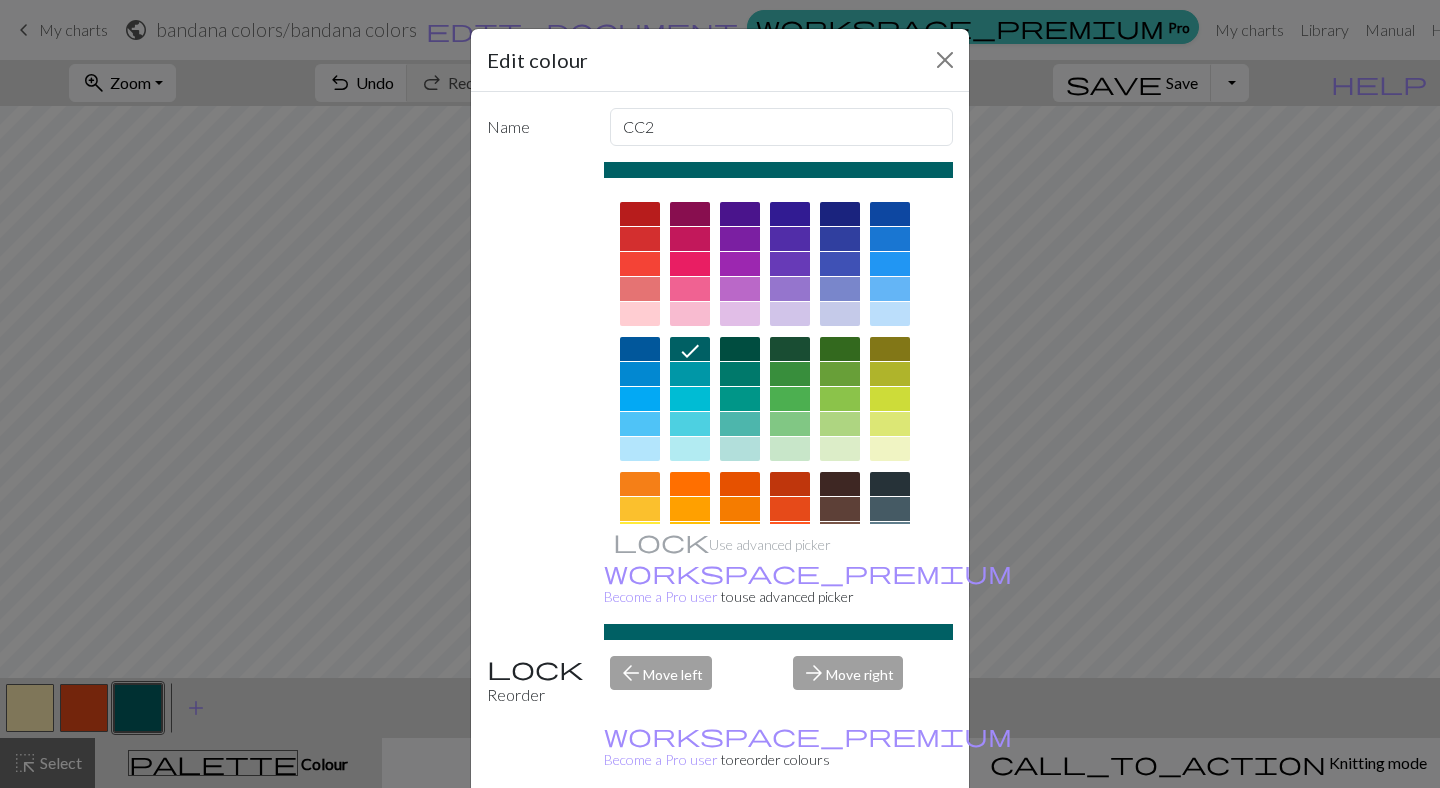 click on "Done" at bounding box center [840, 839] 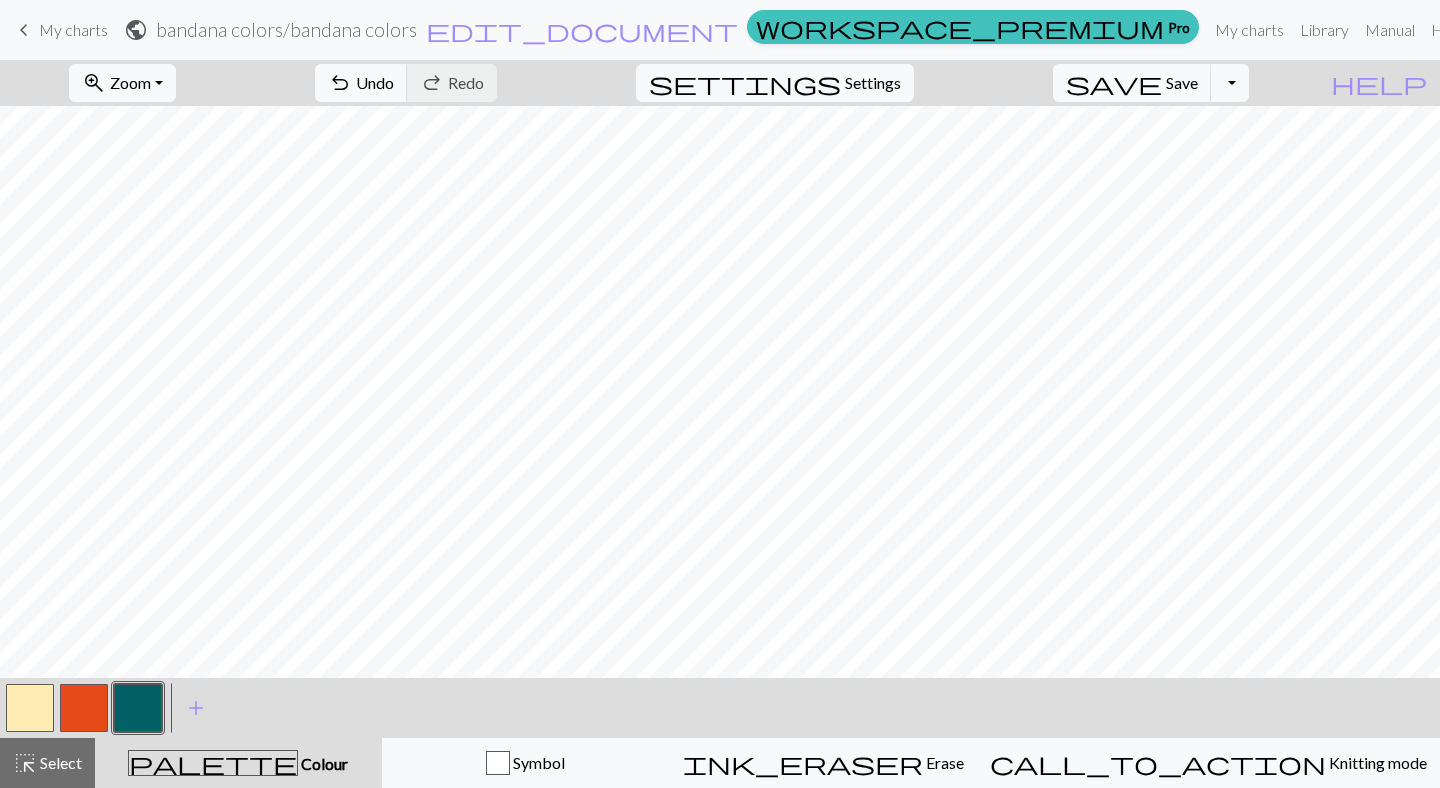 click at bounding box center [84, 708] 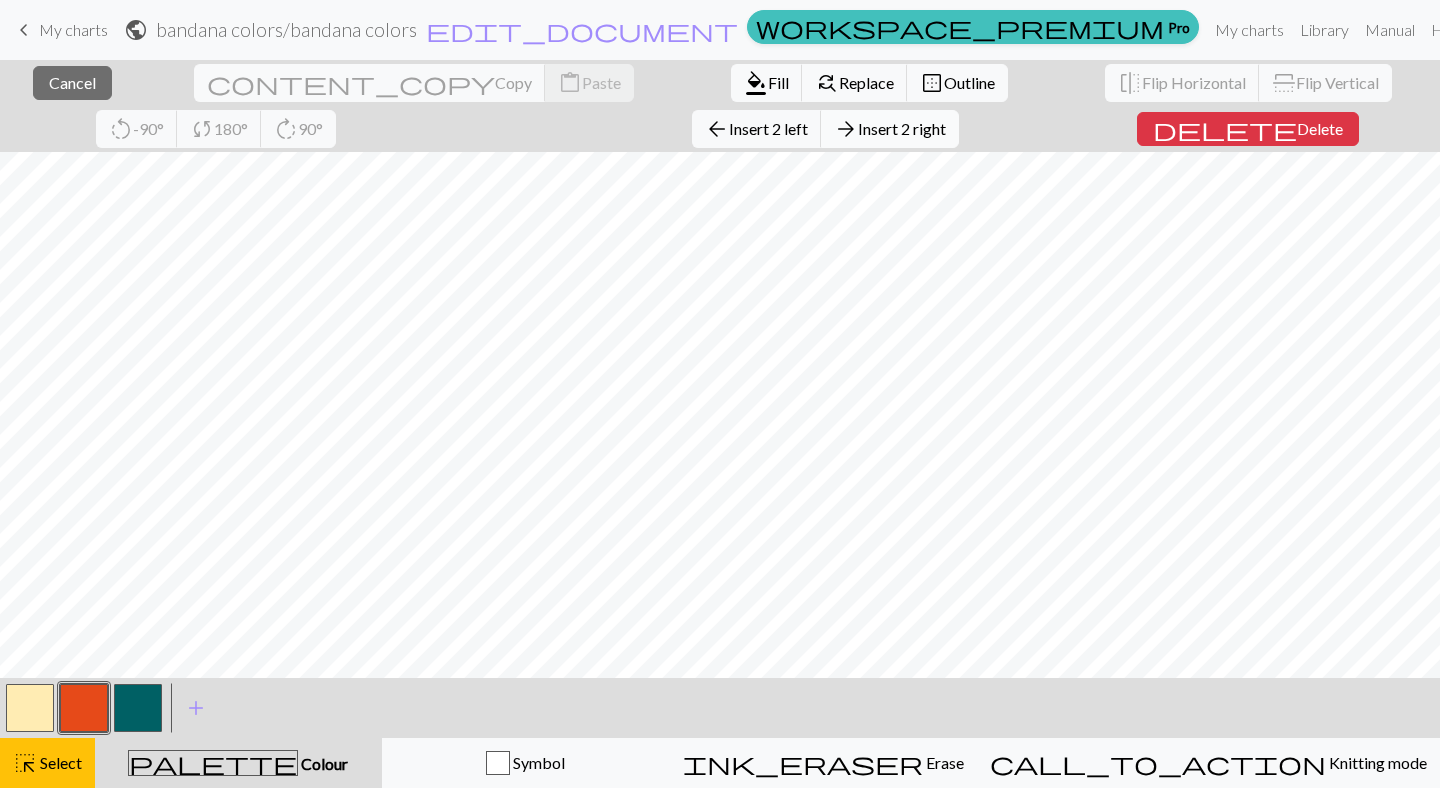click on "Insert 2 right" at bounding box center [902, 128] 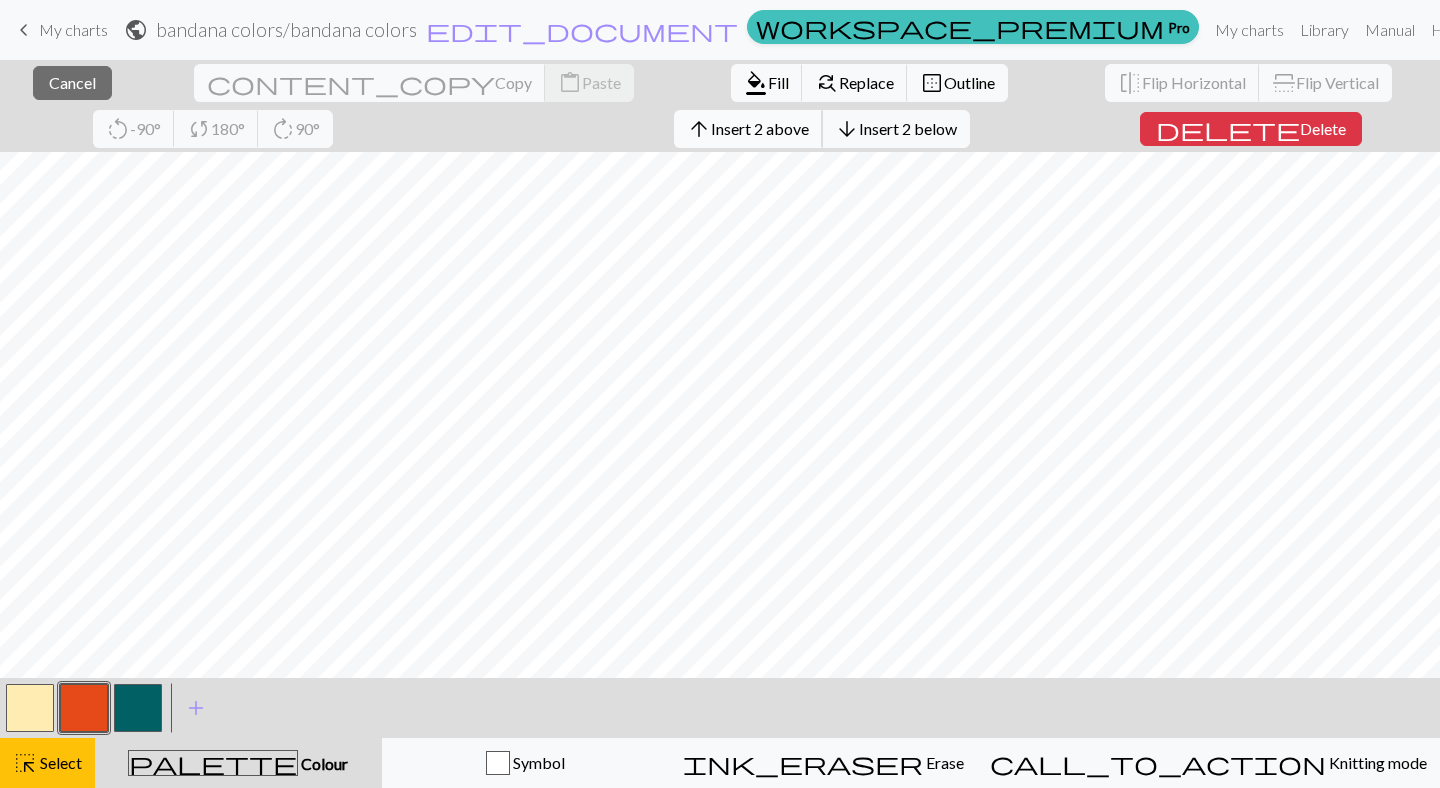 click on "Insert 2 above" at bounding box center [760, 128] 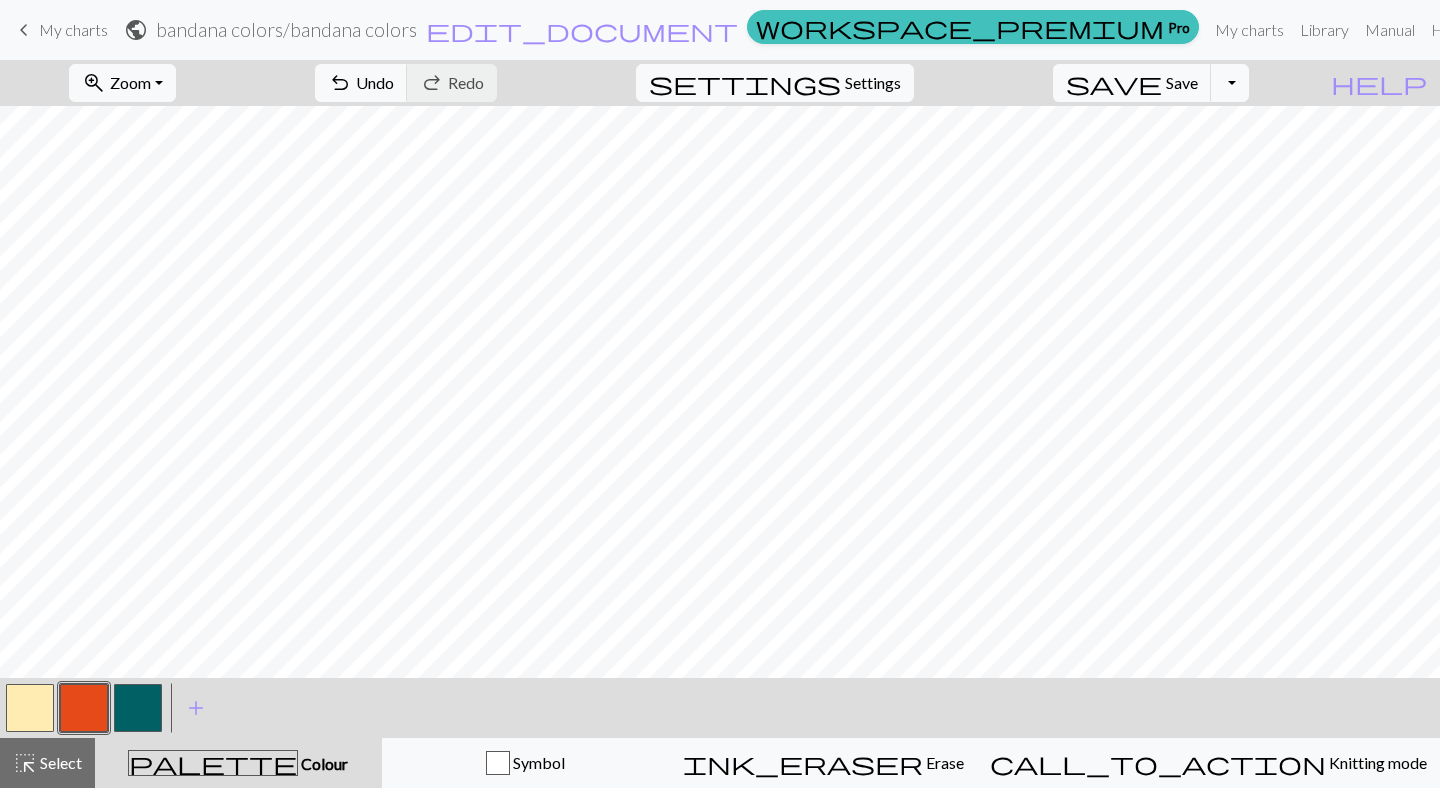 click at bounding box center [138, 708] 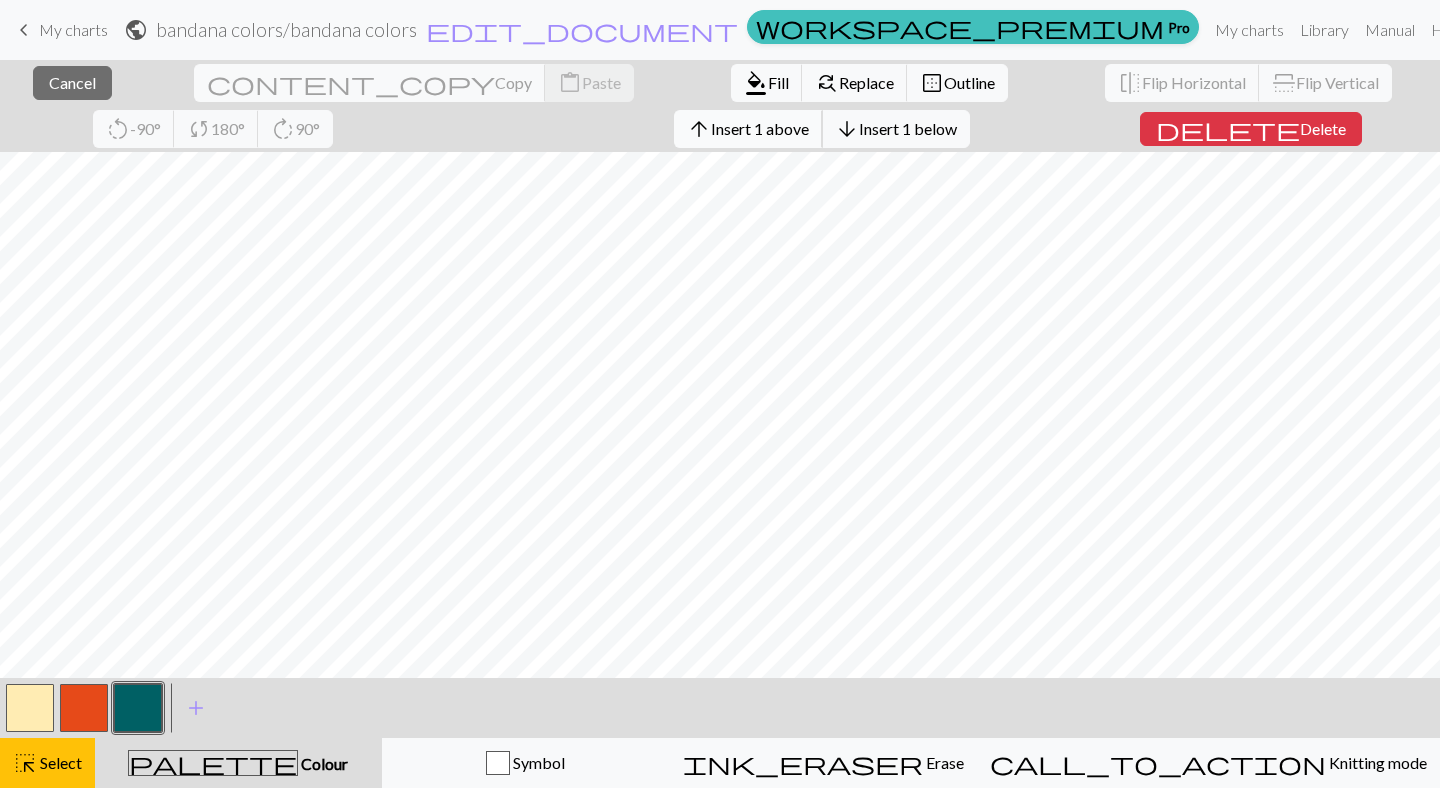 click on "Insert 1 above" at bounding box center [760, 128] 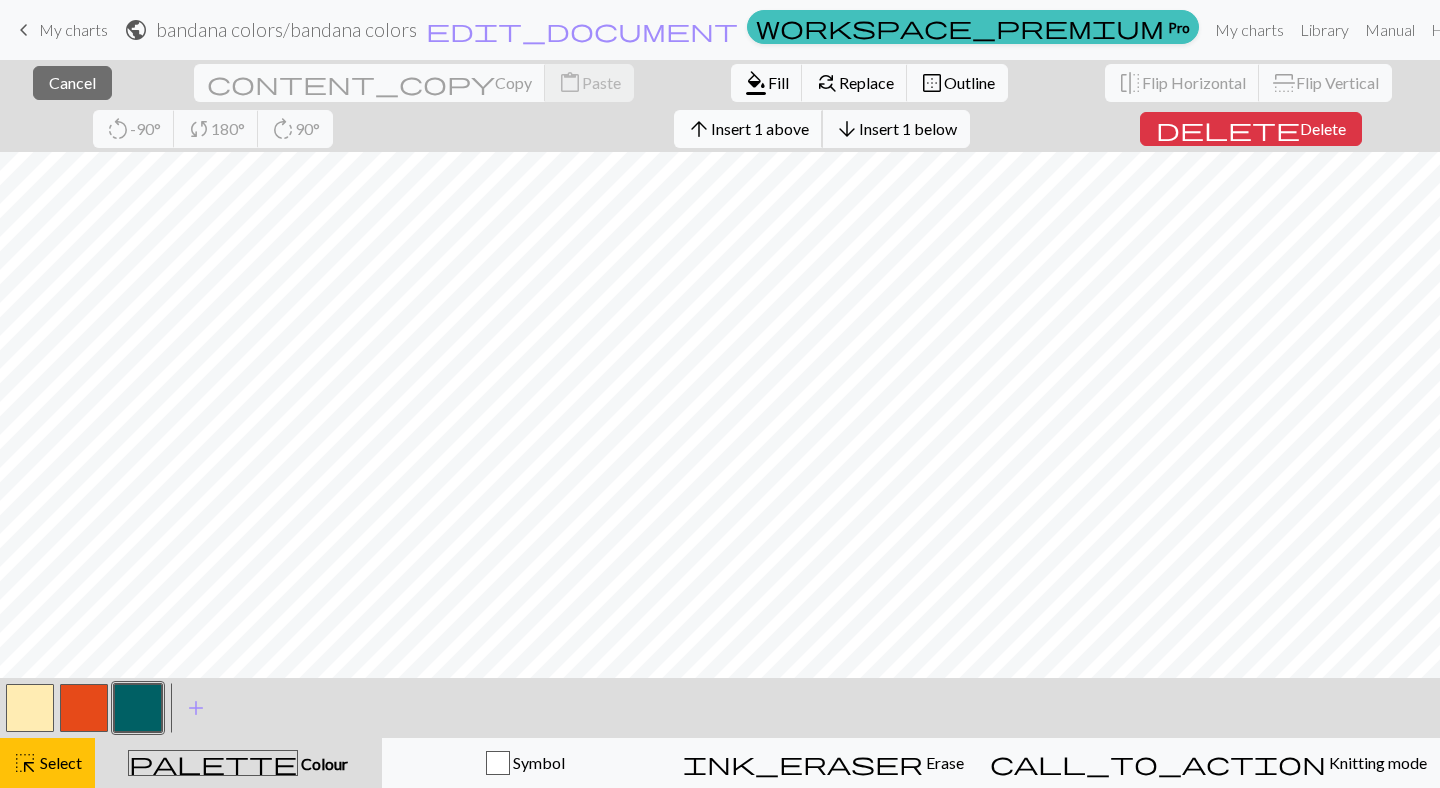 click on "arrow_upward  Insert 1 above" at bounding box center (748, 129) 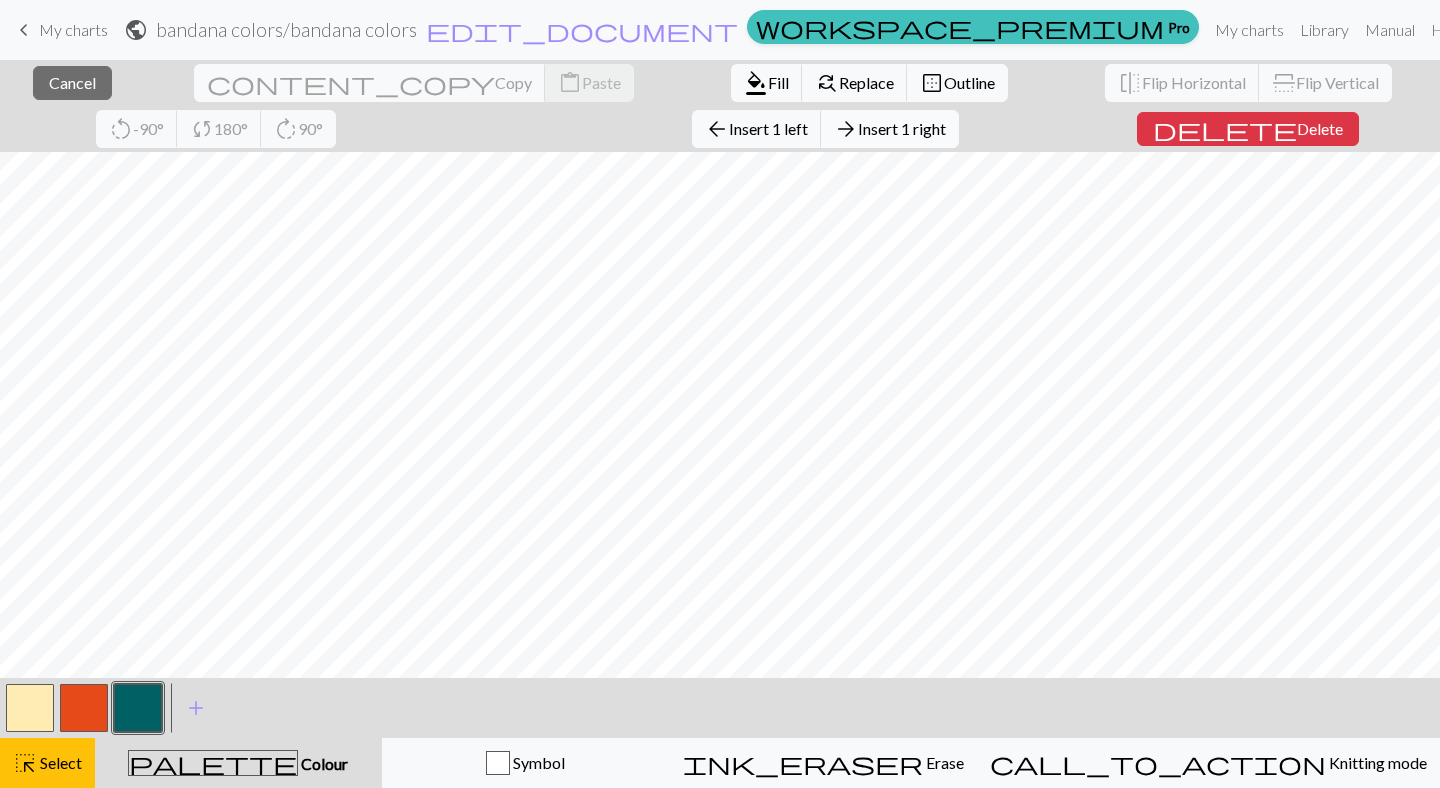 click on "Insert 1 right" at bounding box center [902, 128] 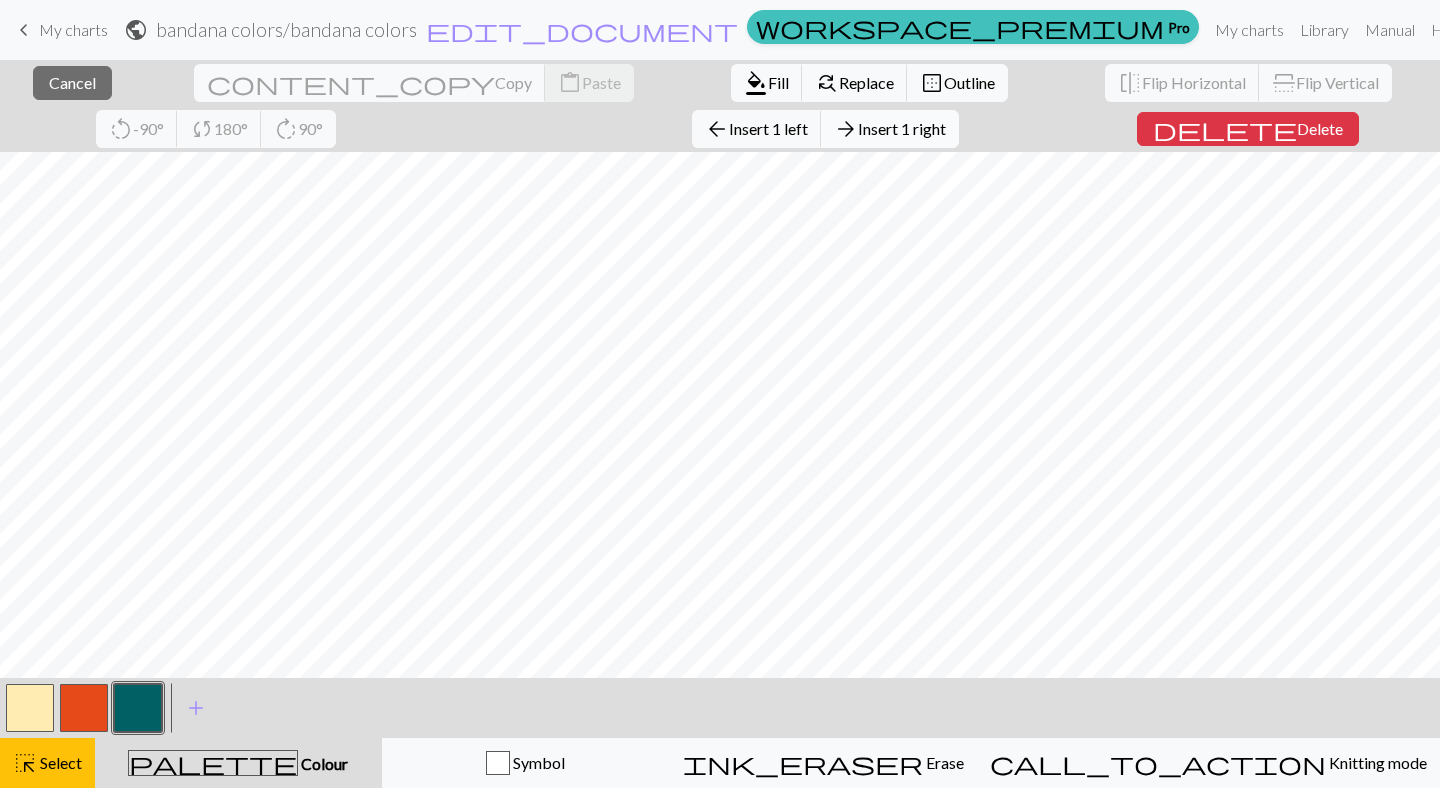 click on "Insert 1 right" at bounding box center [902, 128] 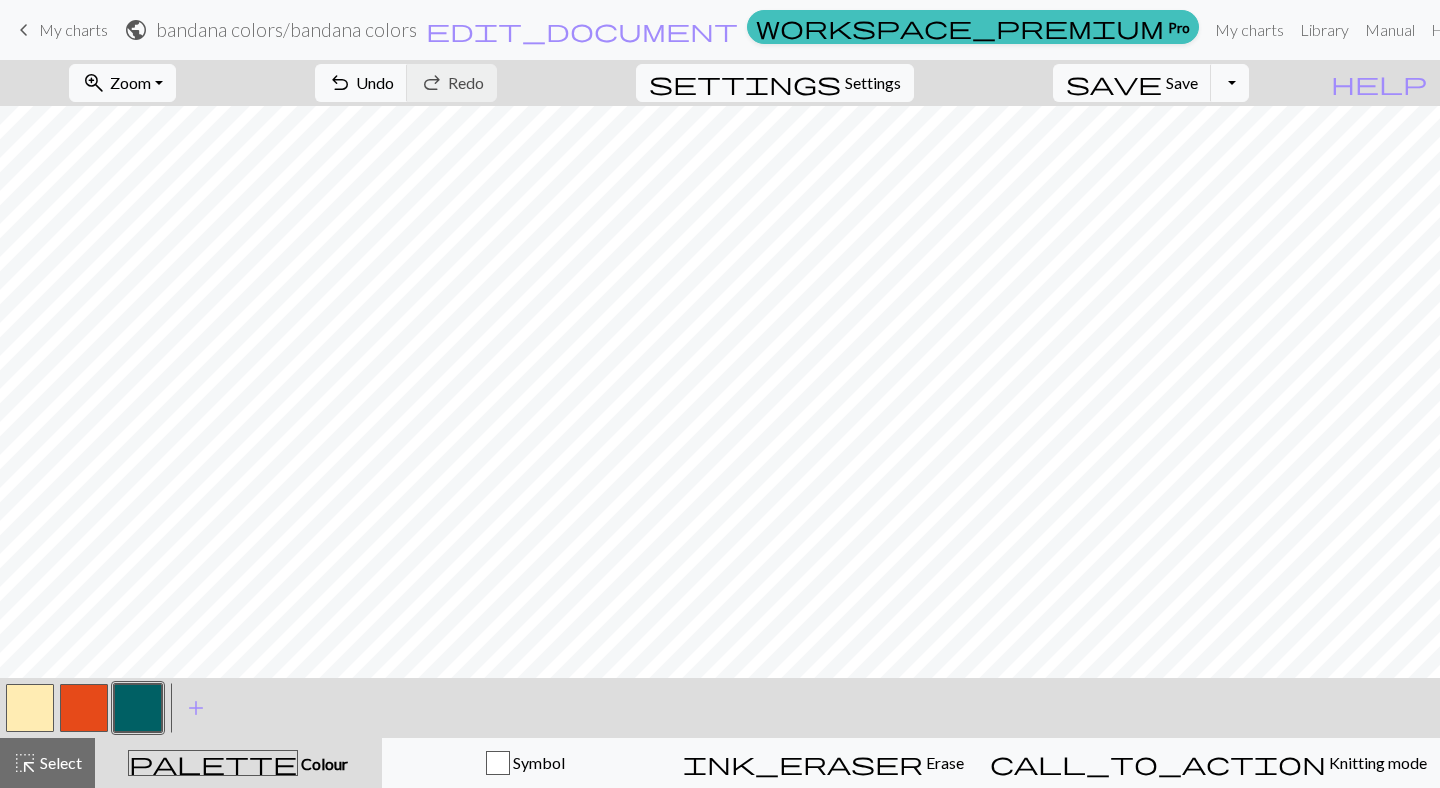 click at bounding box center [84, 708] 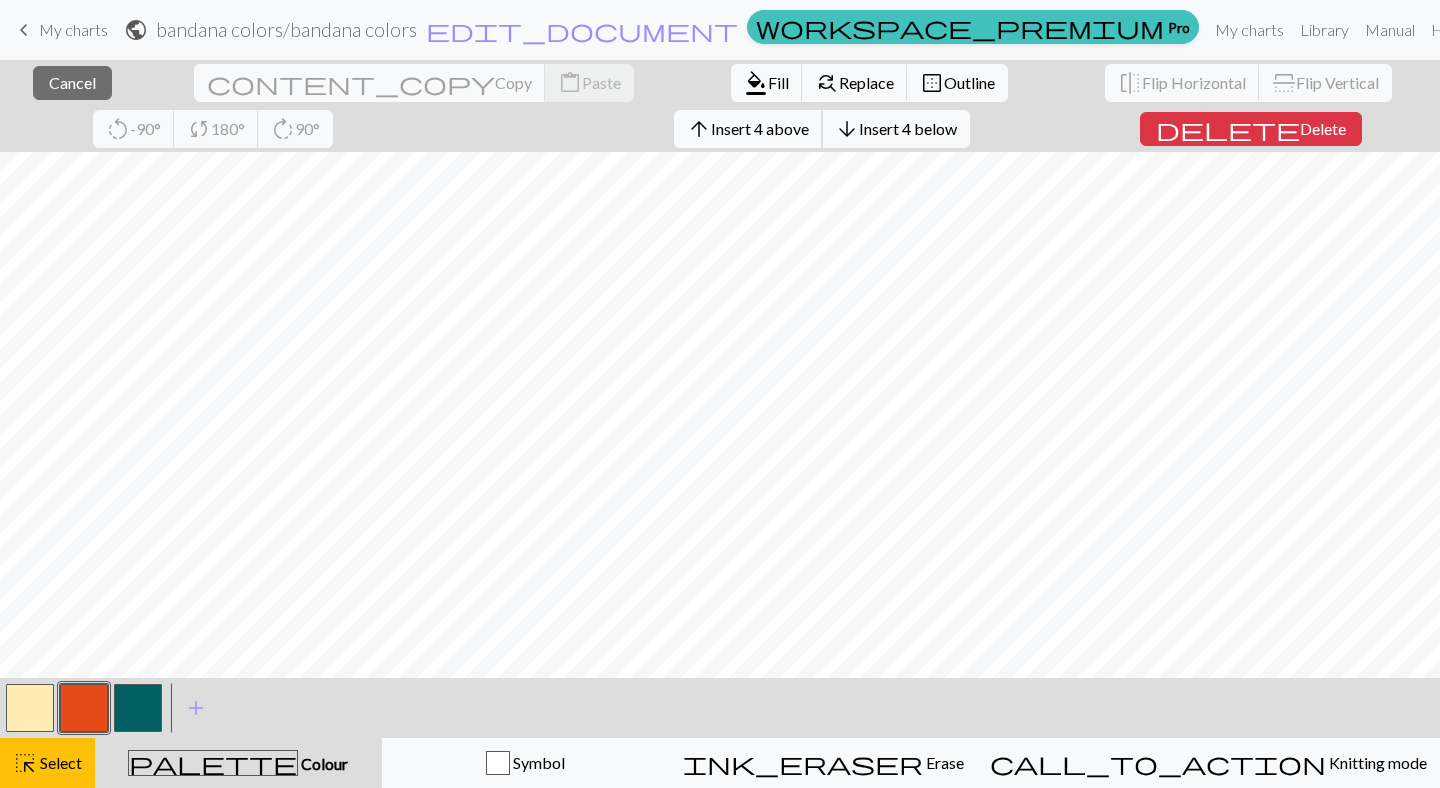 click on "Insert 4 above" at bounding box center [760, 128] 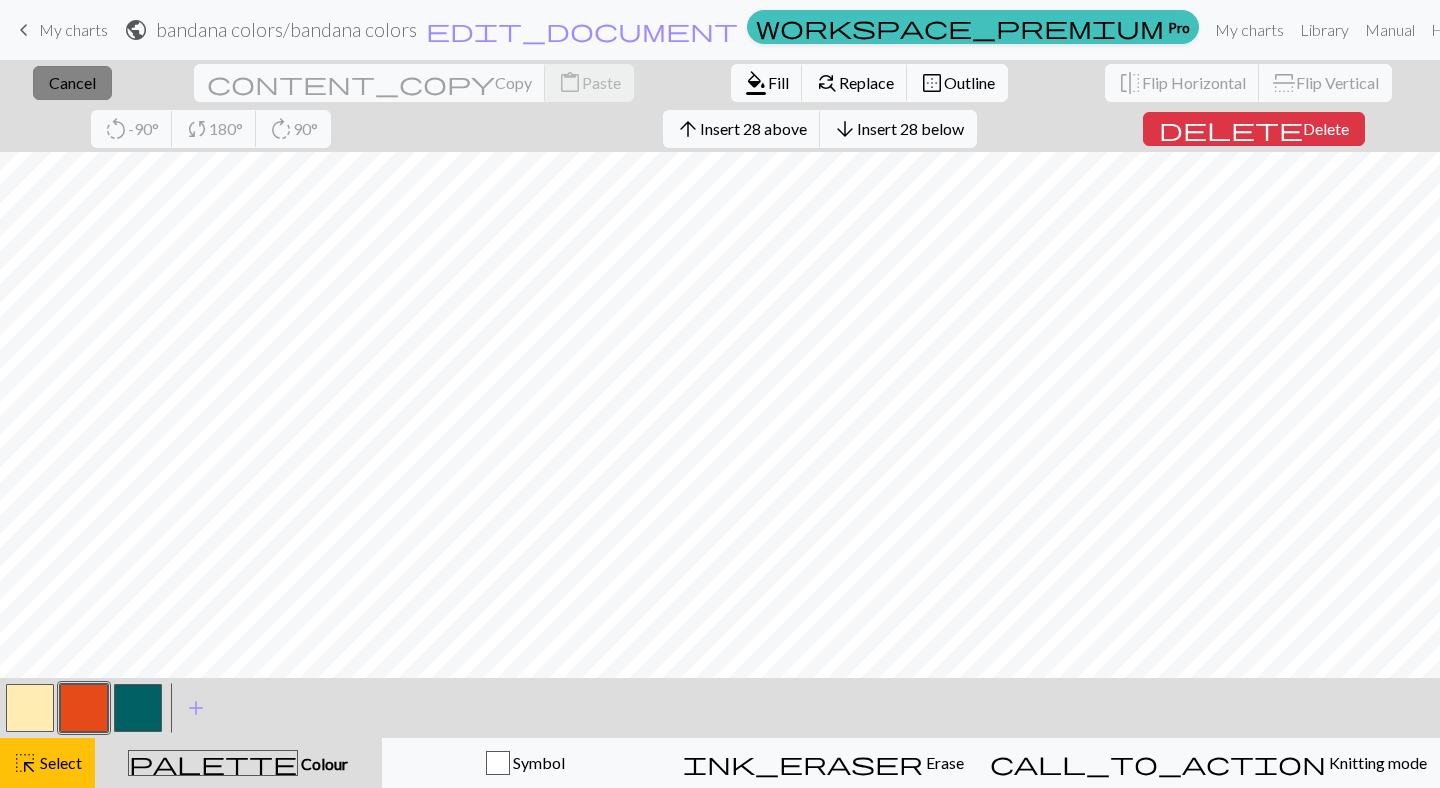 click on "Cancel" at bounding box center (72, 82) 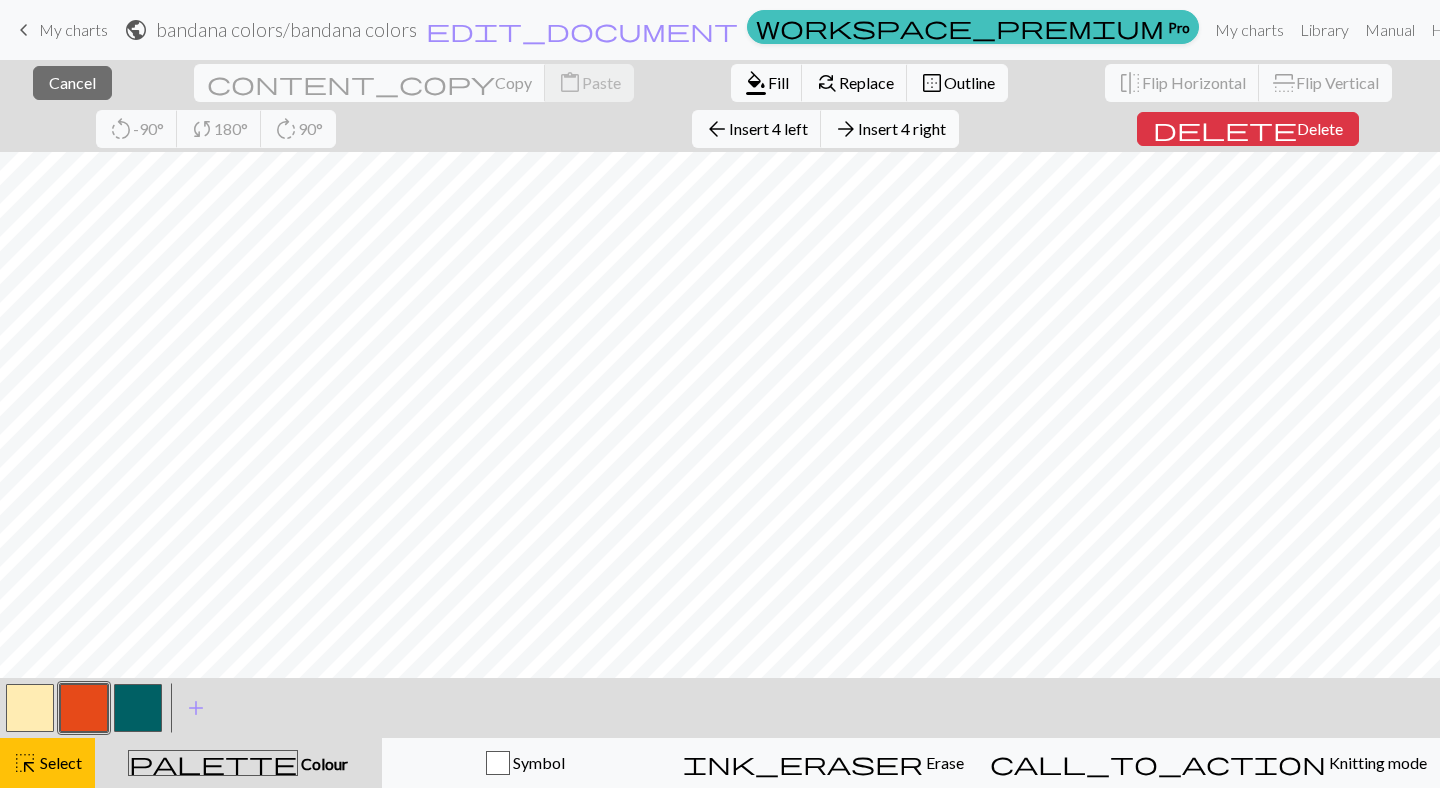 click on "Insert 4 right" at bounding box center [902, 128] 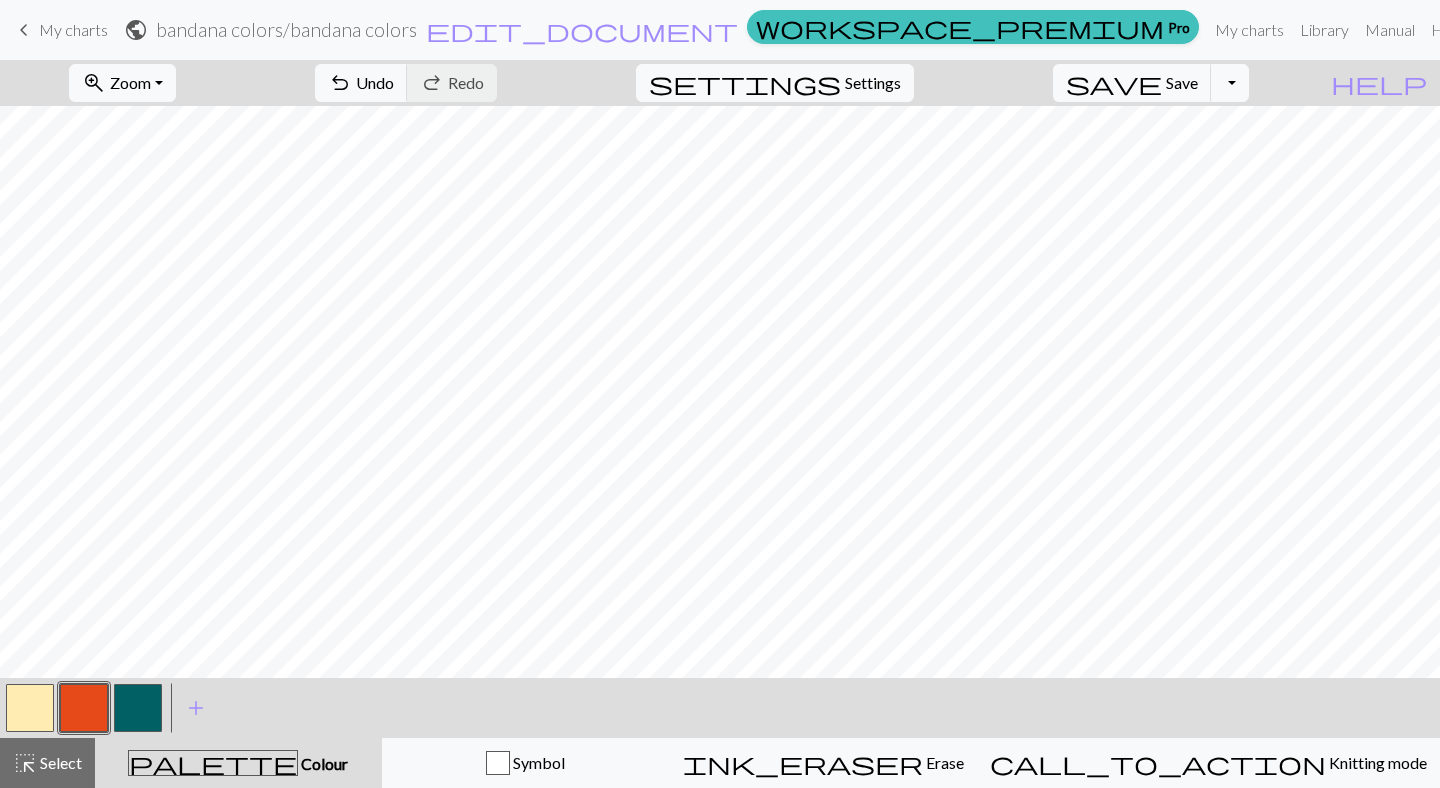 click at bounding box center (138, 708) 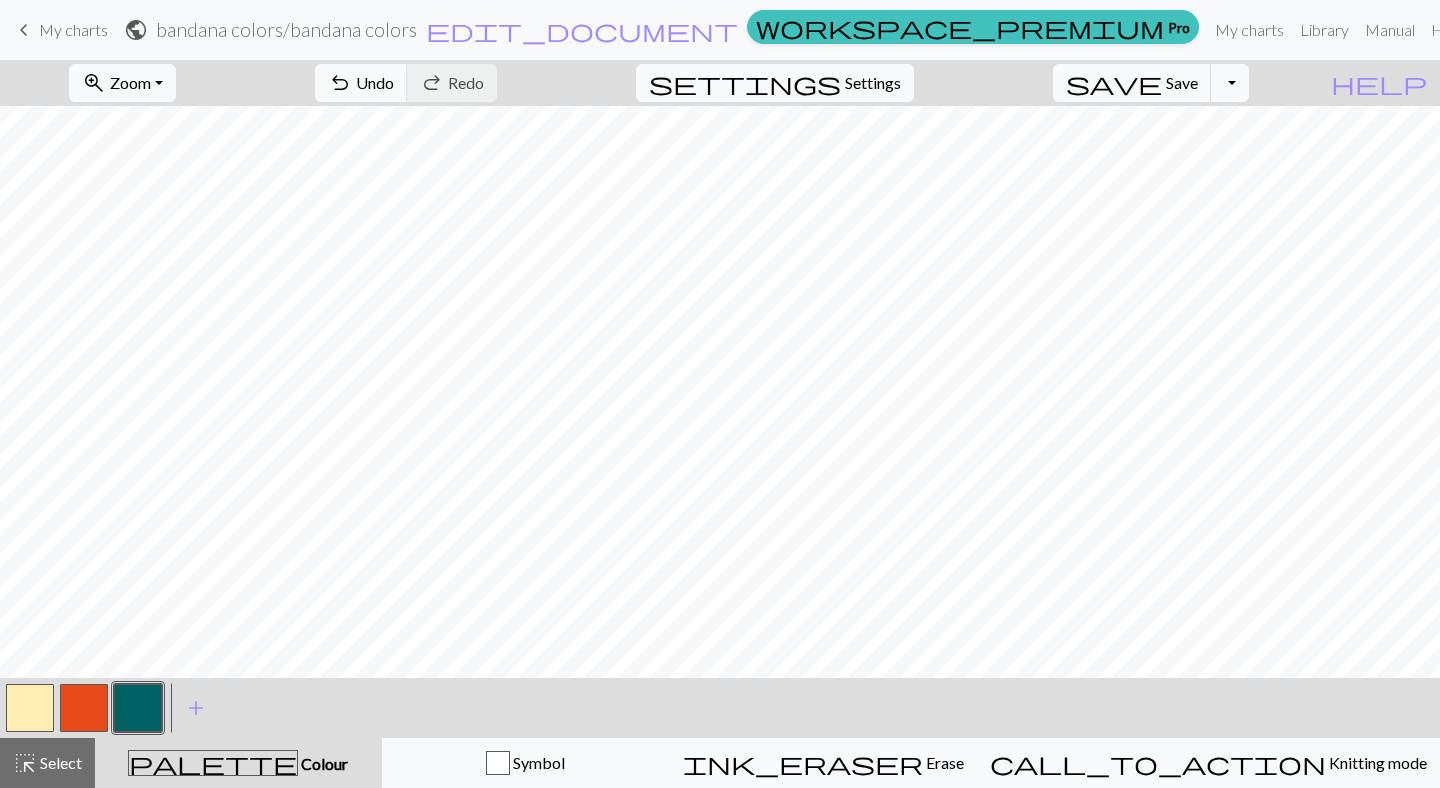 click at bounding box center [30, 708] 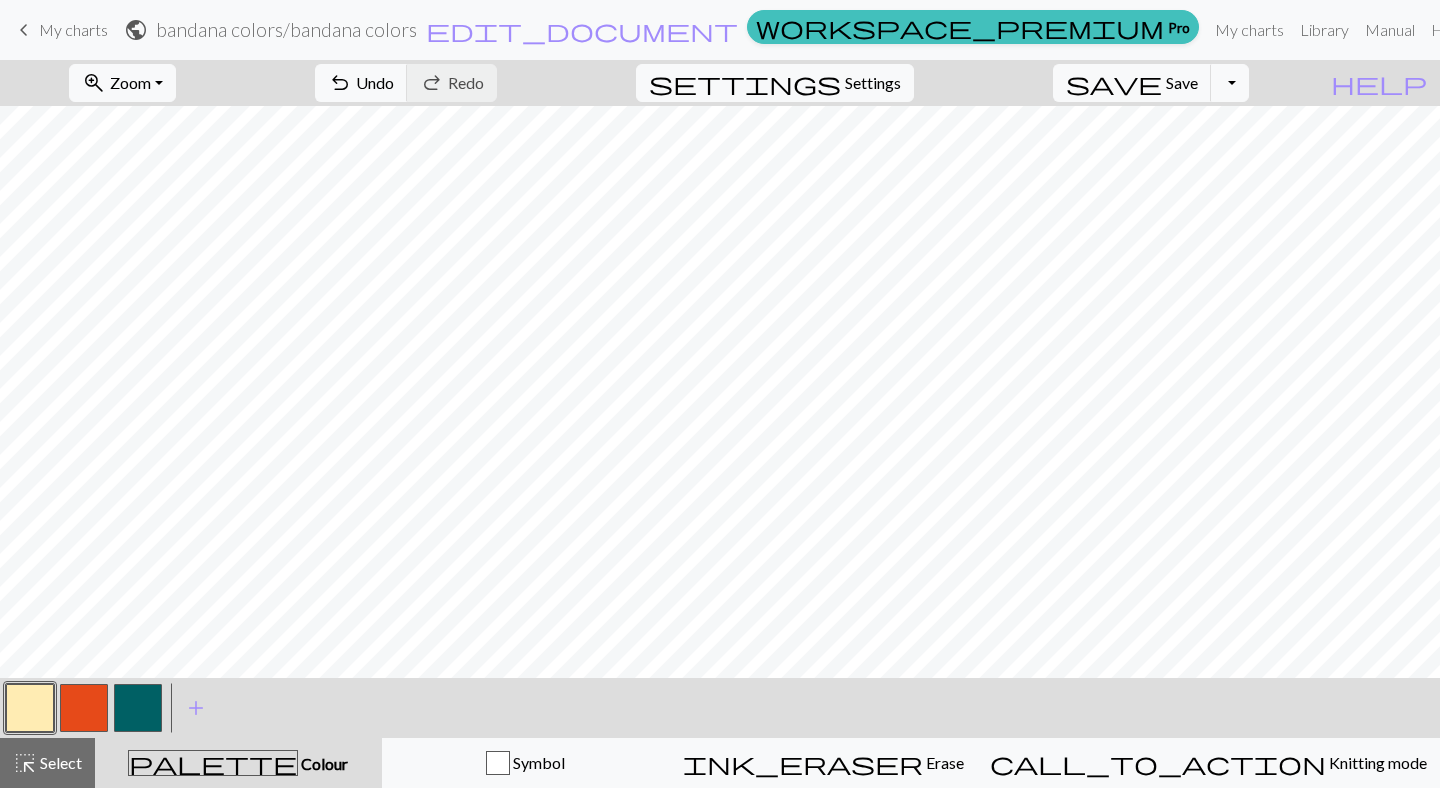 click at bounding box center (84, 708) 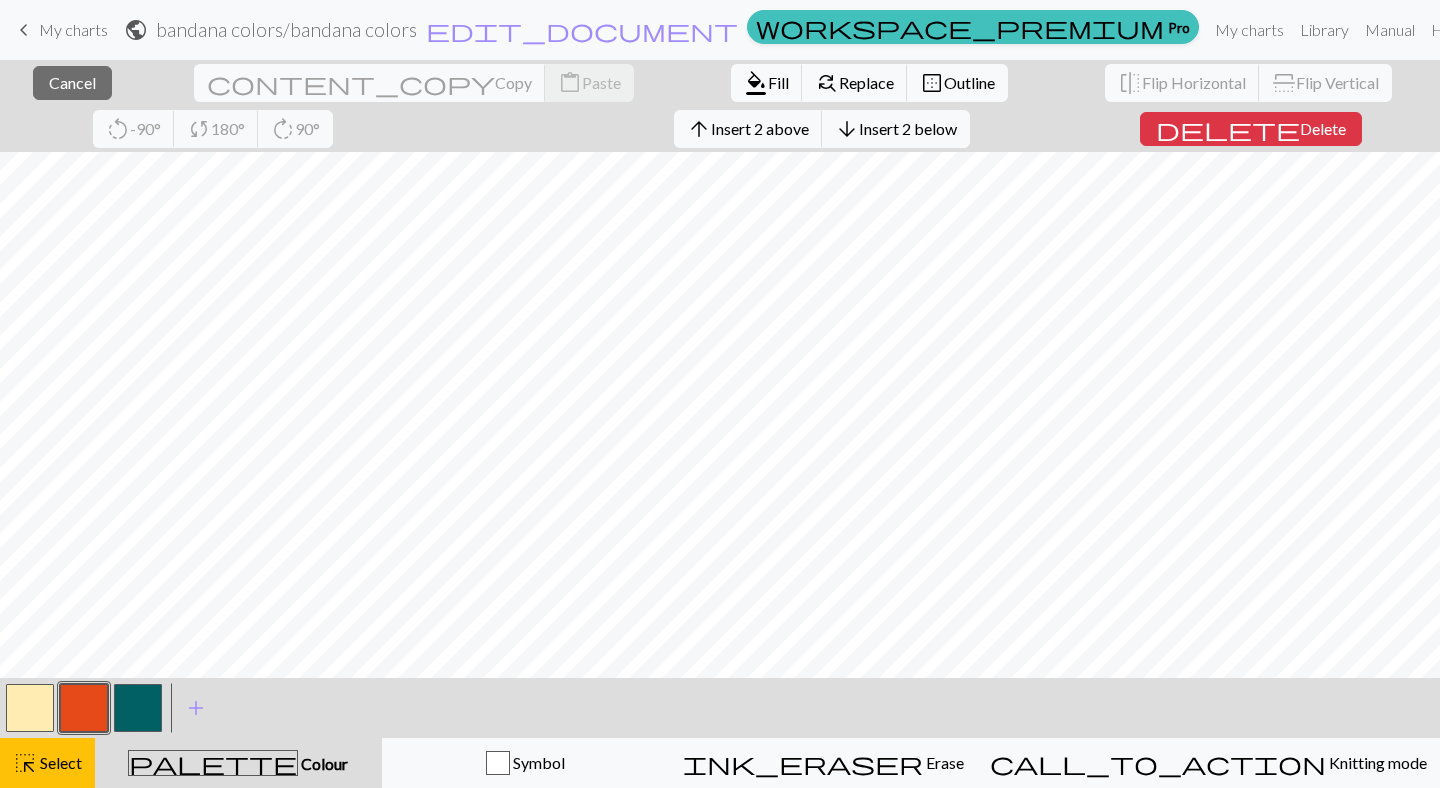 click at bounding box center (84, 708) 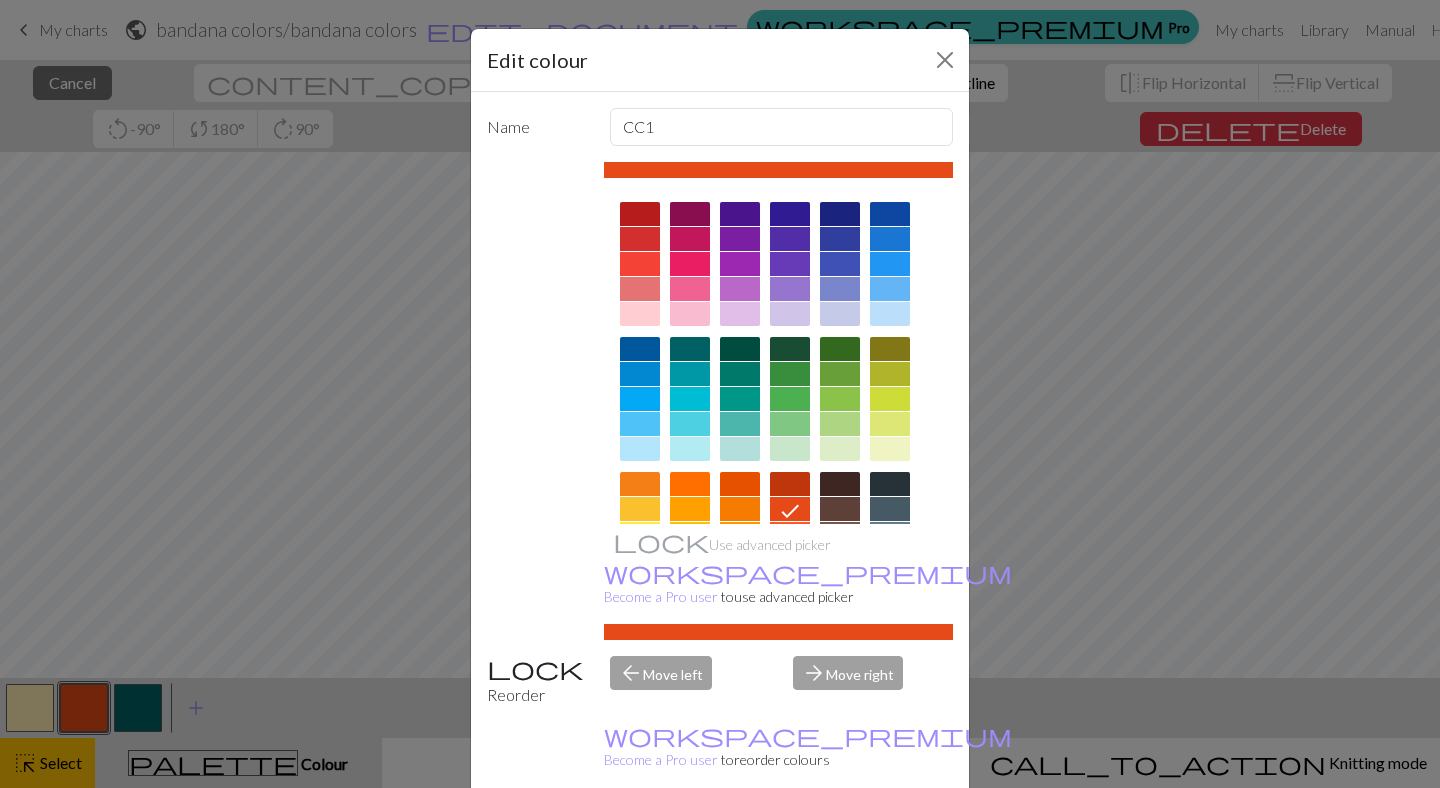 click on "Done" at bounding box center (840, 839) 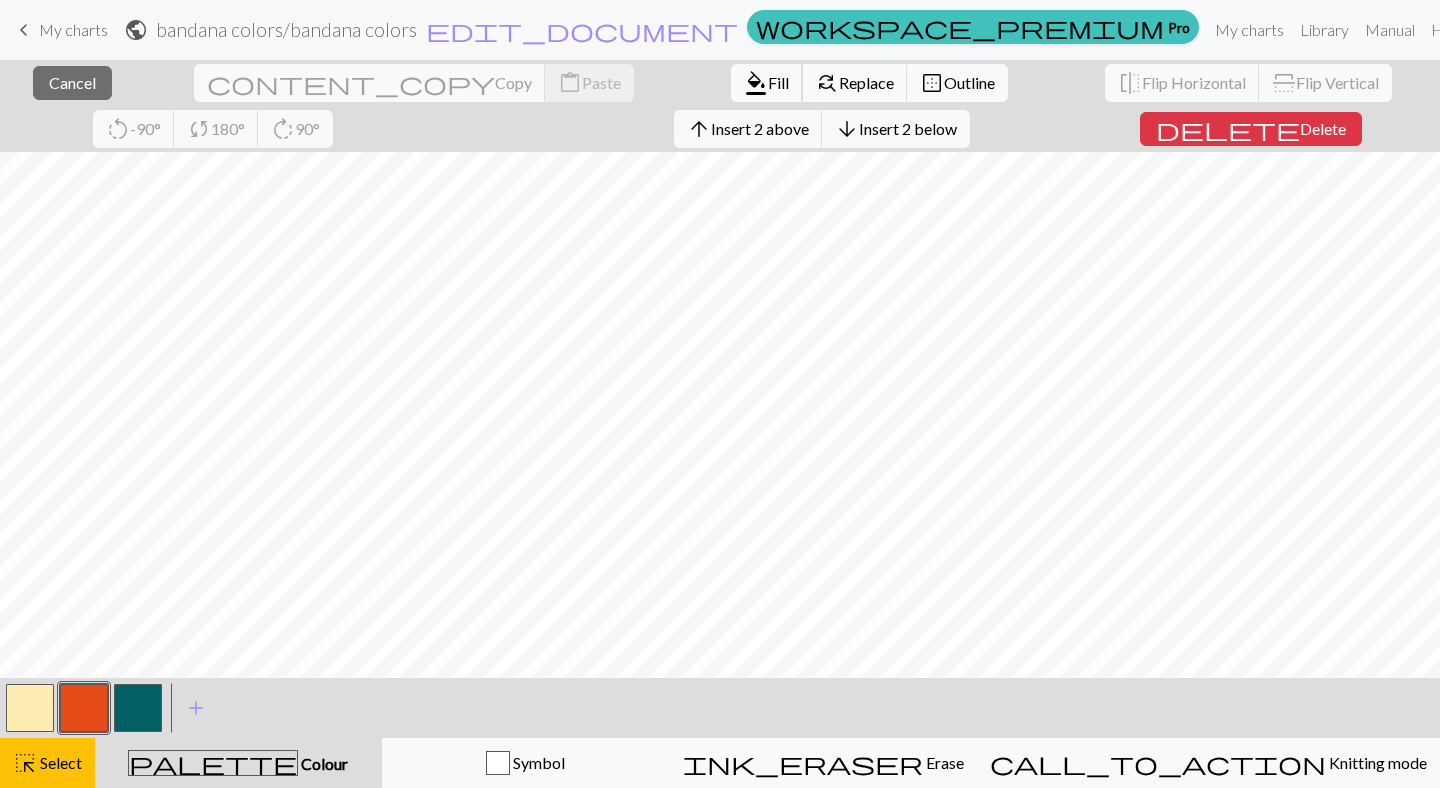 click on "format_color_fill" at bounding box center (756, 83) 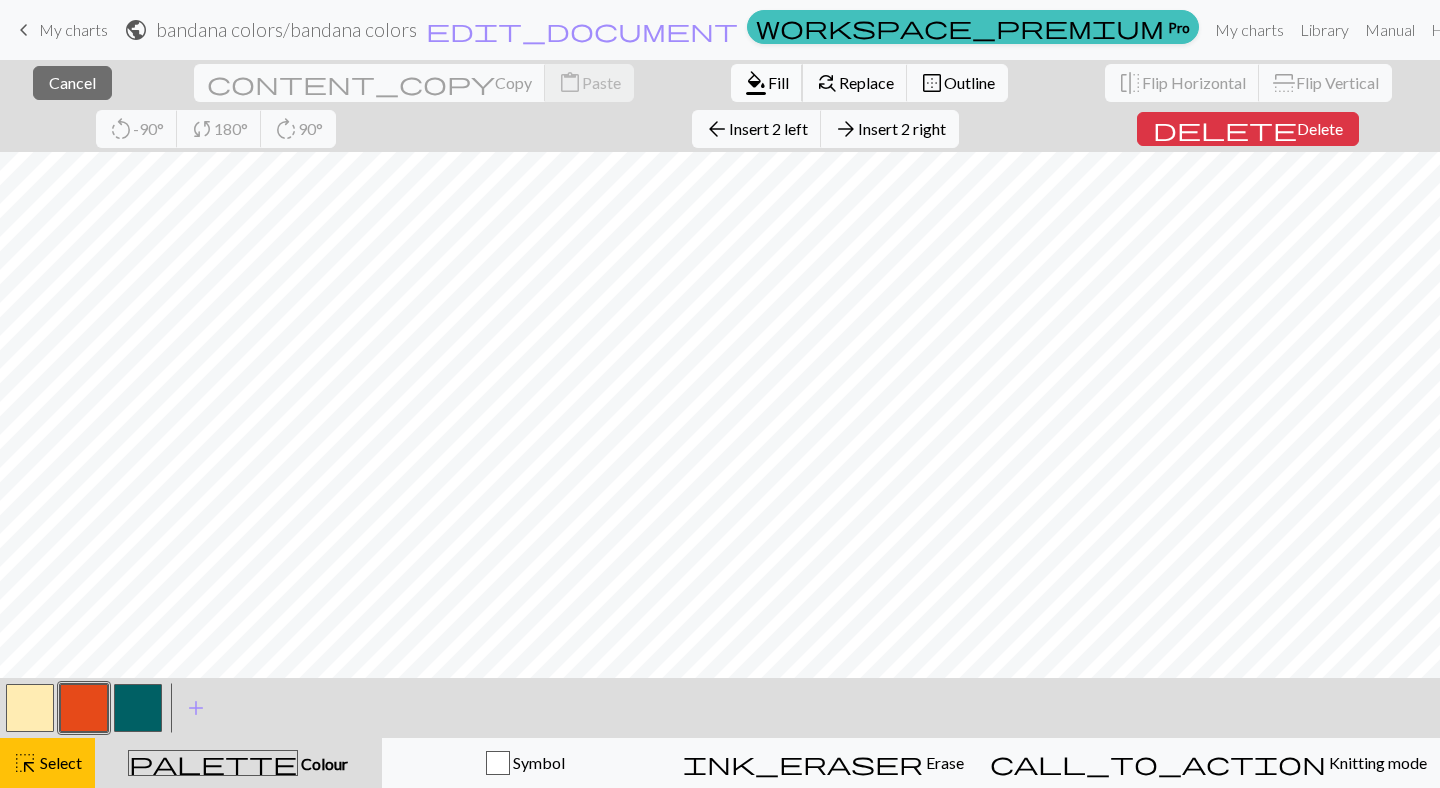 click on "format_color_fill" at bounding box center [756, 83] 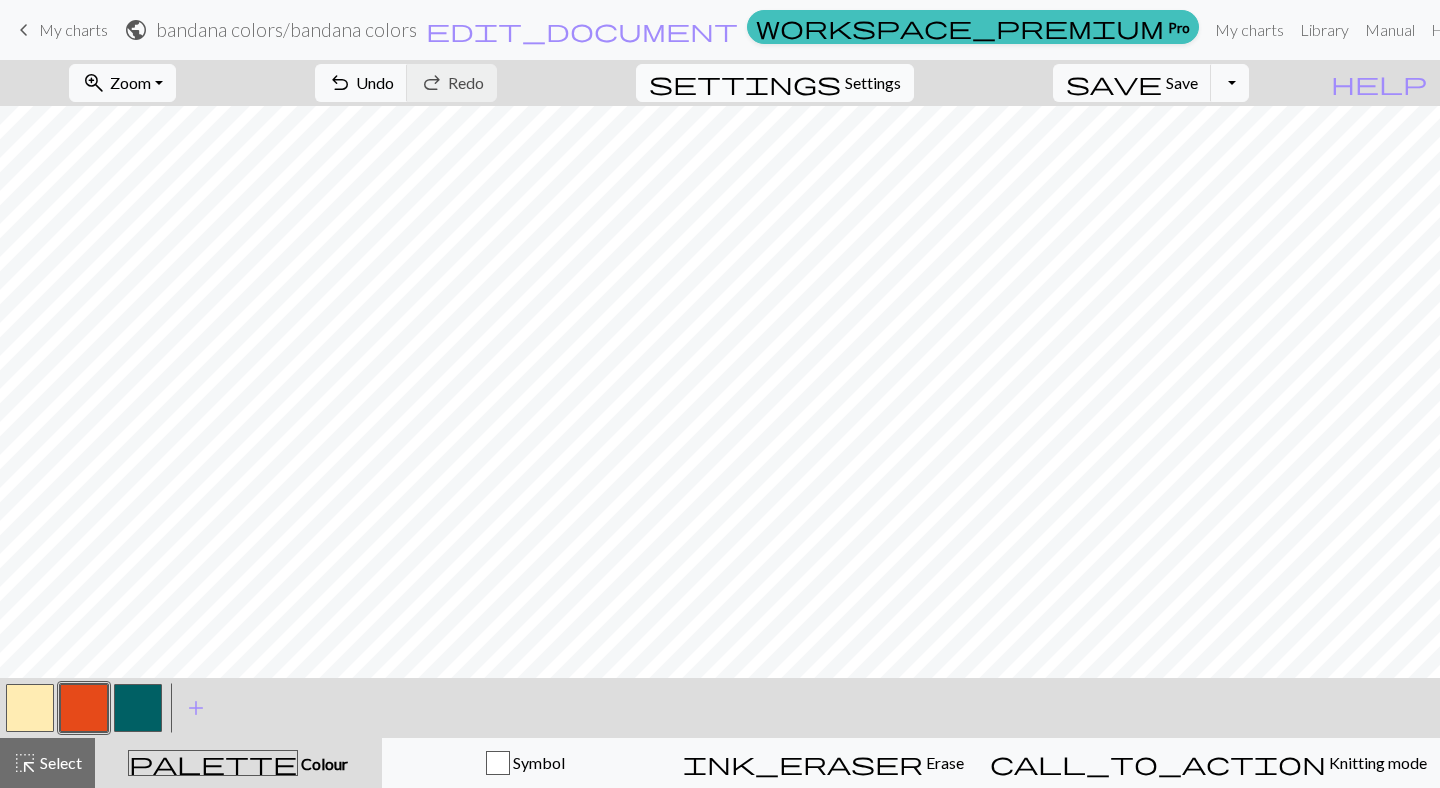 click on "settings  Settings" at bounding box center (775, 83) 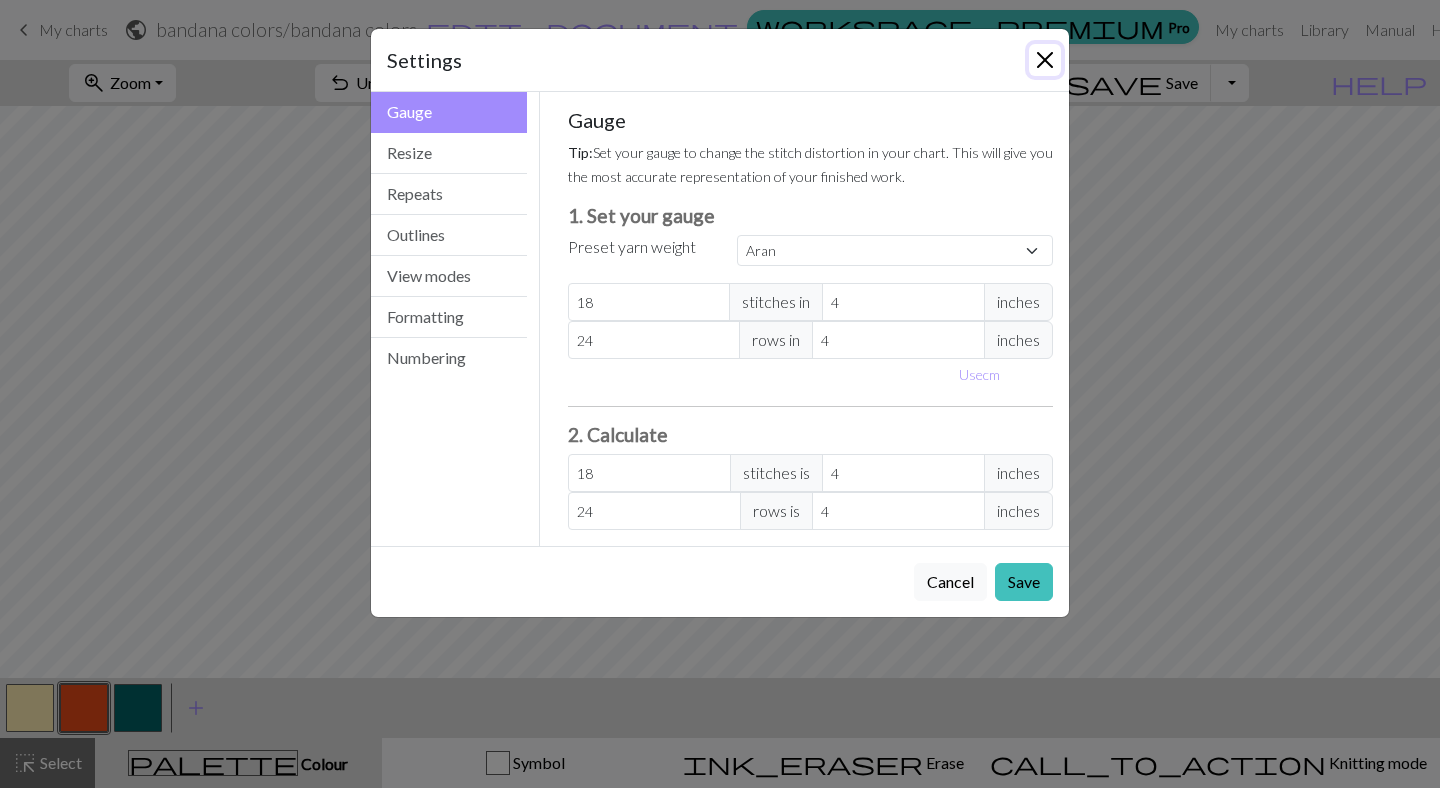 click at bounding box center [1045, 60] 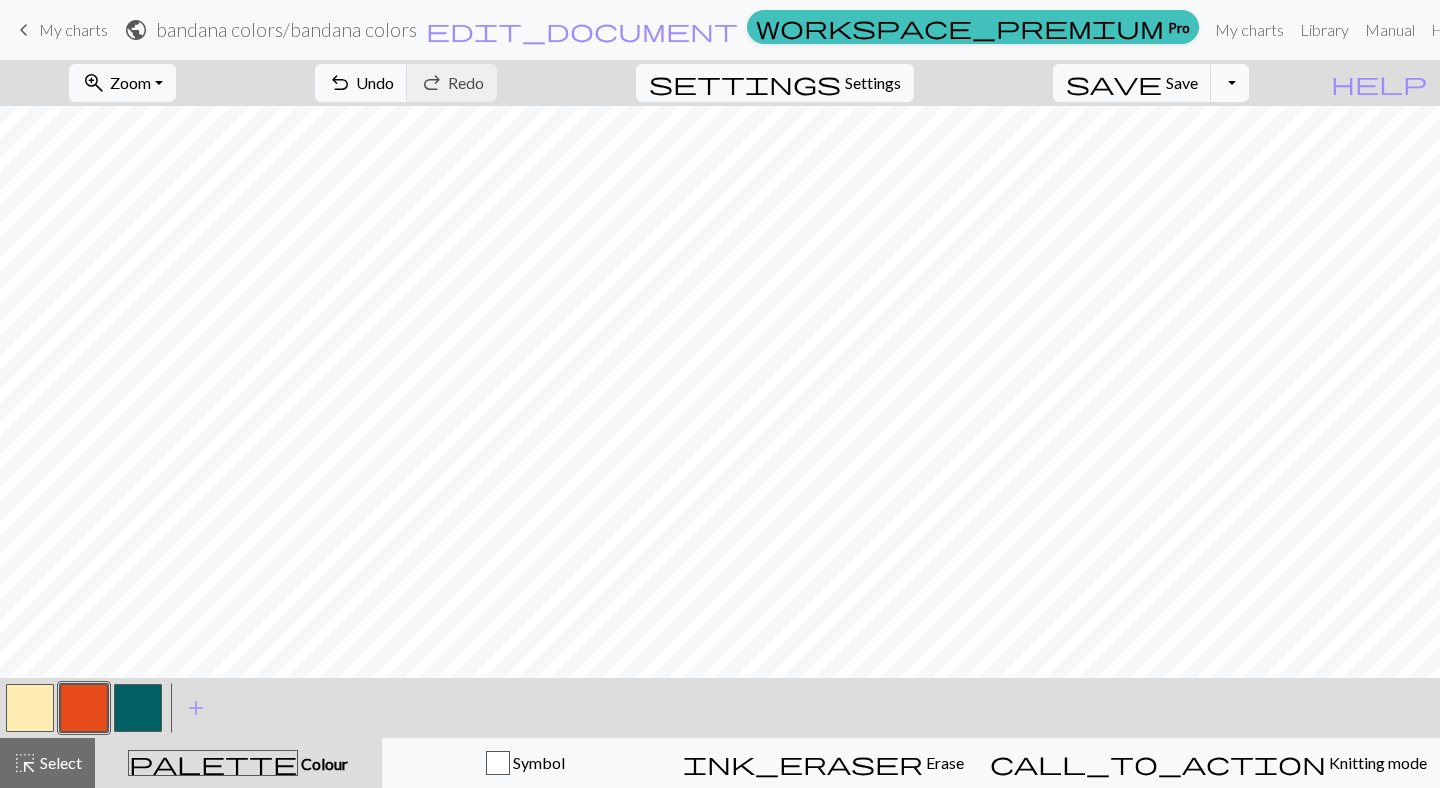 click on "Toggle Dropdown" at bounding box center [1230, 83] 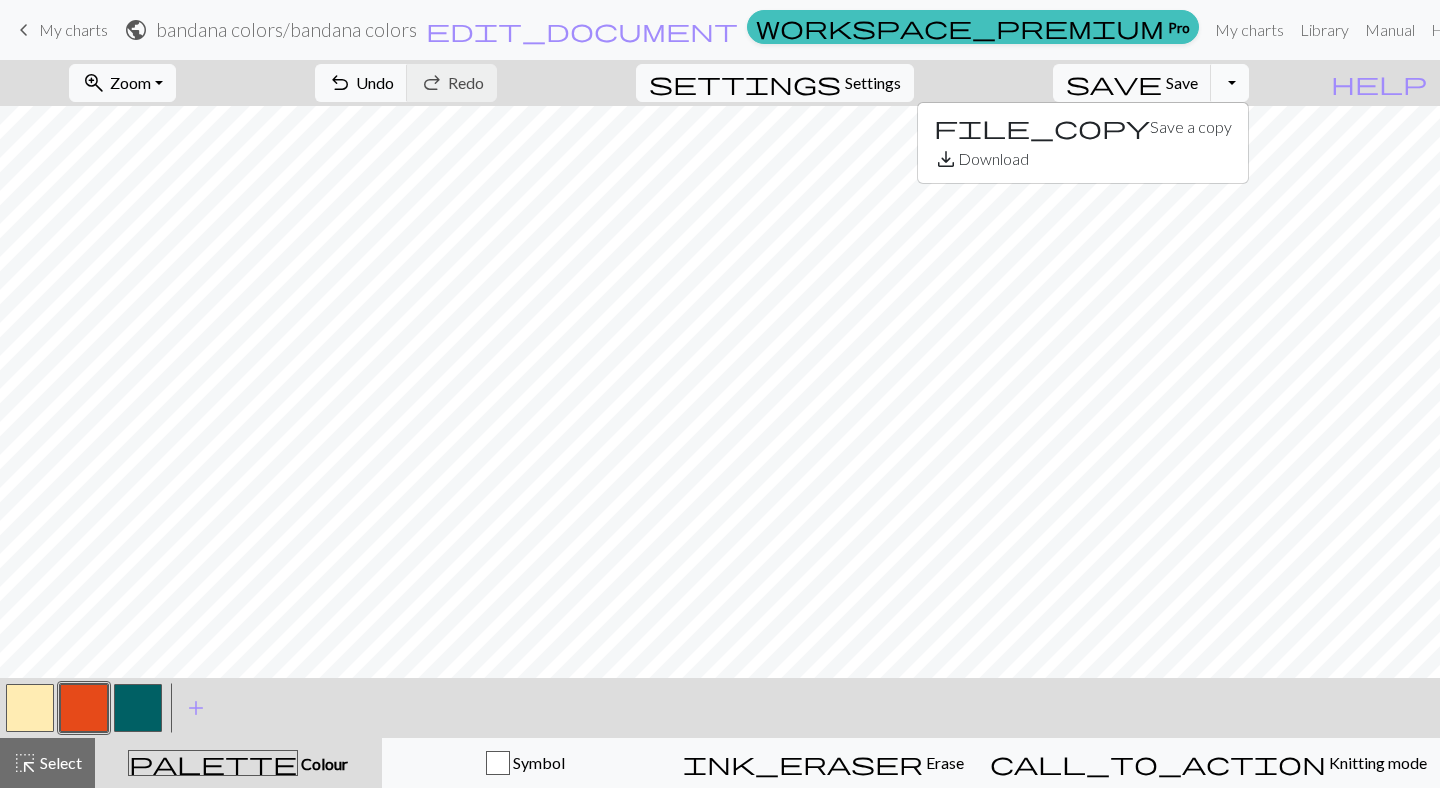 click on "Toggle Dropdown" at bounding box center [1230, 83] 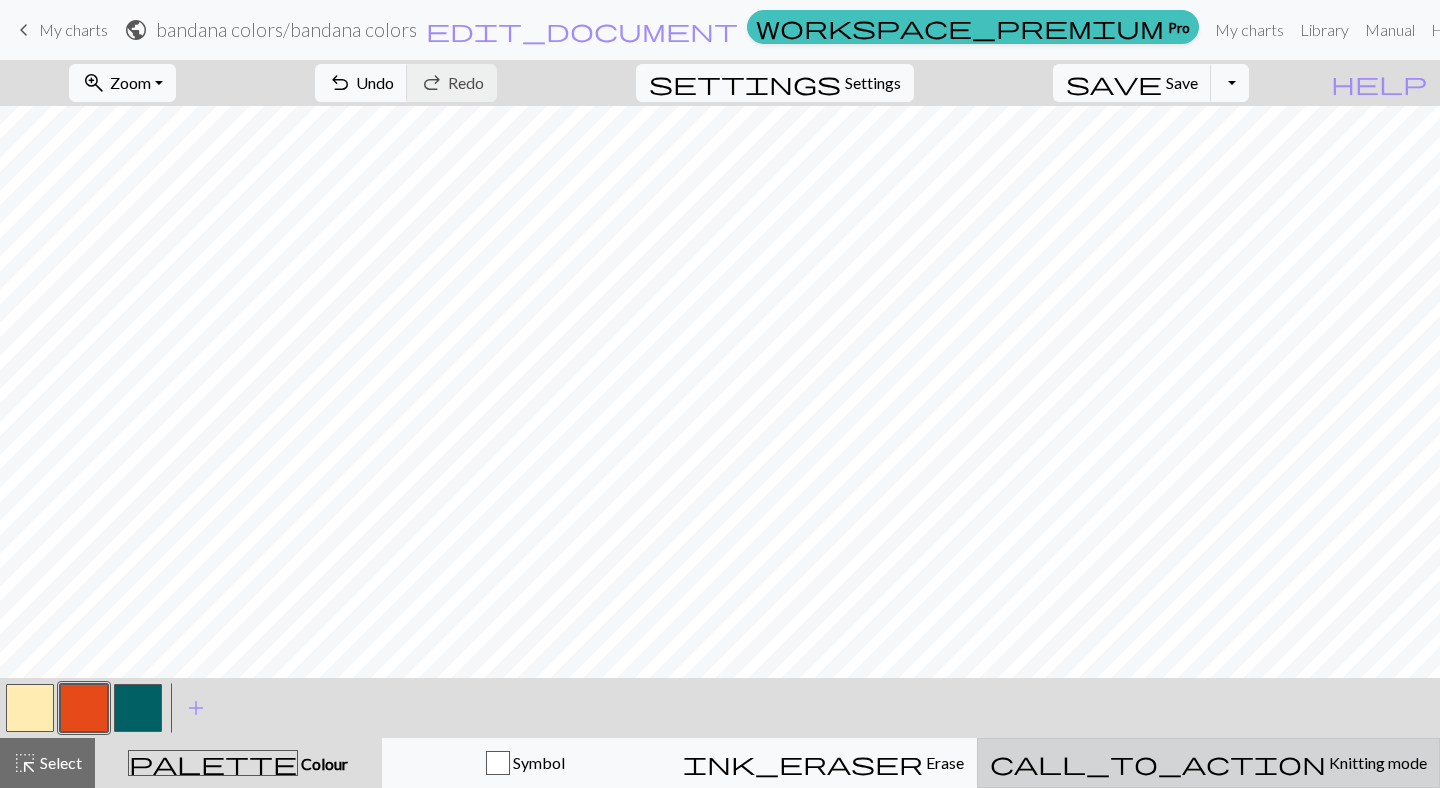 click on "call_to_action   Knitting mode   Knitting mode" at bounding box center [1208, 763] 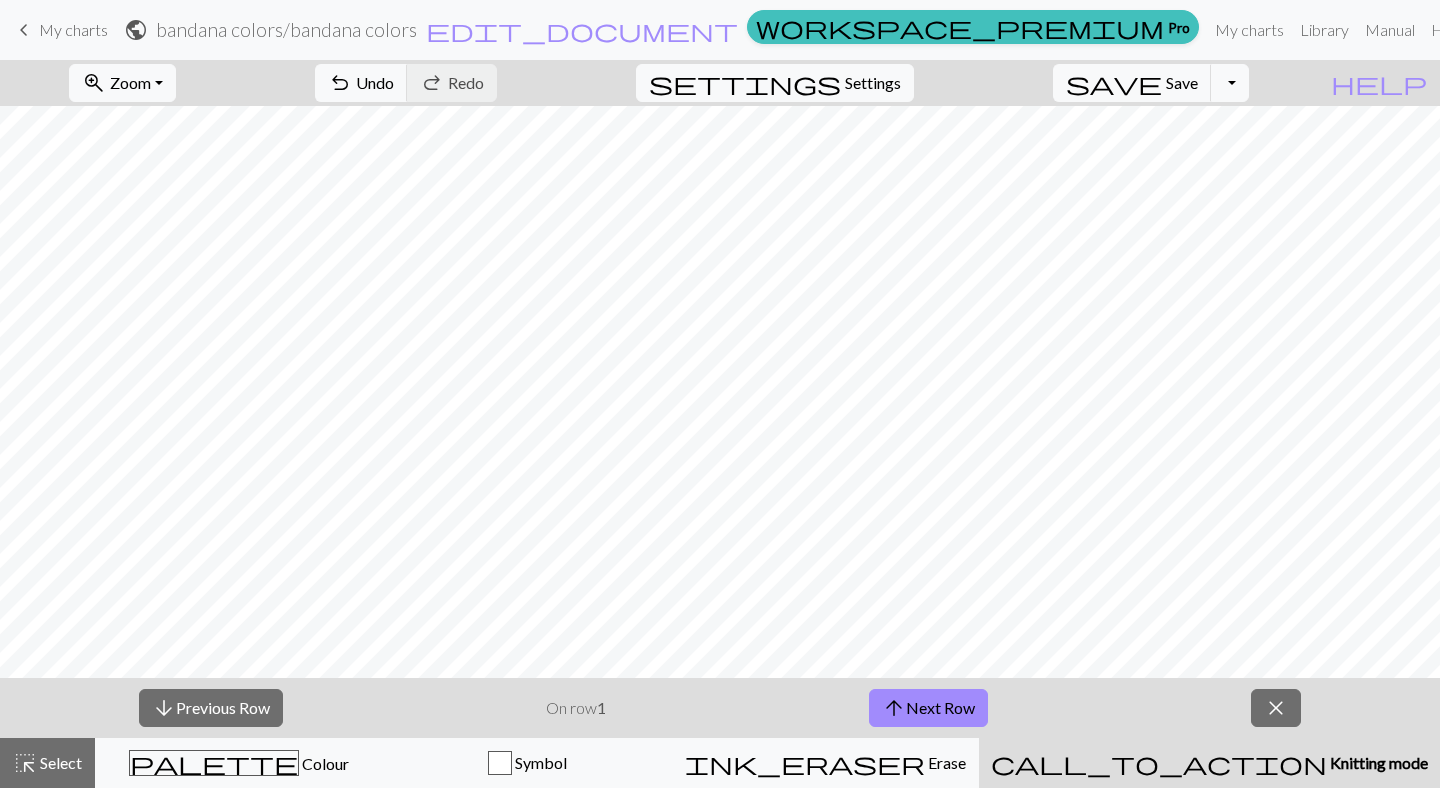 click on "call_to_action   Knitting mode   Knitting mode" at bounding box center (1209, 763) 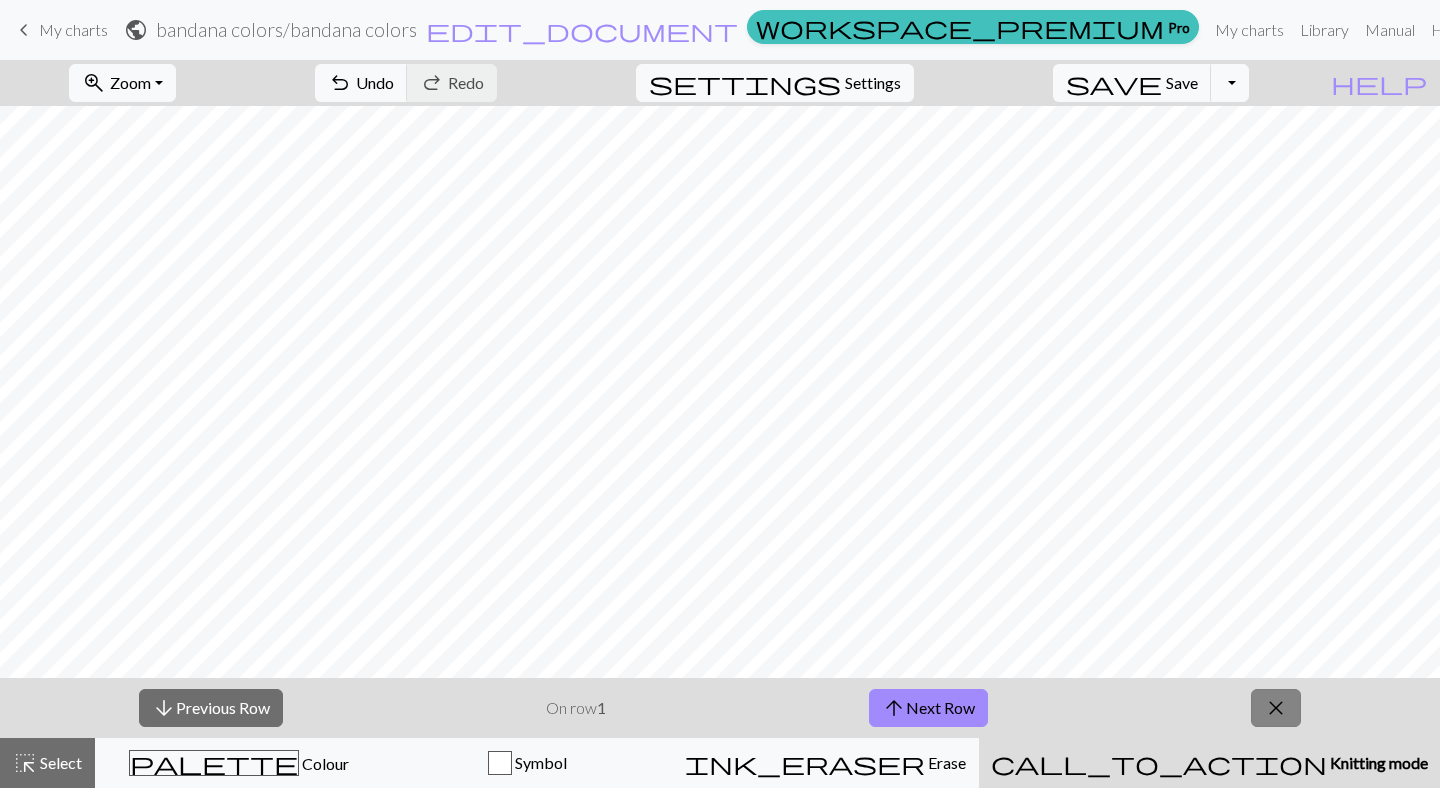 click on "close" at bounding box center (1276, 708) 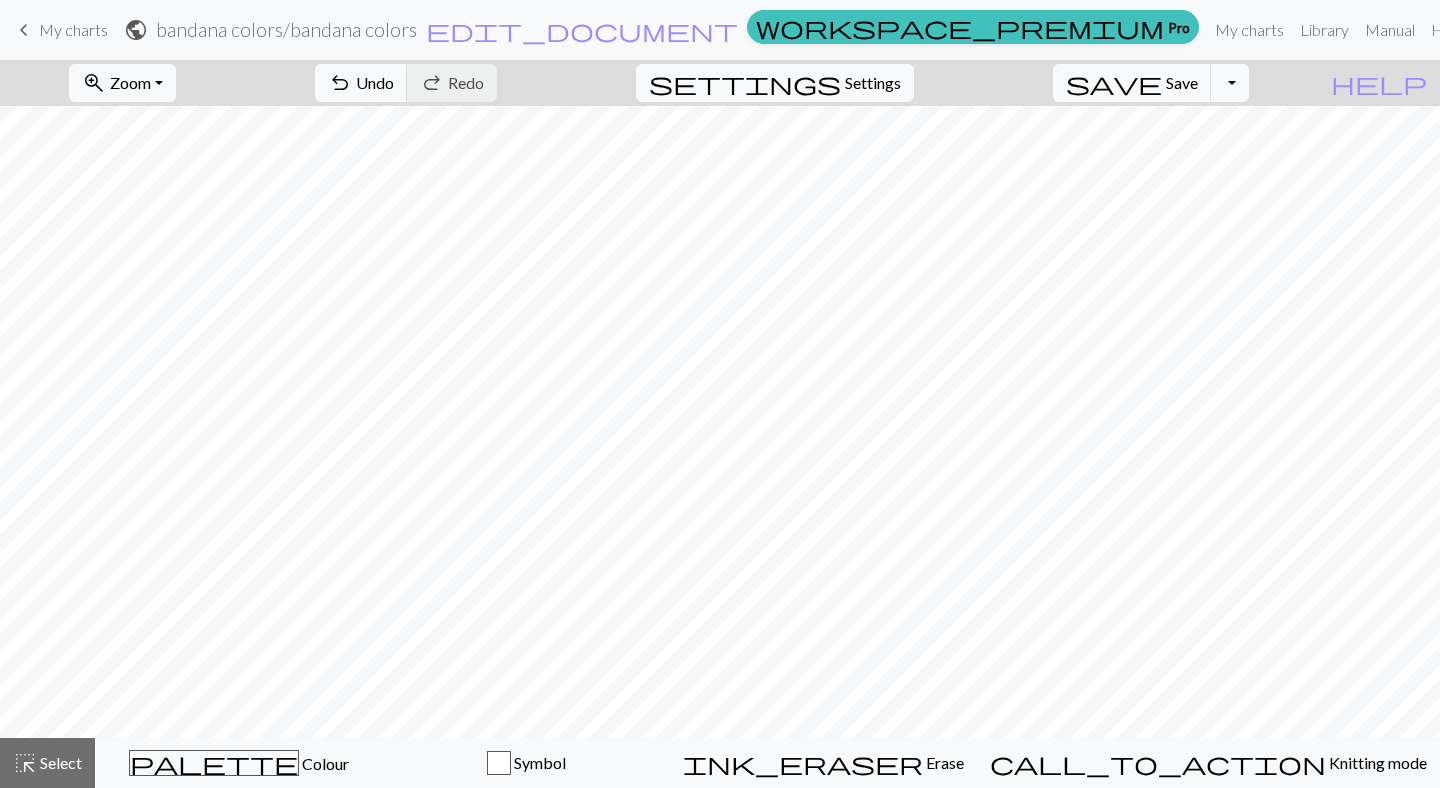 click on "Toggle Dropdown" at bounding box center (1230, 83) 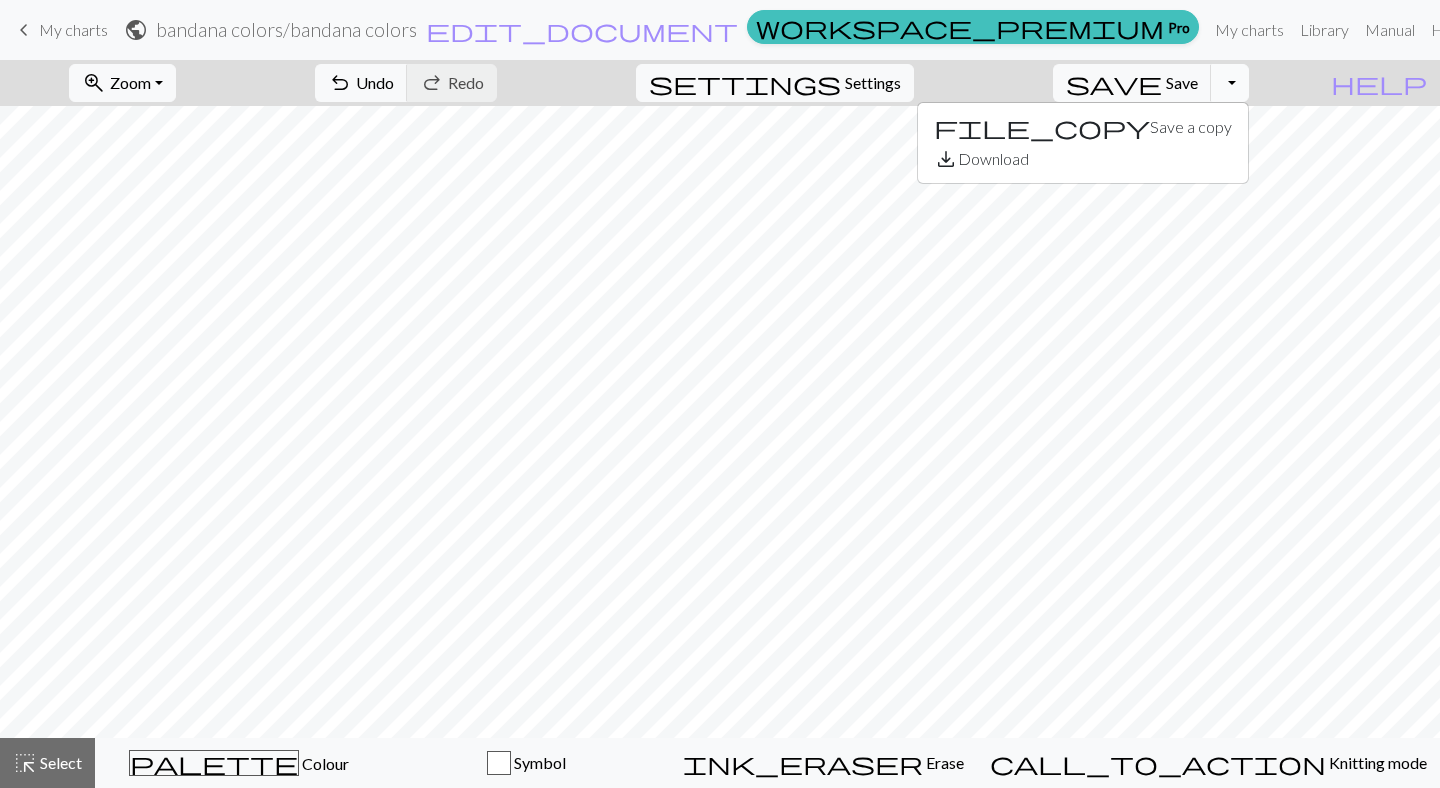 click on "Toggle Dropdown" at bounding box center (1230, 83) 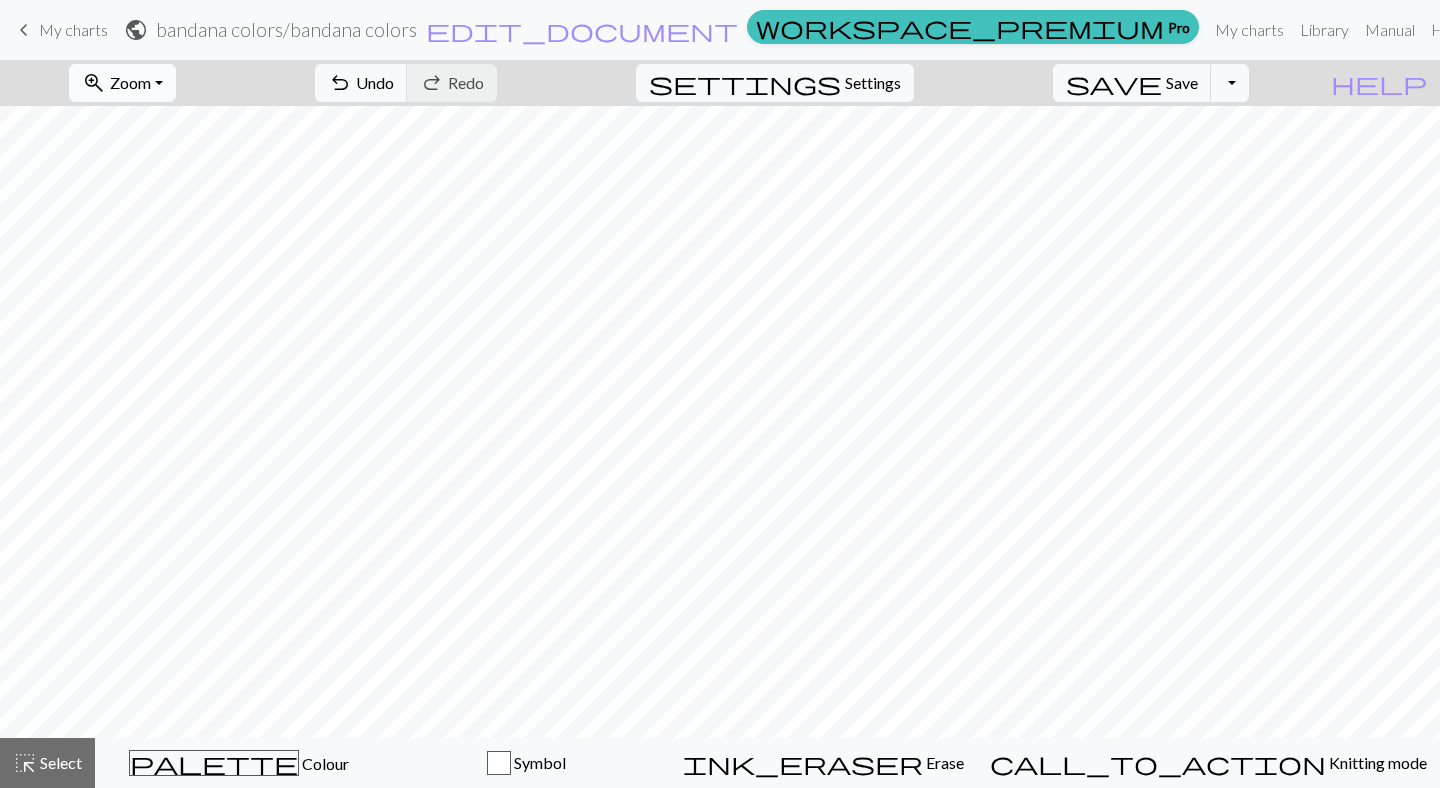 click on "Zoom" at bounding box center (130, 82) 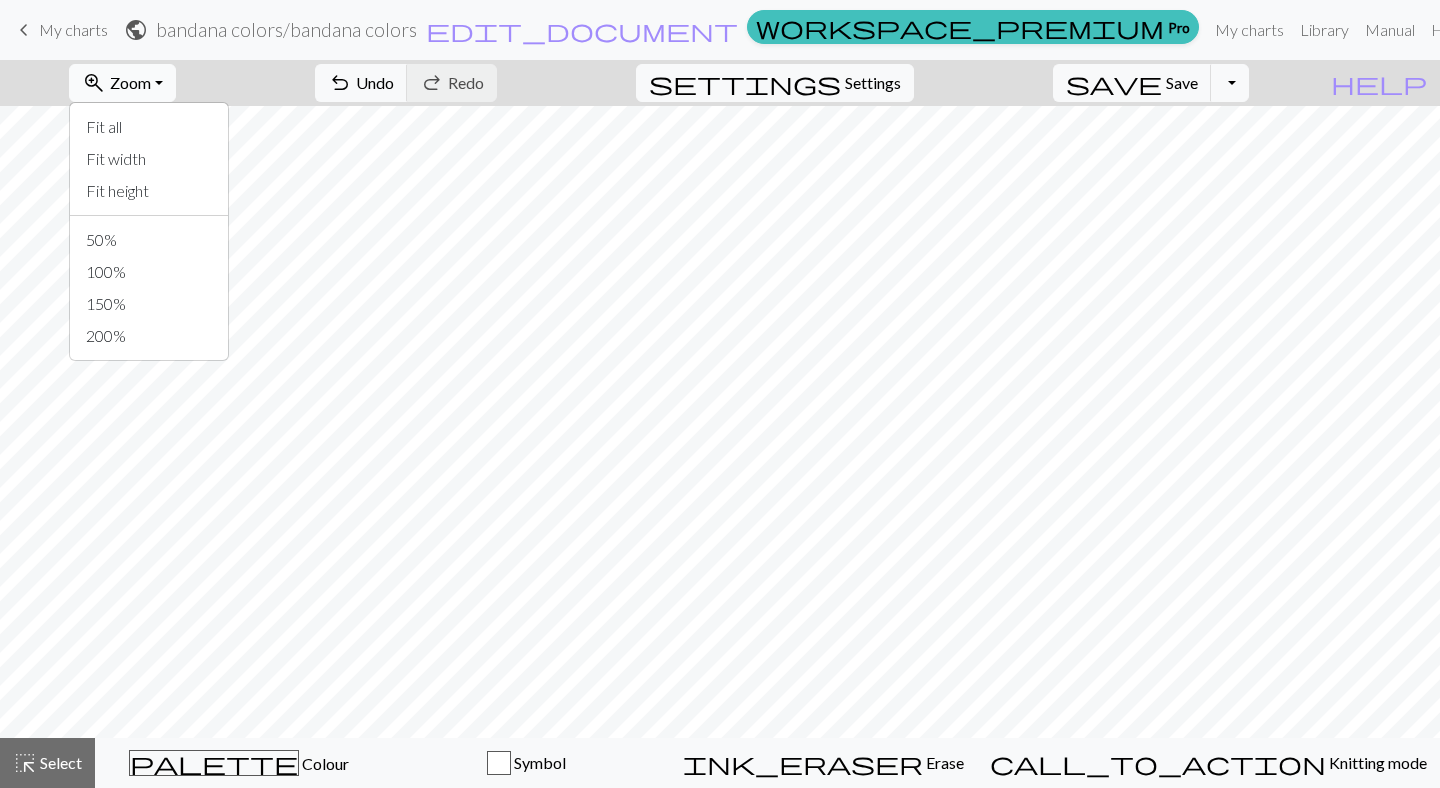 click on "Zoom" at bounding box center (130, 82) 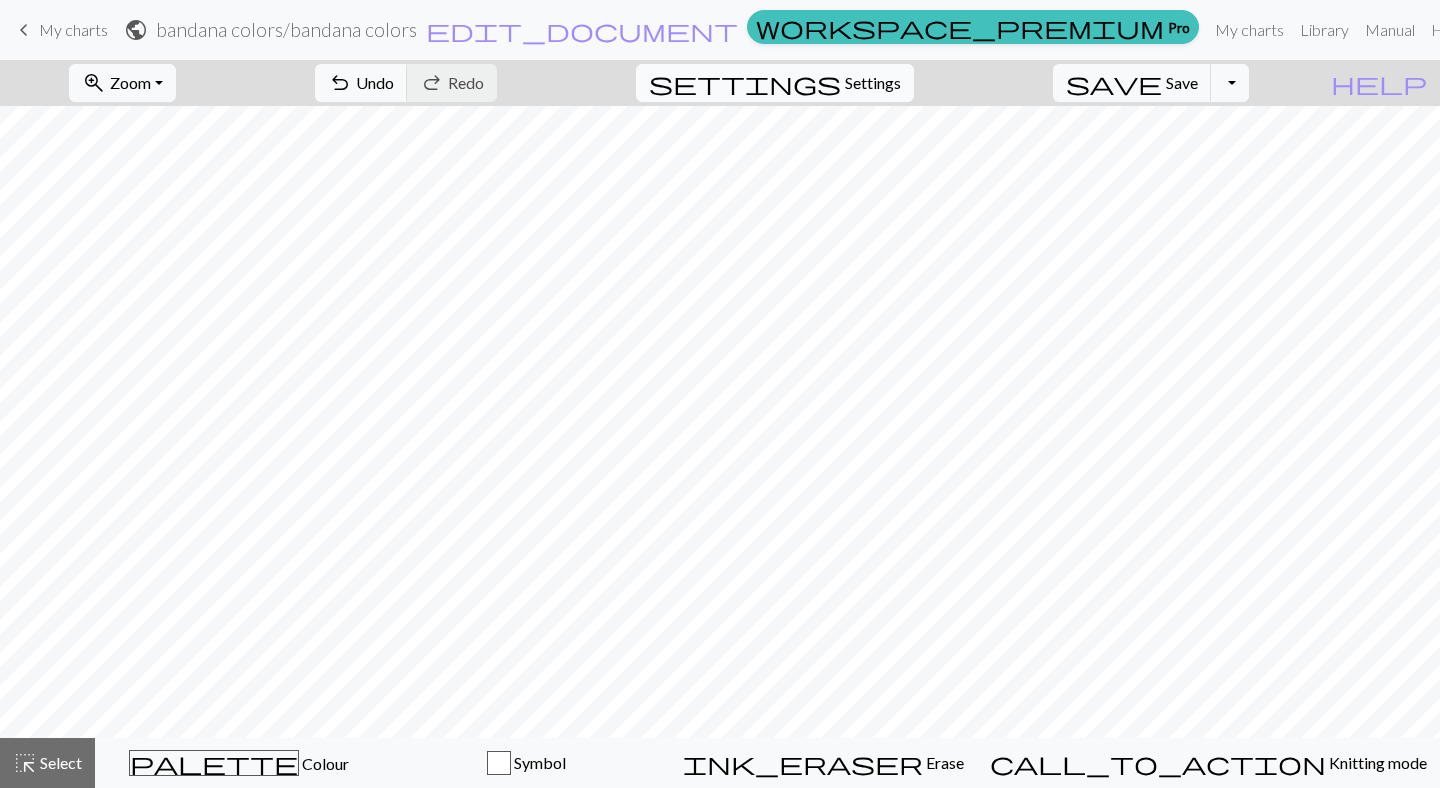 click on "Settings" at bounding box center [873, 83] 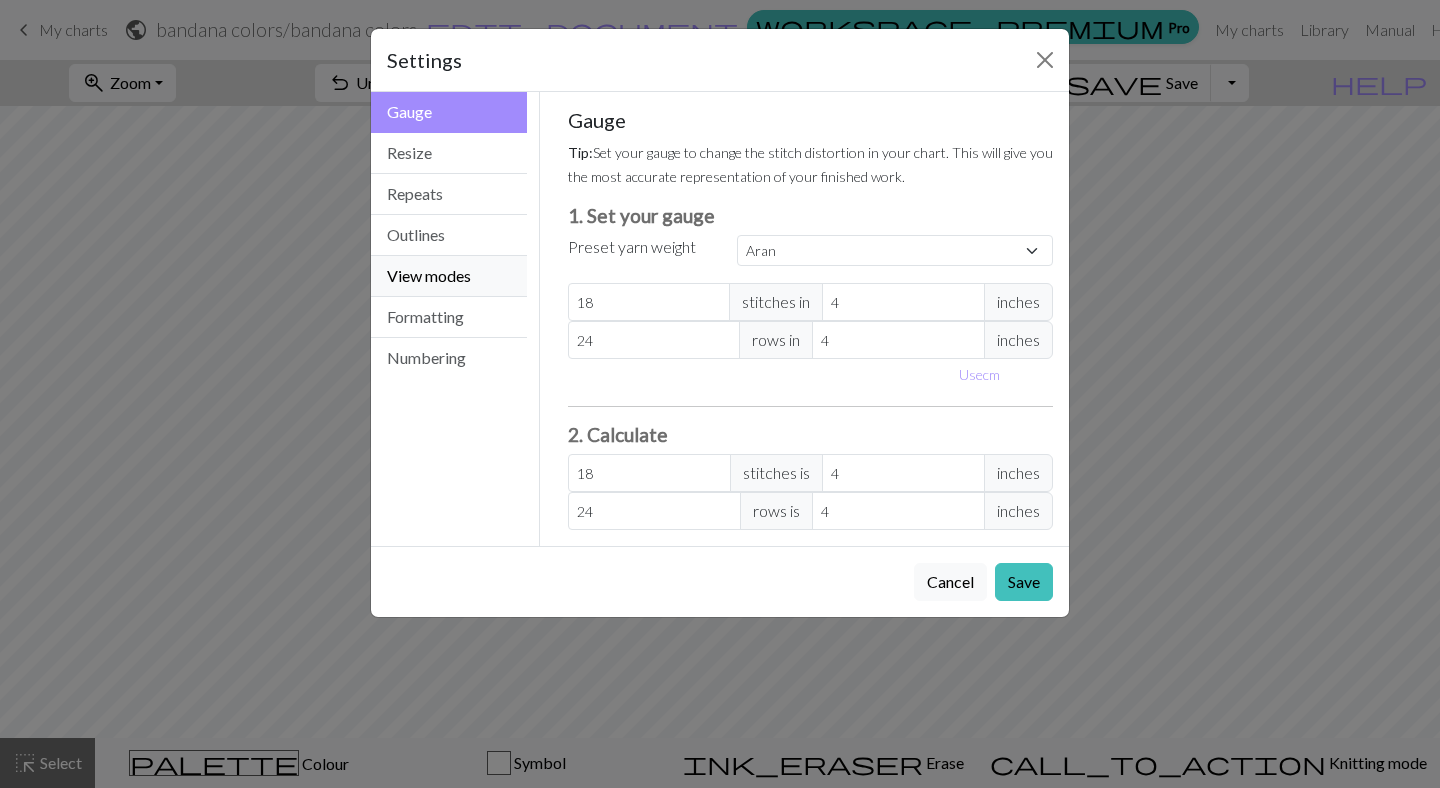 click on "View modes" at bounding box center (449, 276) 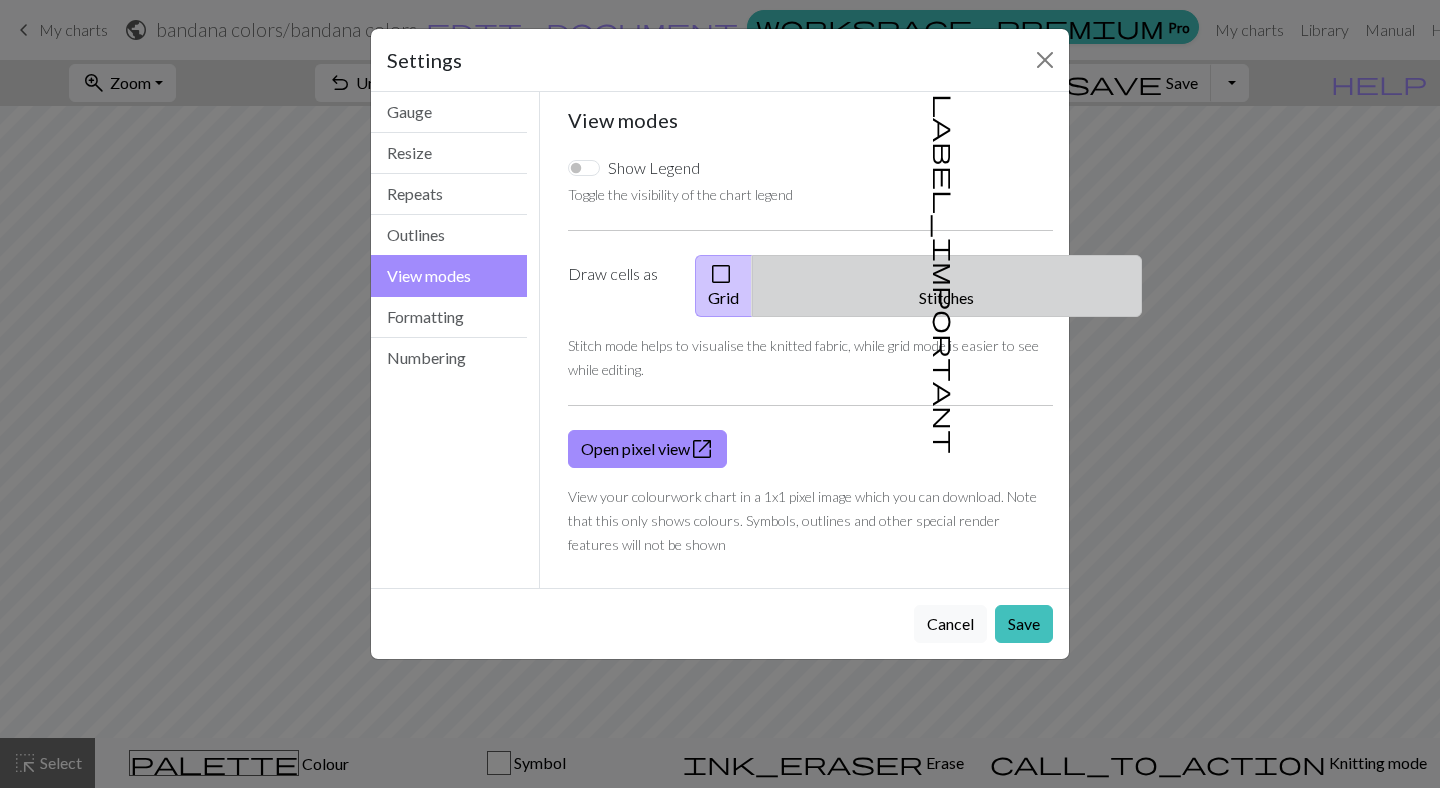click on "label_important Stitches" at bounding box center [947, 286] 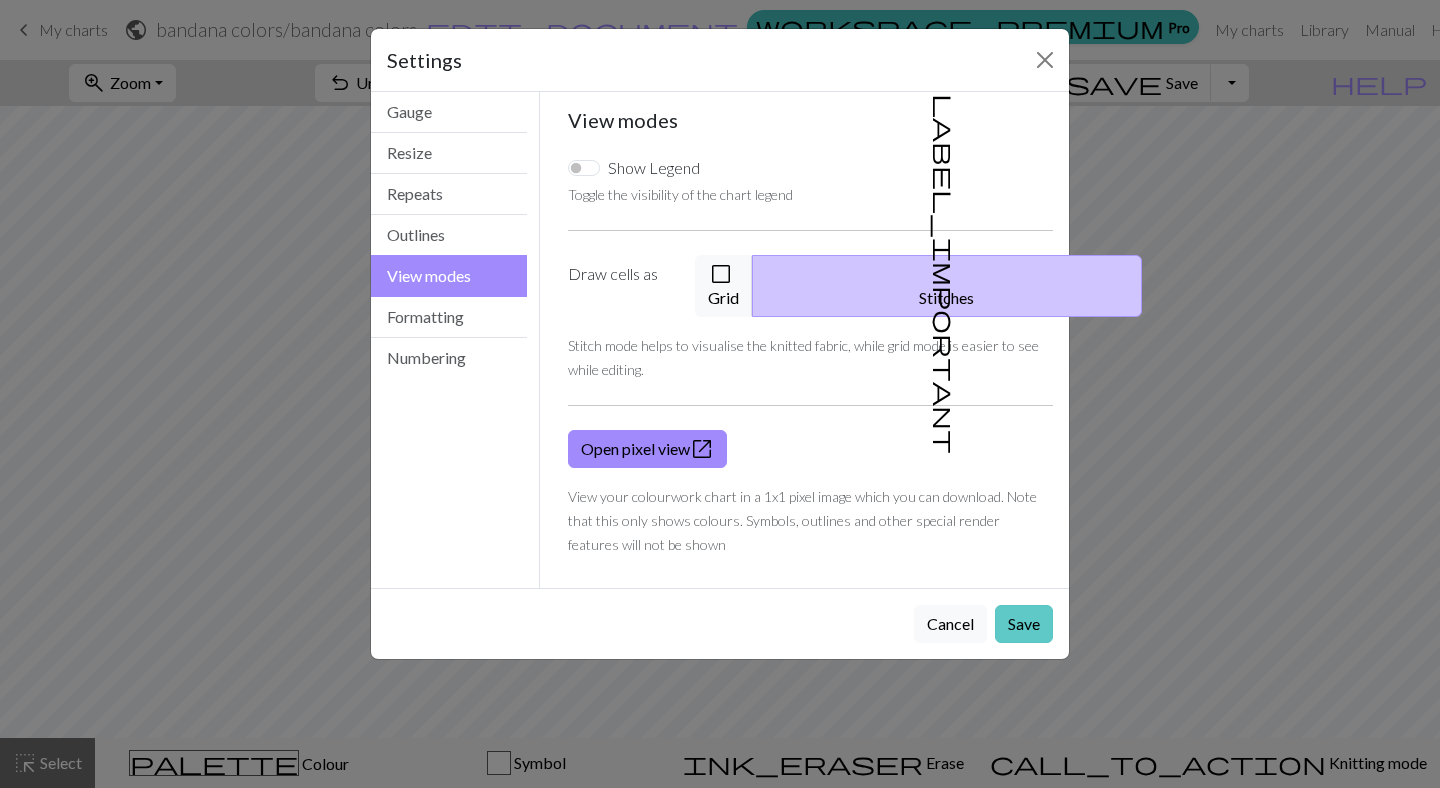 click on "Save" at bounding box center [1024, 624] 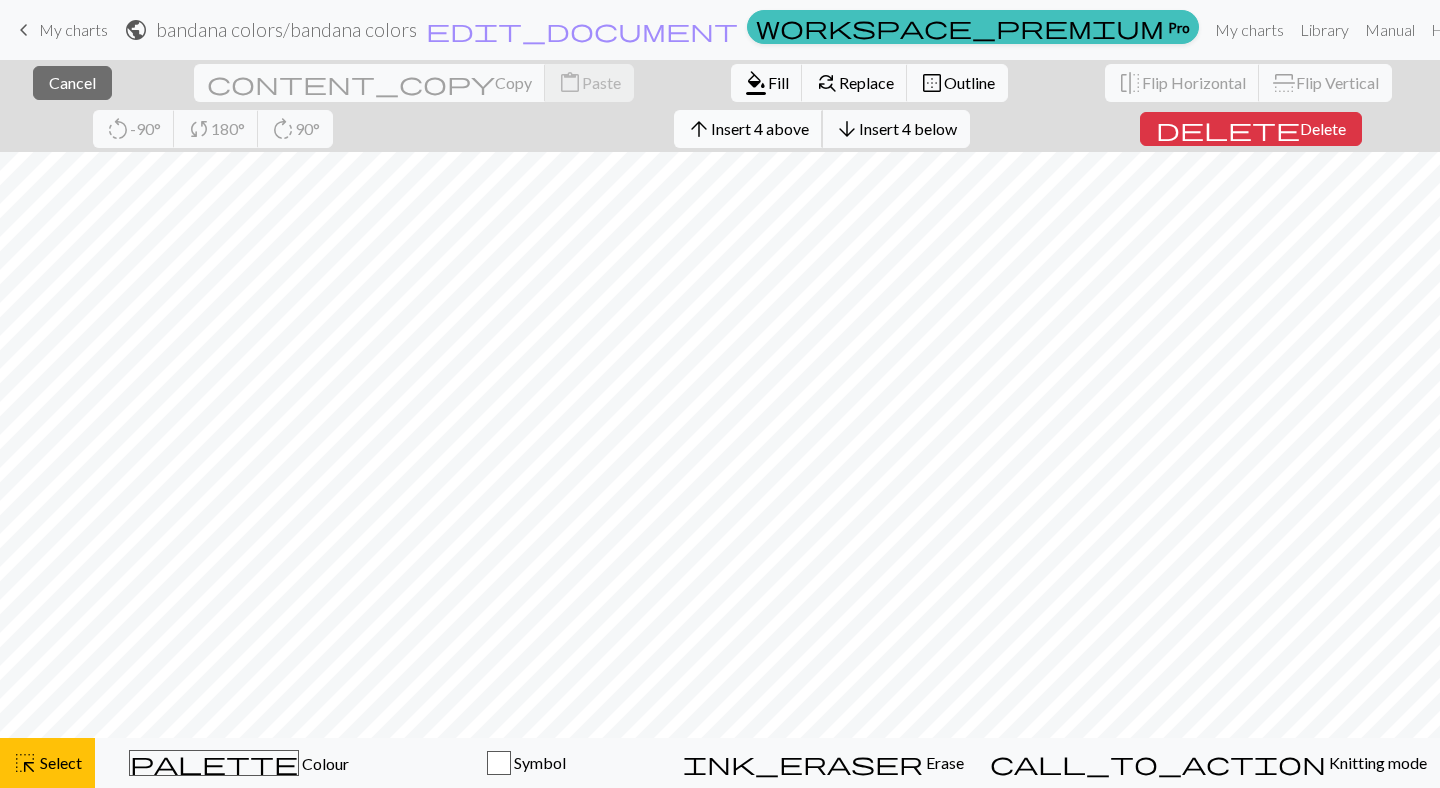 click on "Insert 4 above" at bounding box center [760, 128] 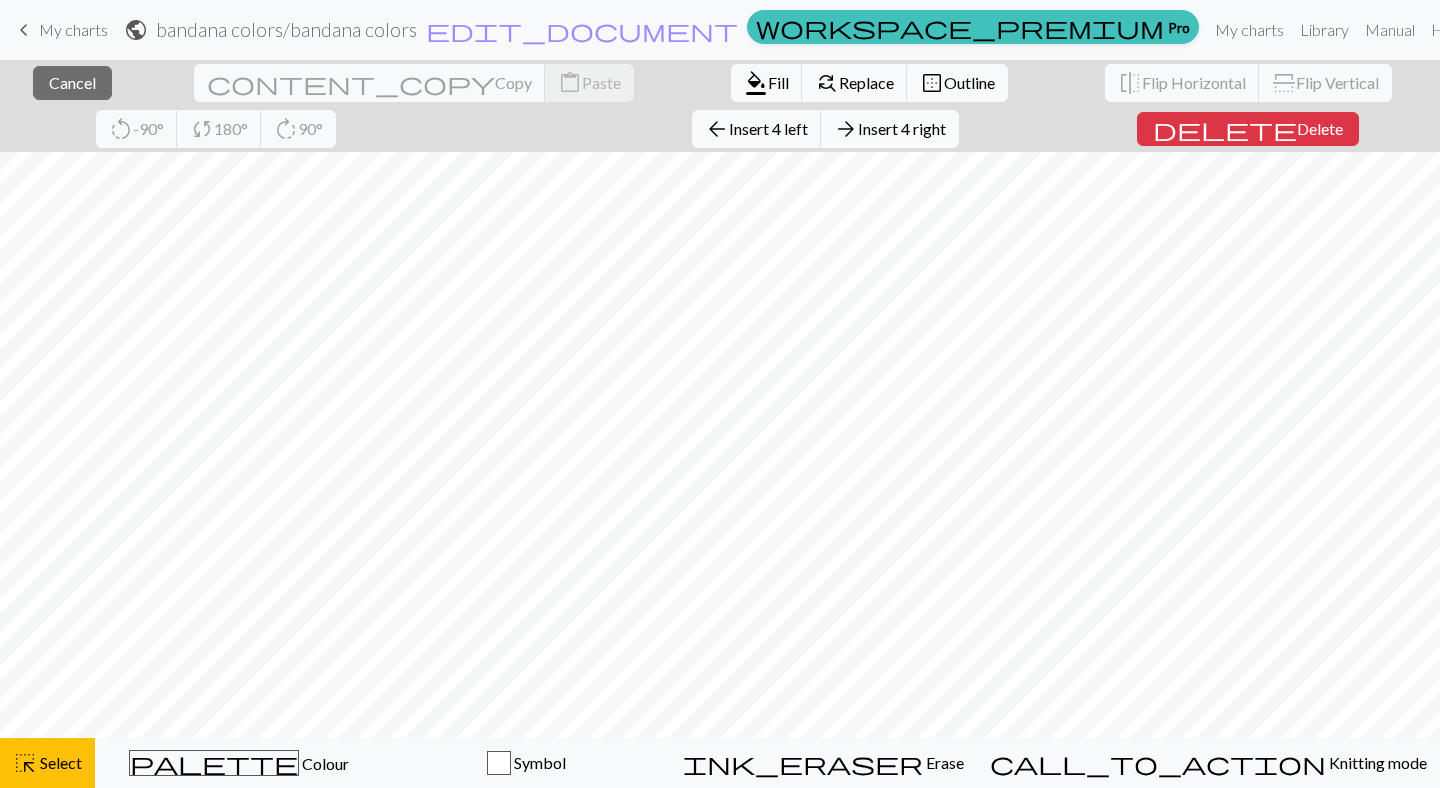 click on "Insert 4 right" at bounding box center [902, 128] 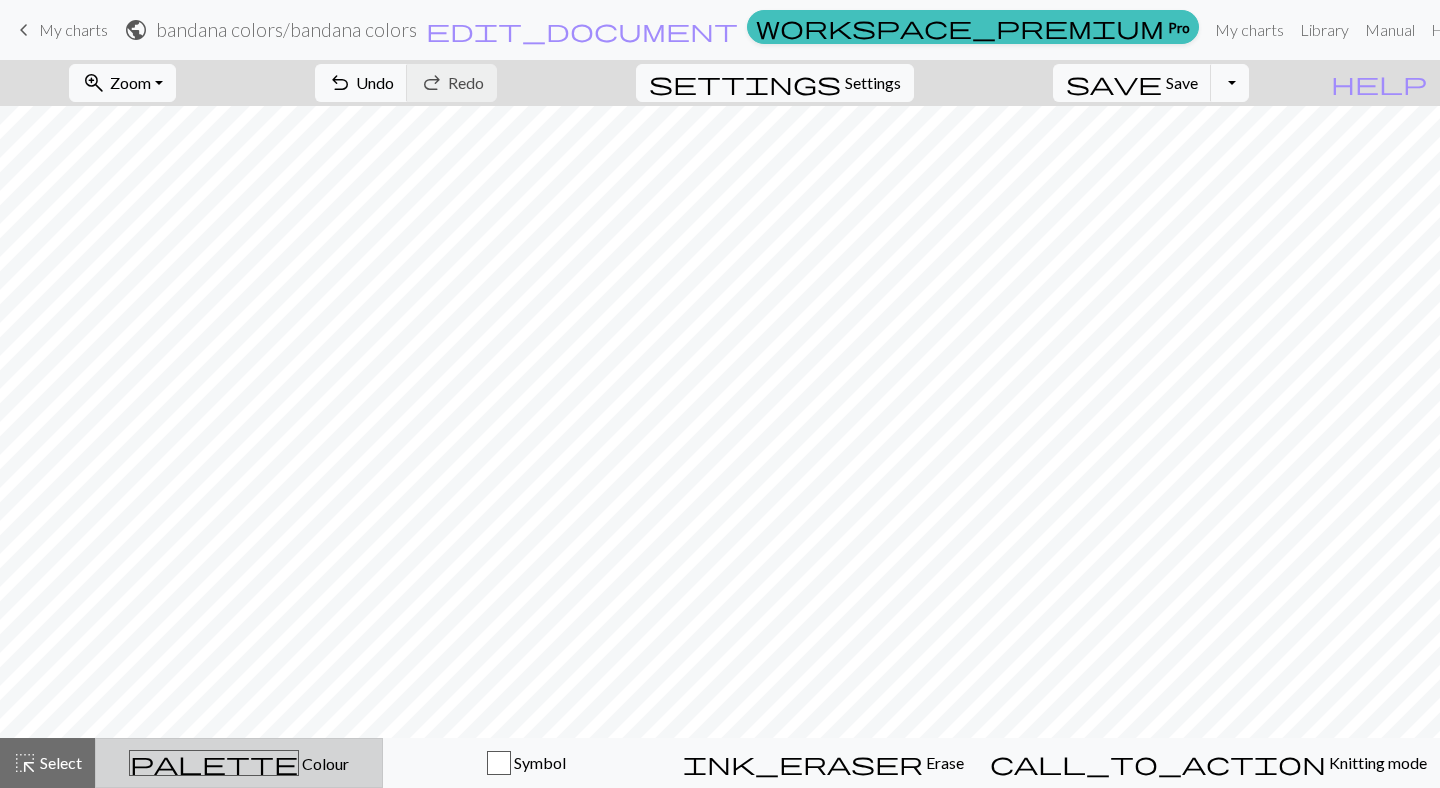 click on "Colour" at bounding box center [324, 763] 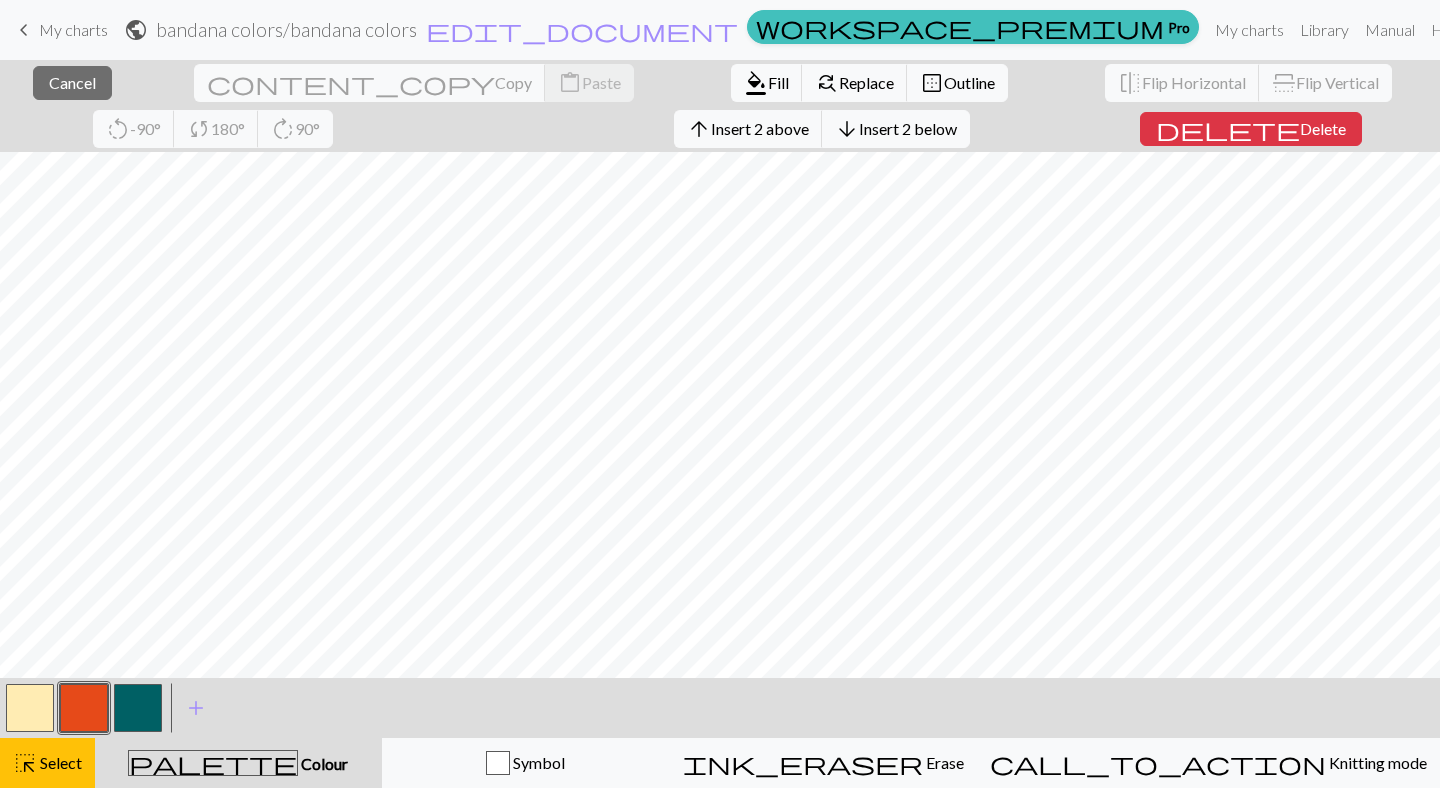 click at bounding box center [138, 708] 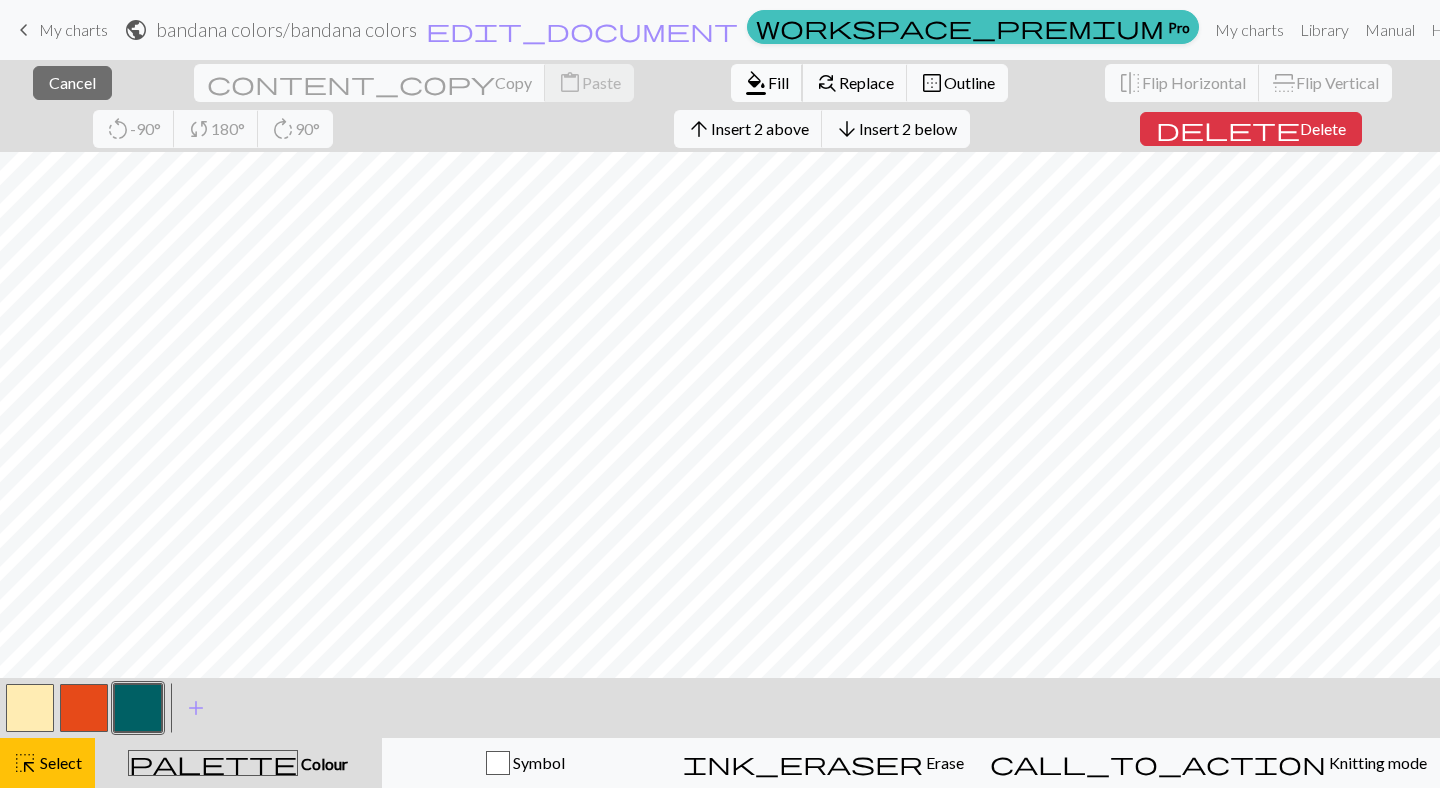 click on "format_color_fill" at bounding box center [756, 83] 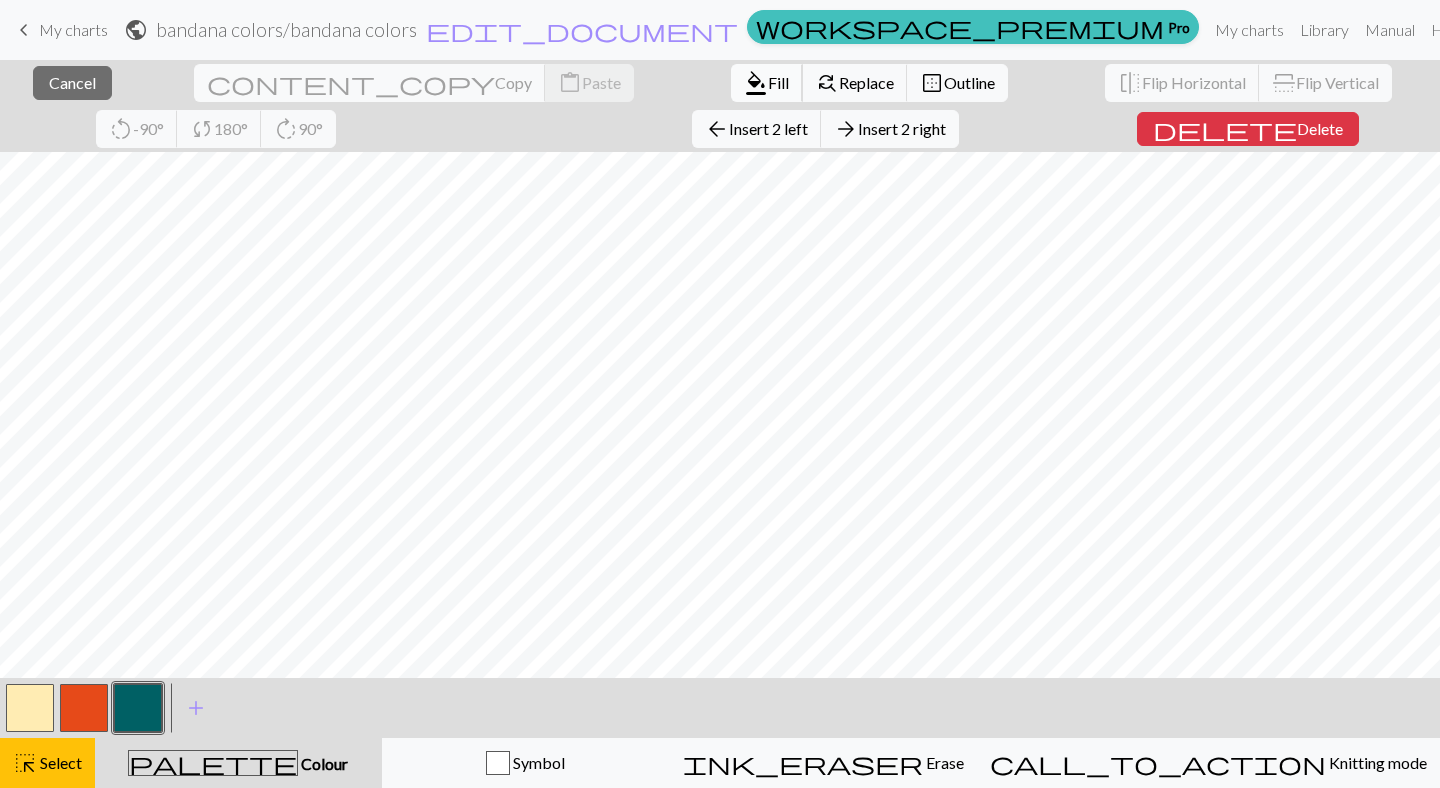 click on "format_color_fill" at bounding box center (756, 83) 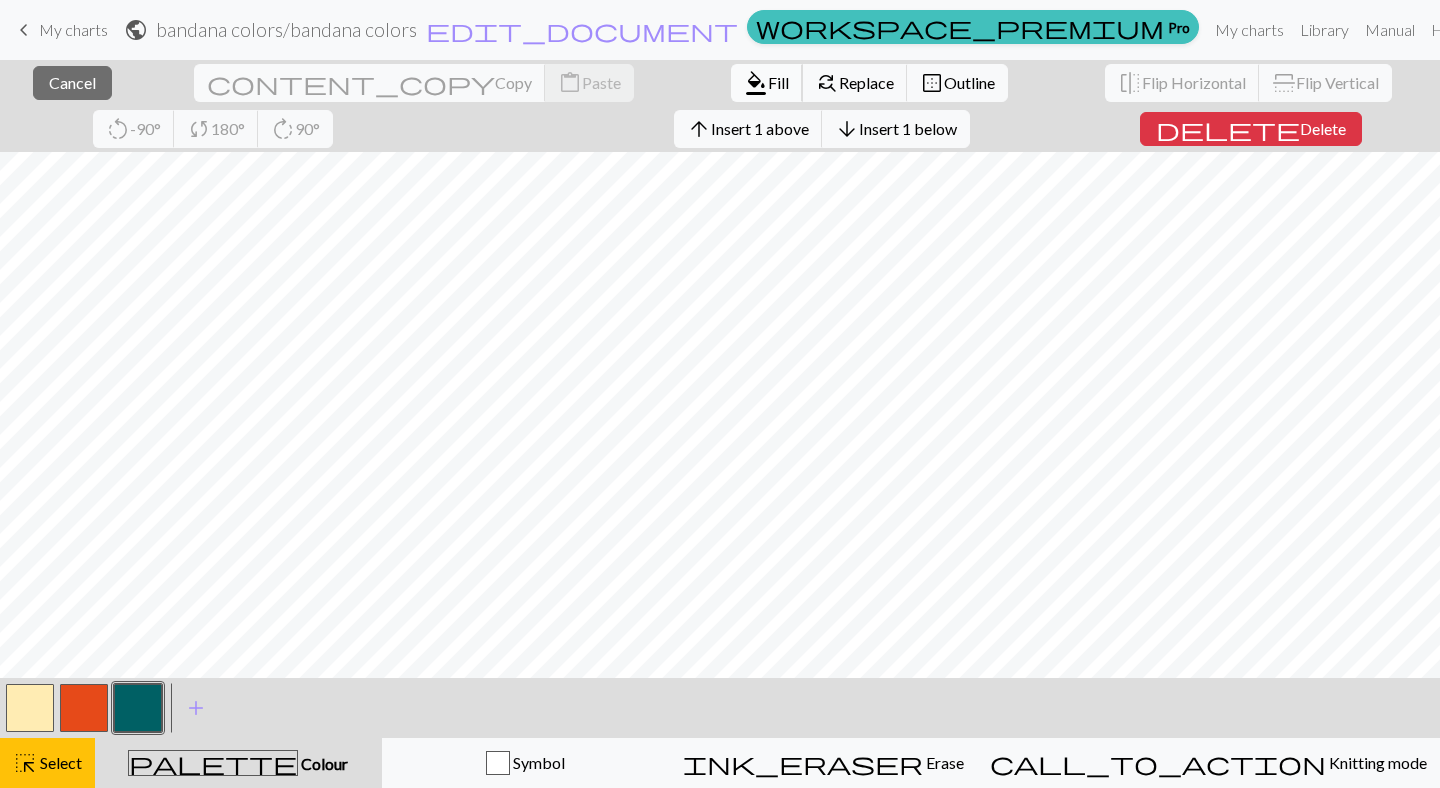 click on "Fill" at bounding box center [778, 82] 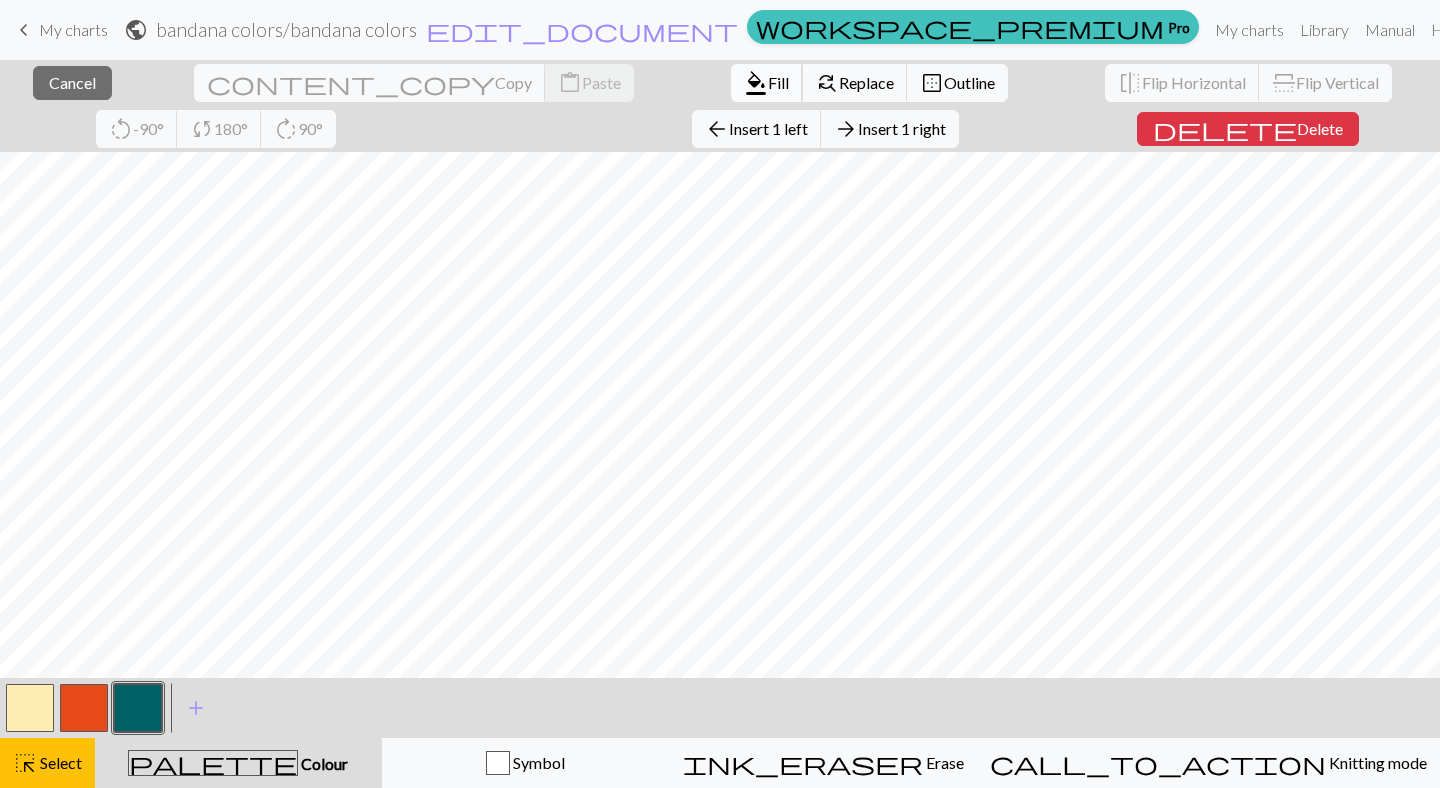 click on "format_color_fill" at bounding box center (756, 83) 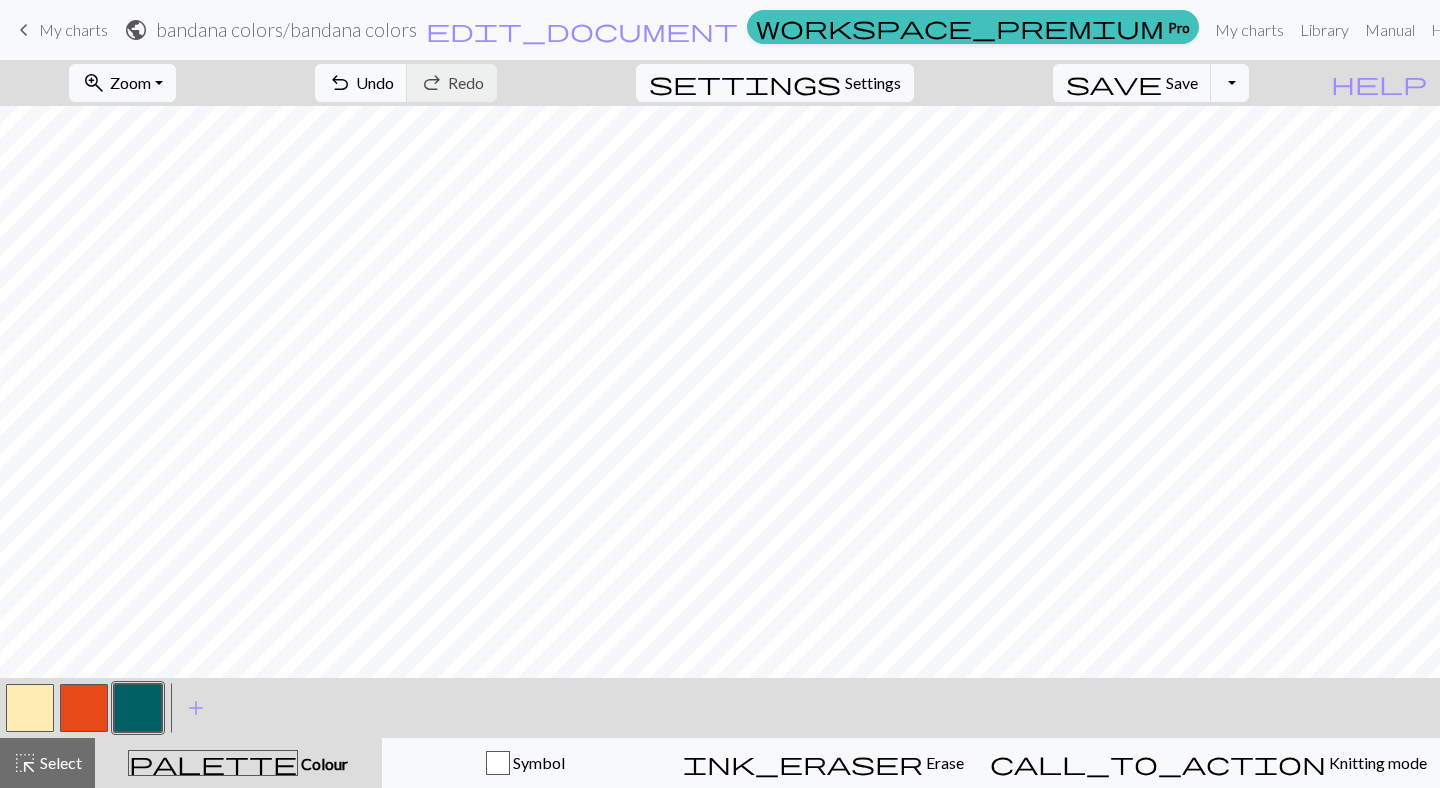 click at bounding box center [84, 708] 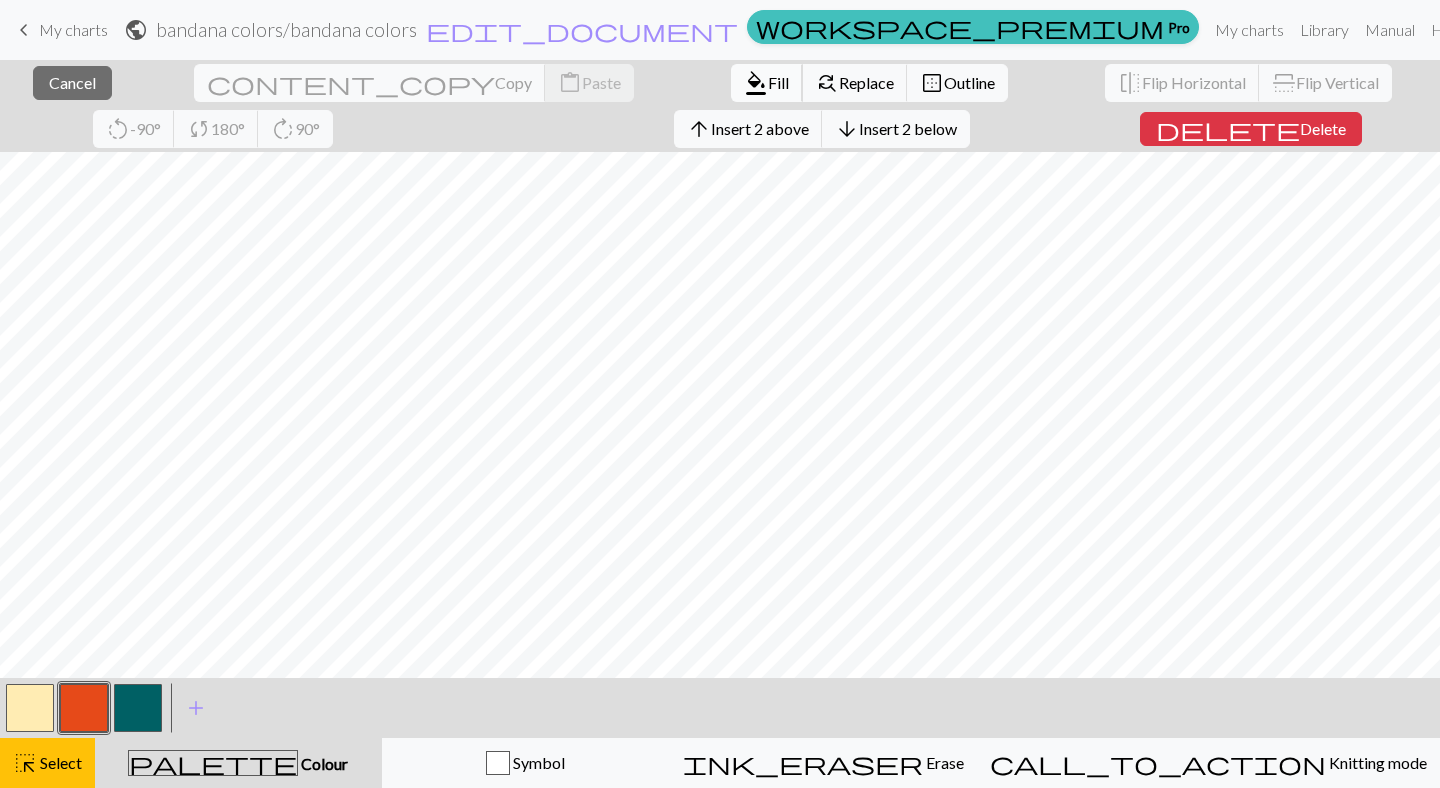click on "format_color_fill" at bounding box center (756, 83) 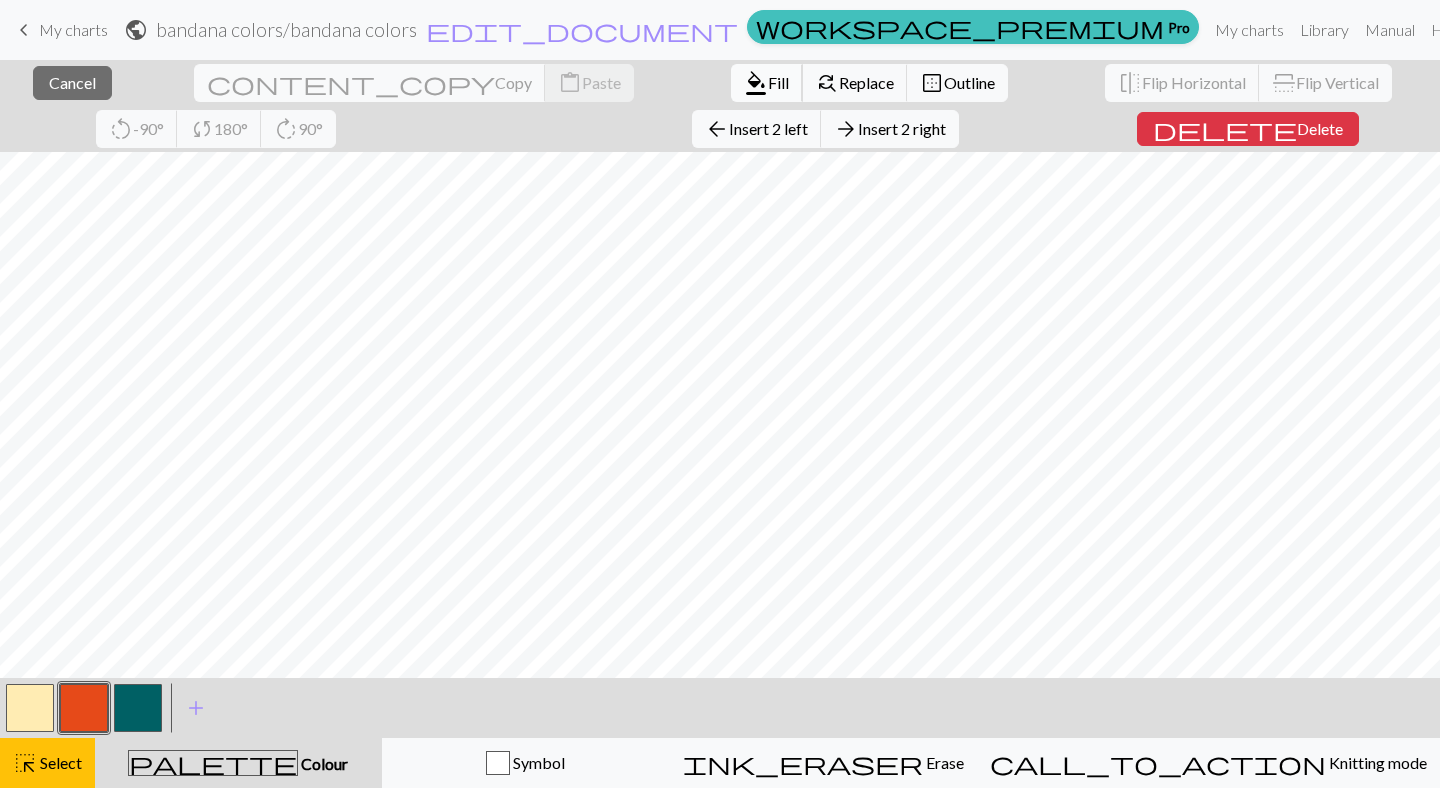 click on "Fill" at bounding box center (778, 82) 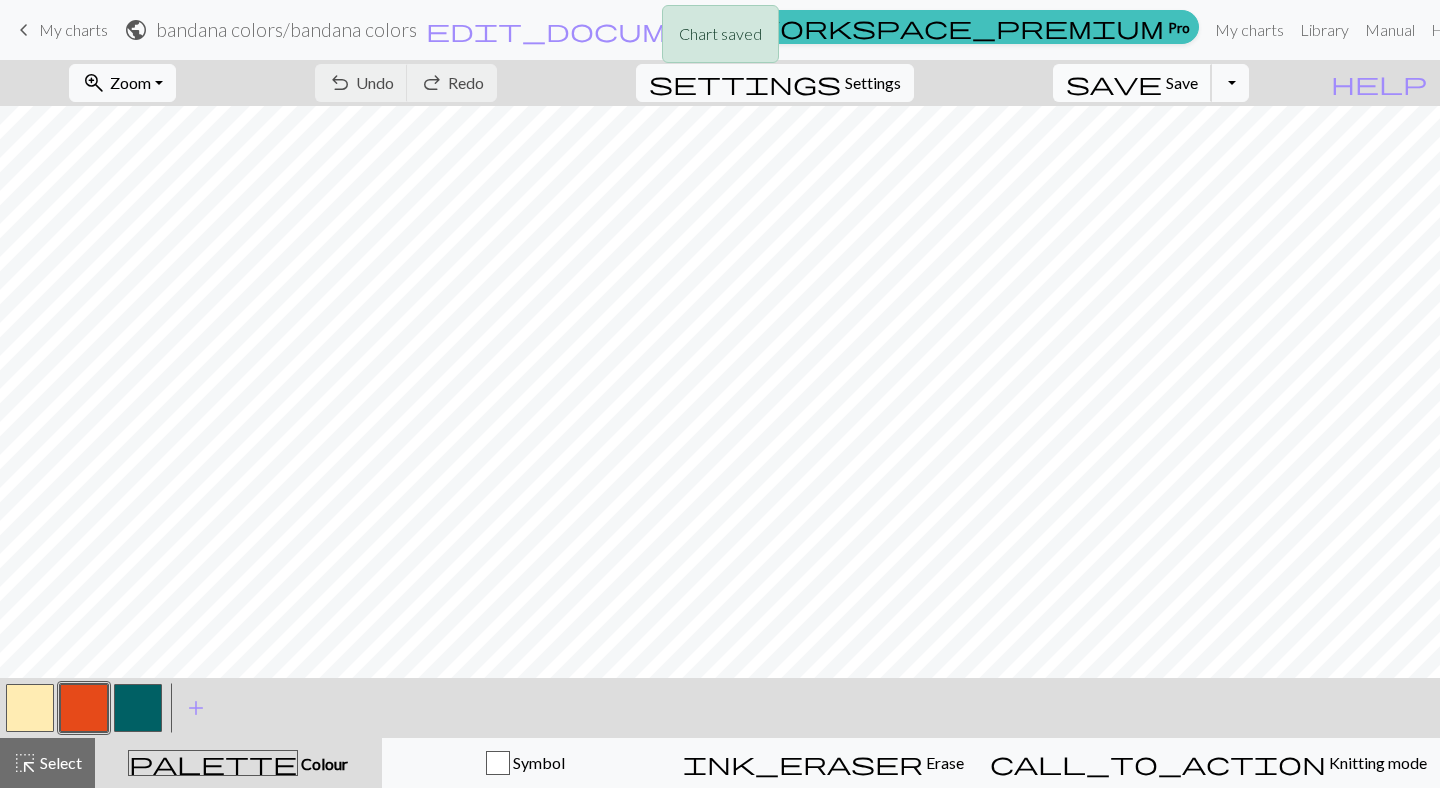 click on "Save" at bounding box center [1182, 82] 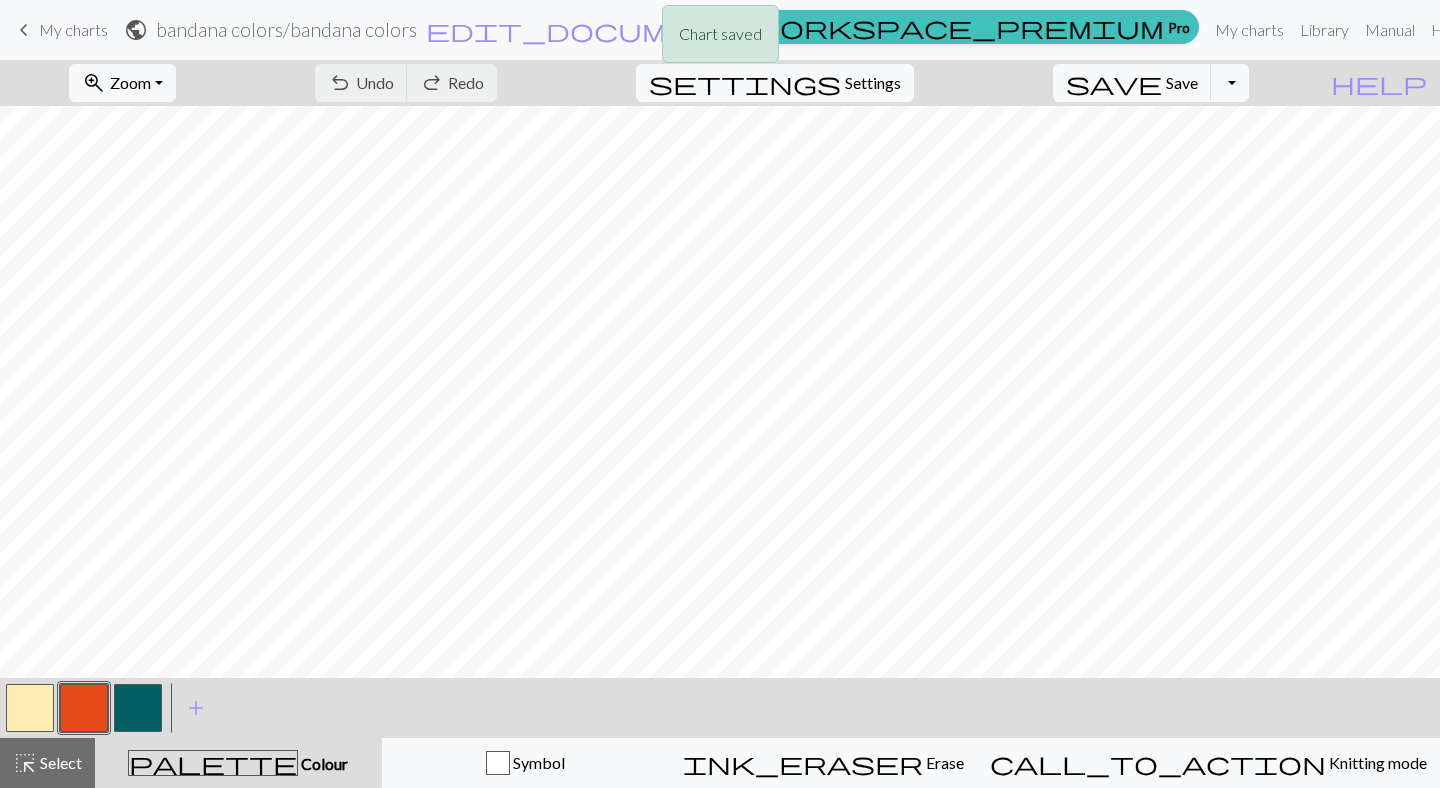 click on "Chart saved" at bounding box center (720, 39) 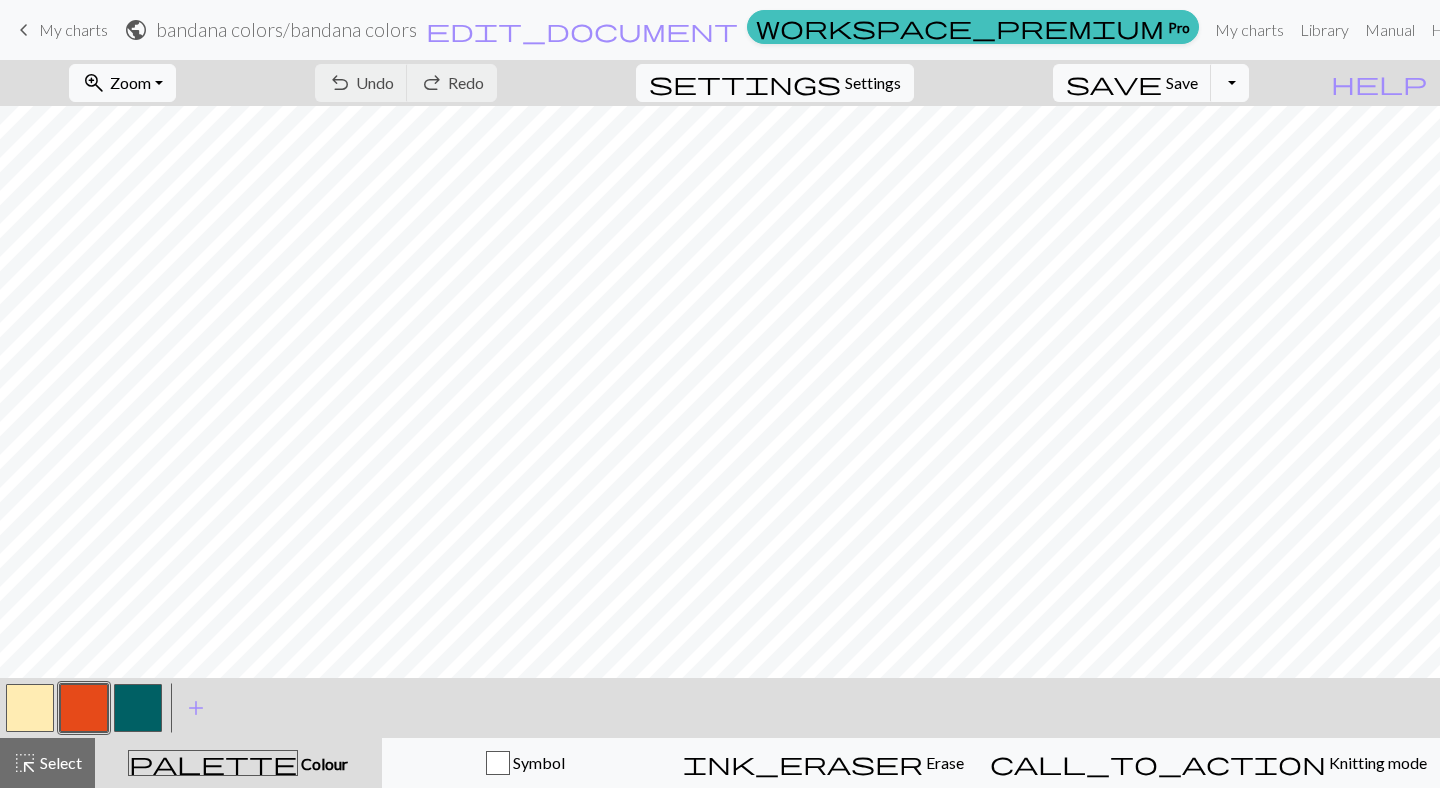 click on "My charts" at bounding box center (73, 29) 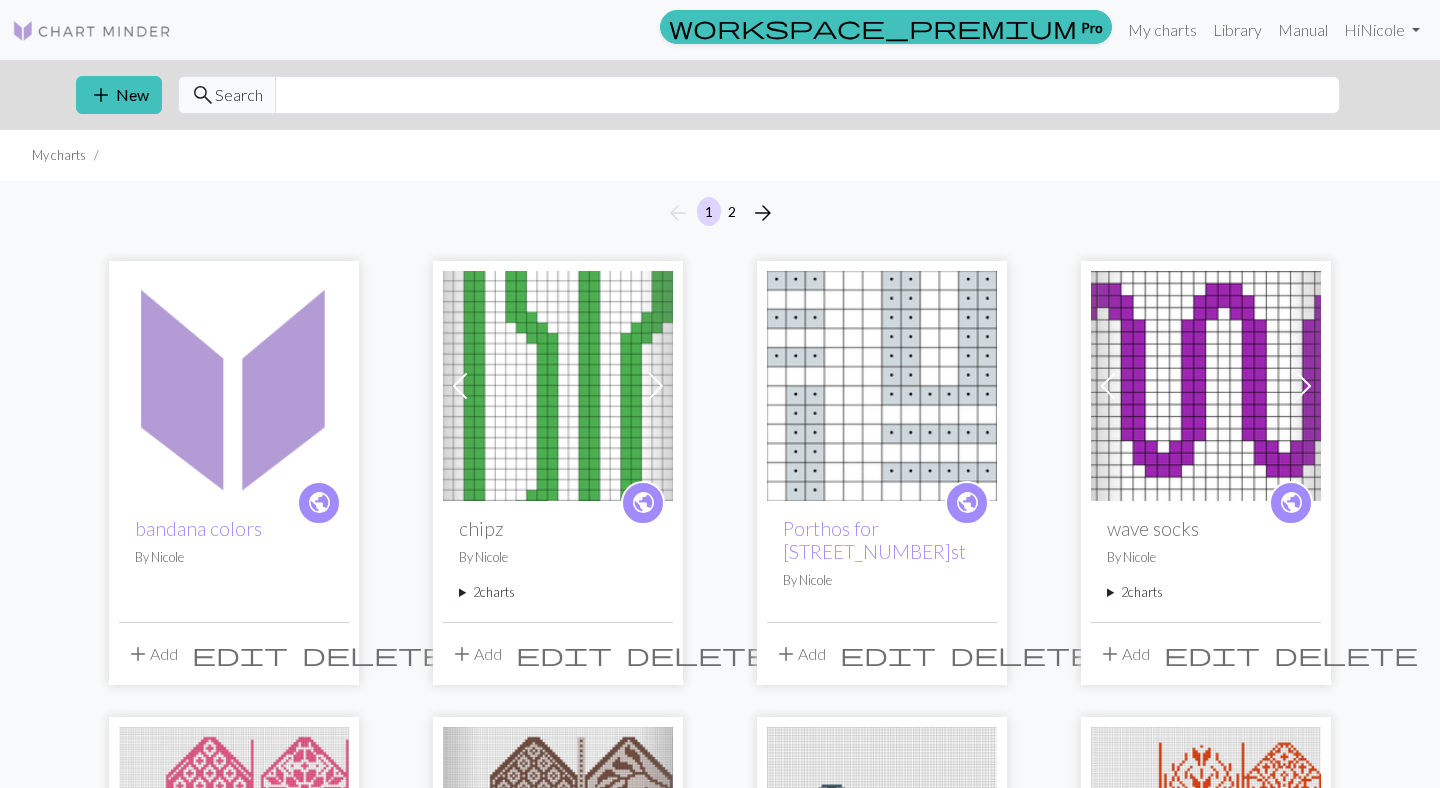 click on "edit" at bounding box center (240, 654) 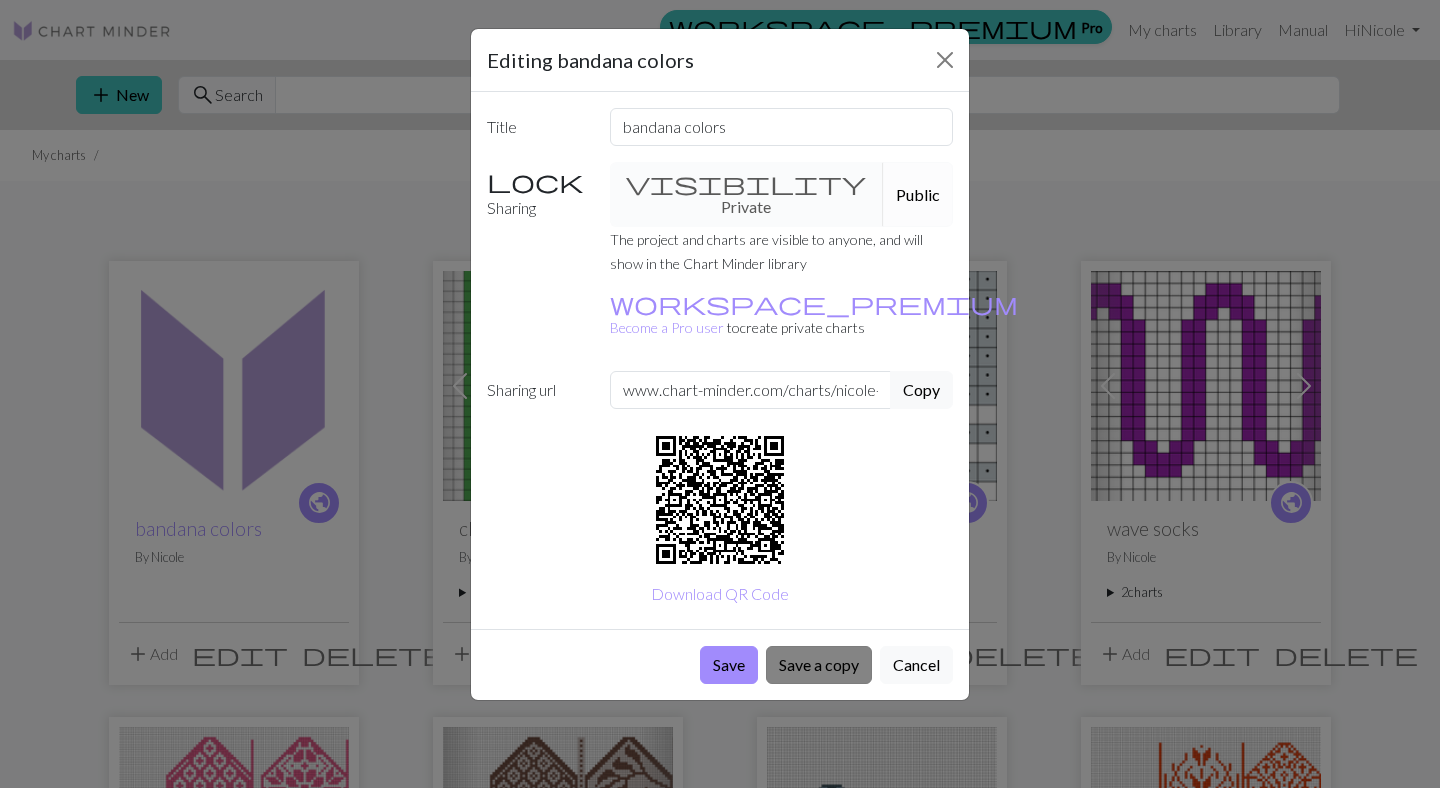 click on "Save a copy" at bounding box center (819, 665) 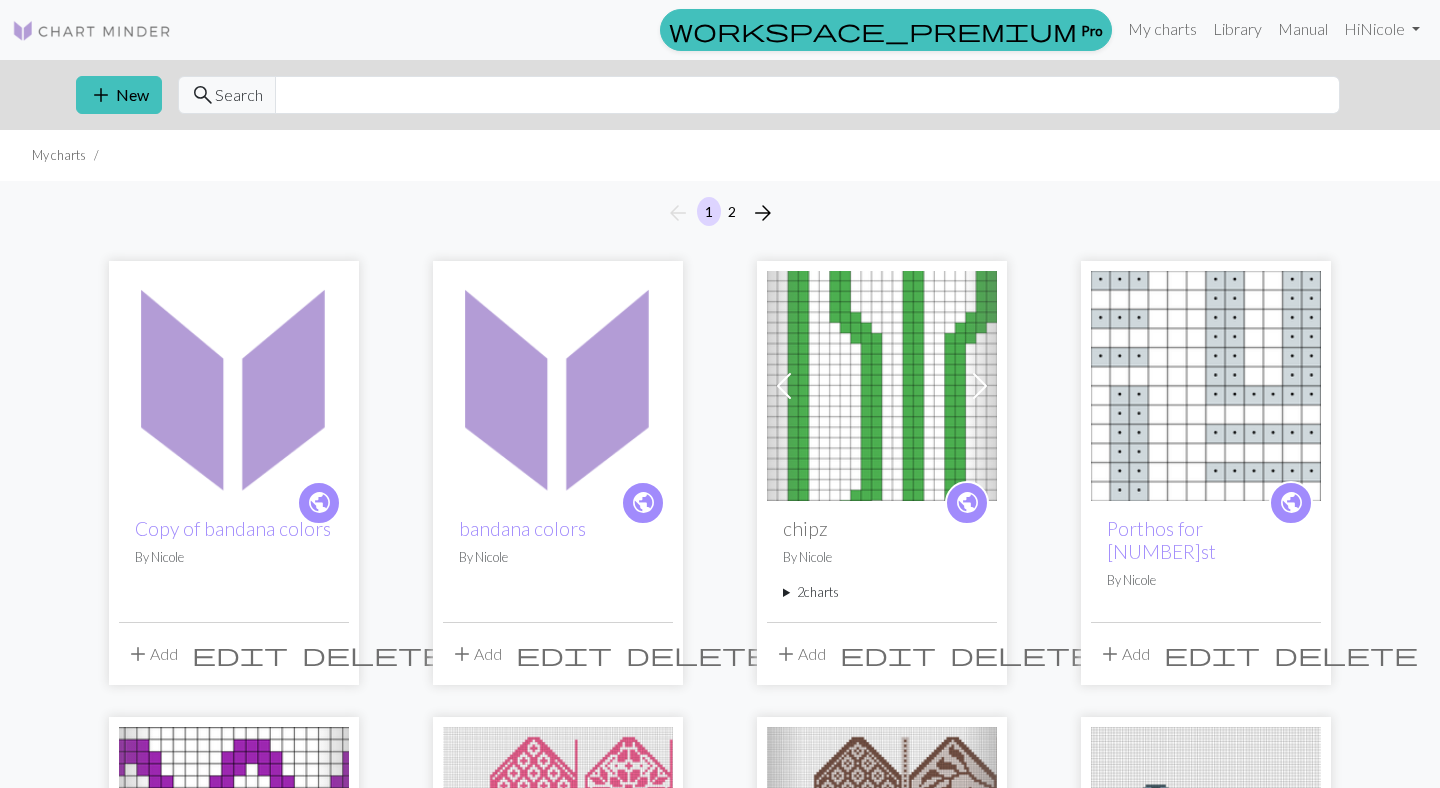 scroll, scrollTop: 0, scrollLeft: 0, axis: both 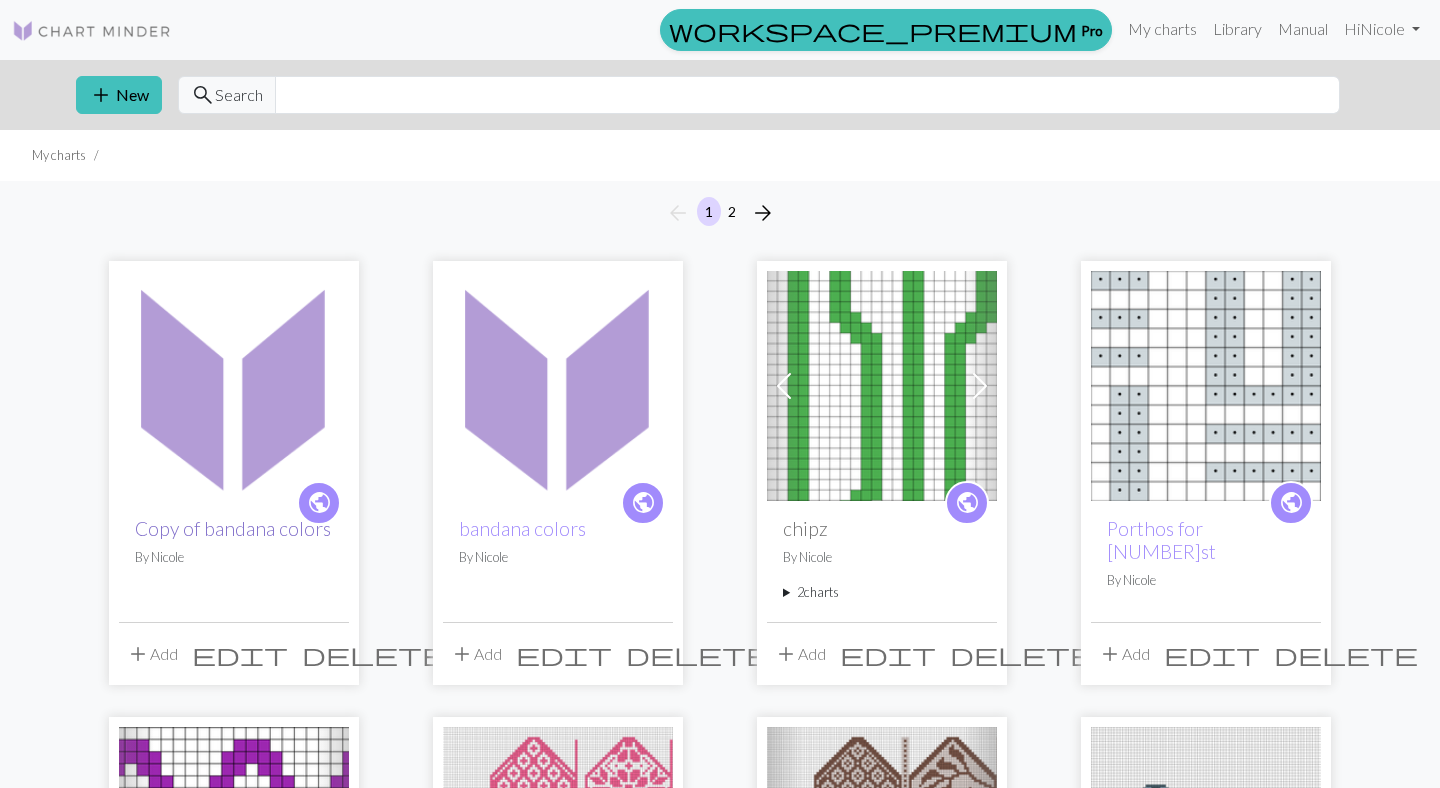 click on "Copy of bandana colors" at bounding box center [233, 528] 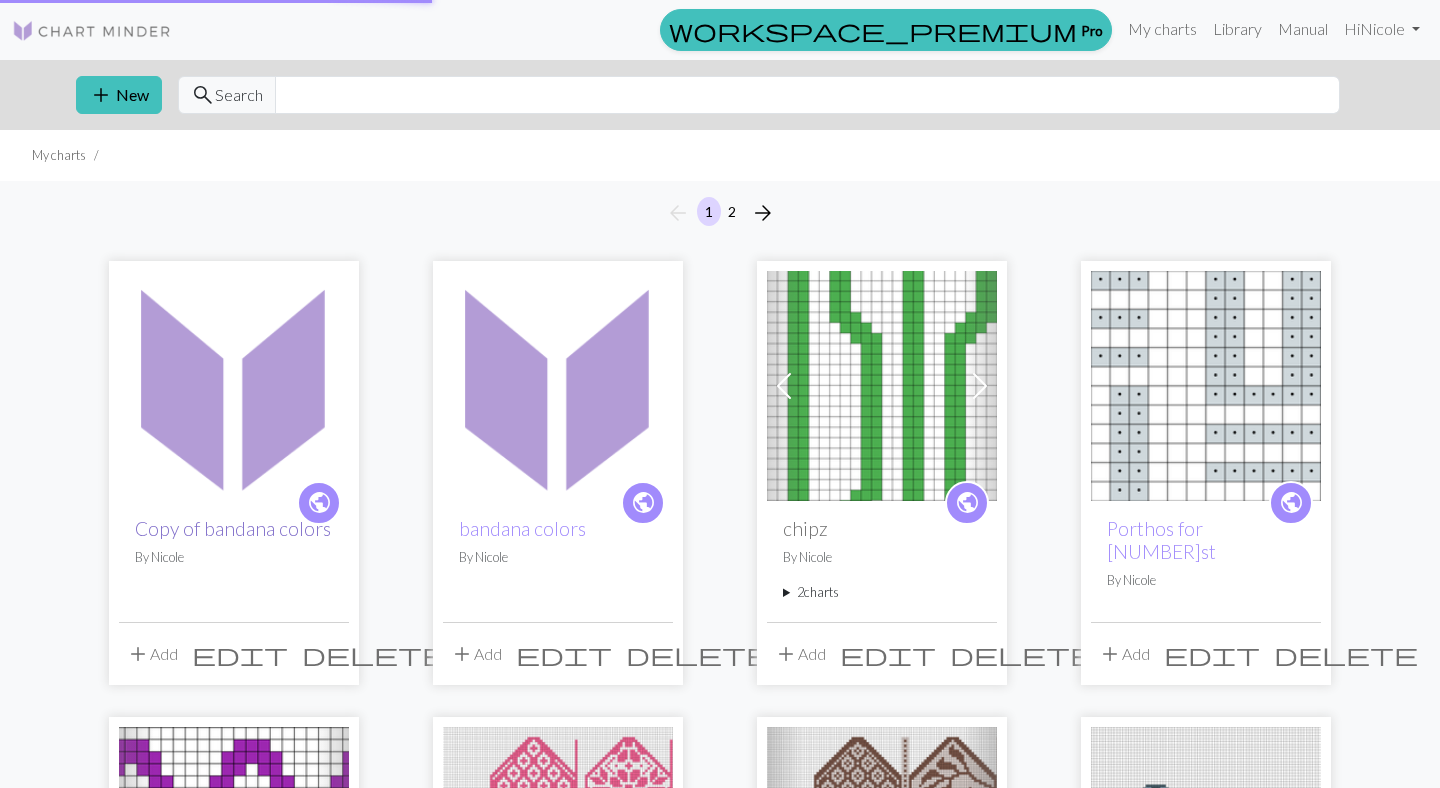click on "Copy of bandana colors" at bounding box center [233, 528] 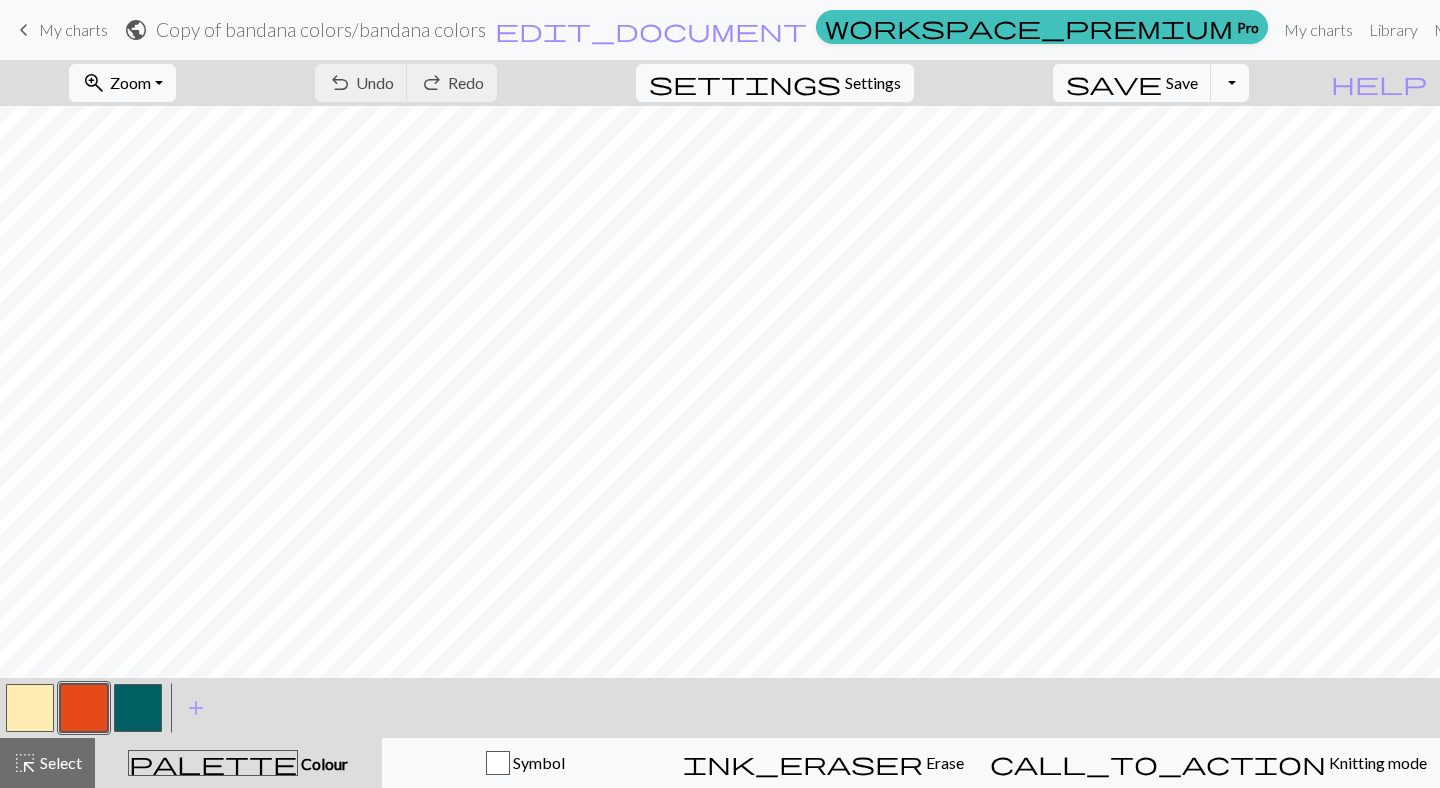 click at bounding box center [84, 708] 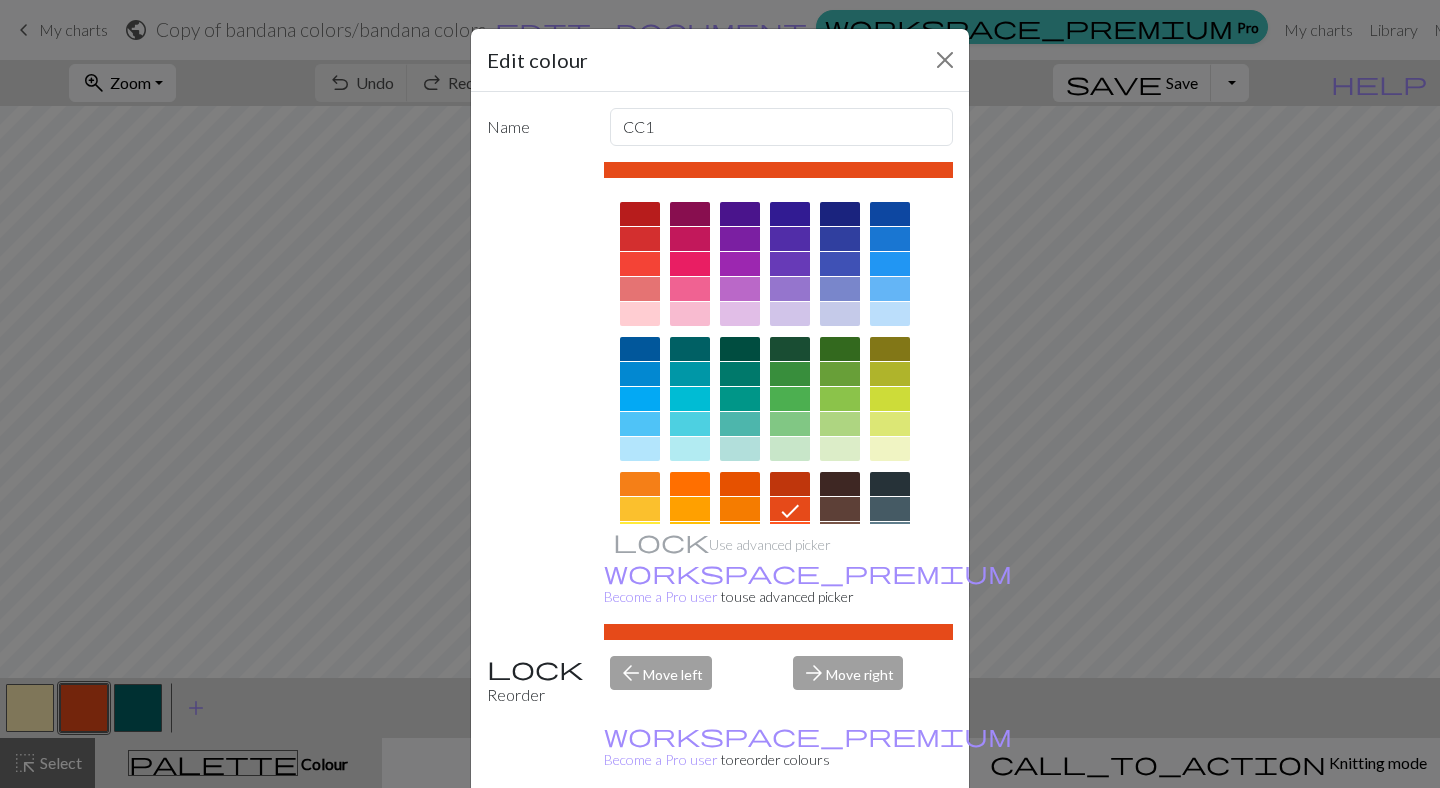 click at bounding box center (690, 349) 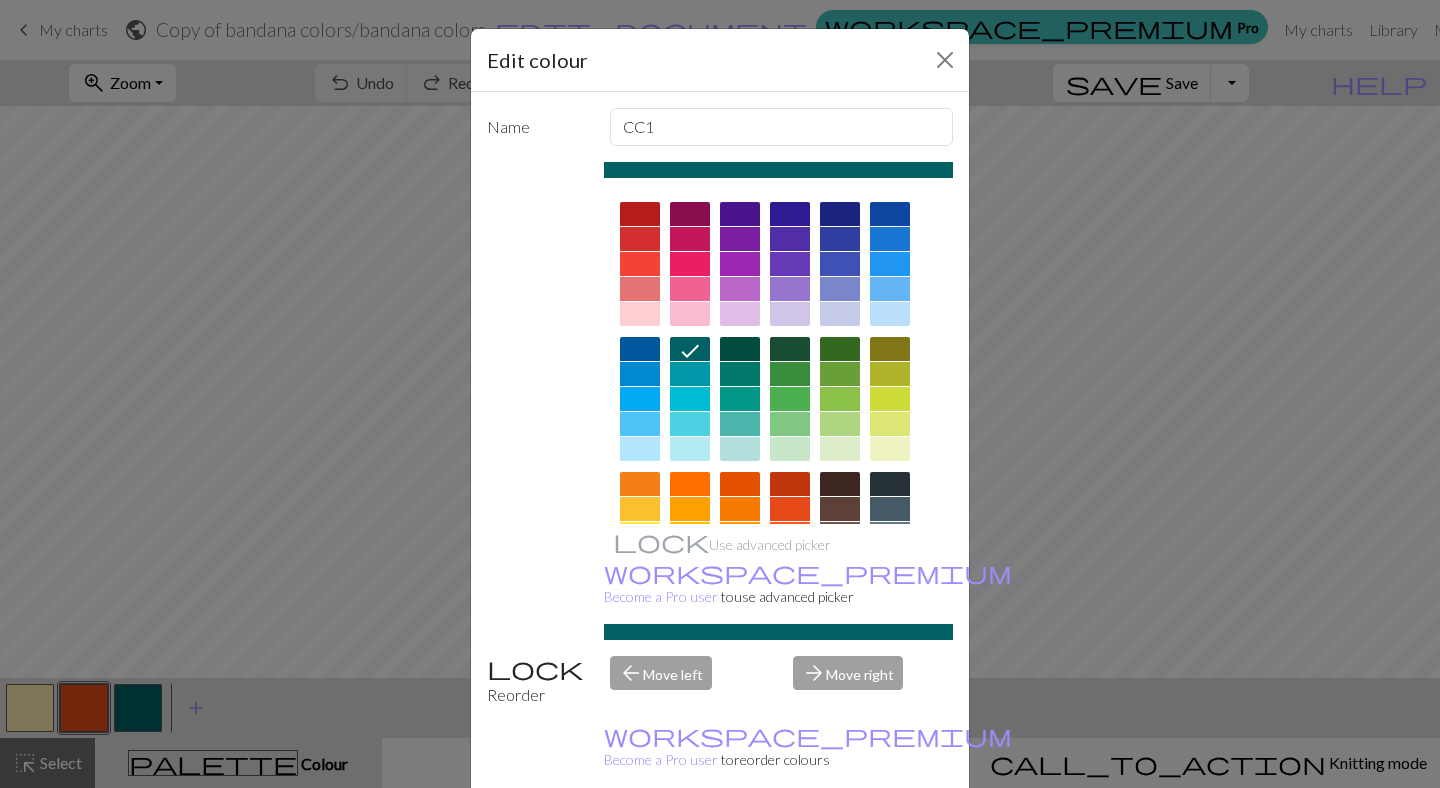click on "Done" at bounding box center [840, 839] 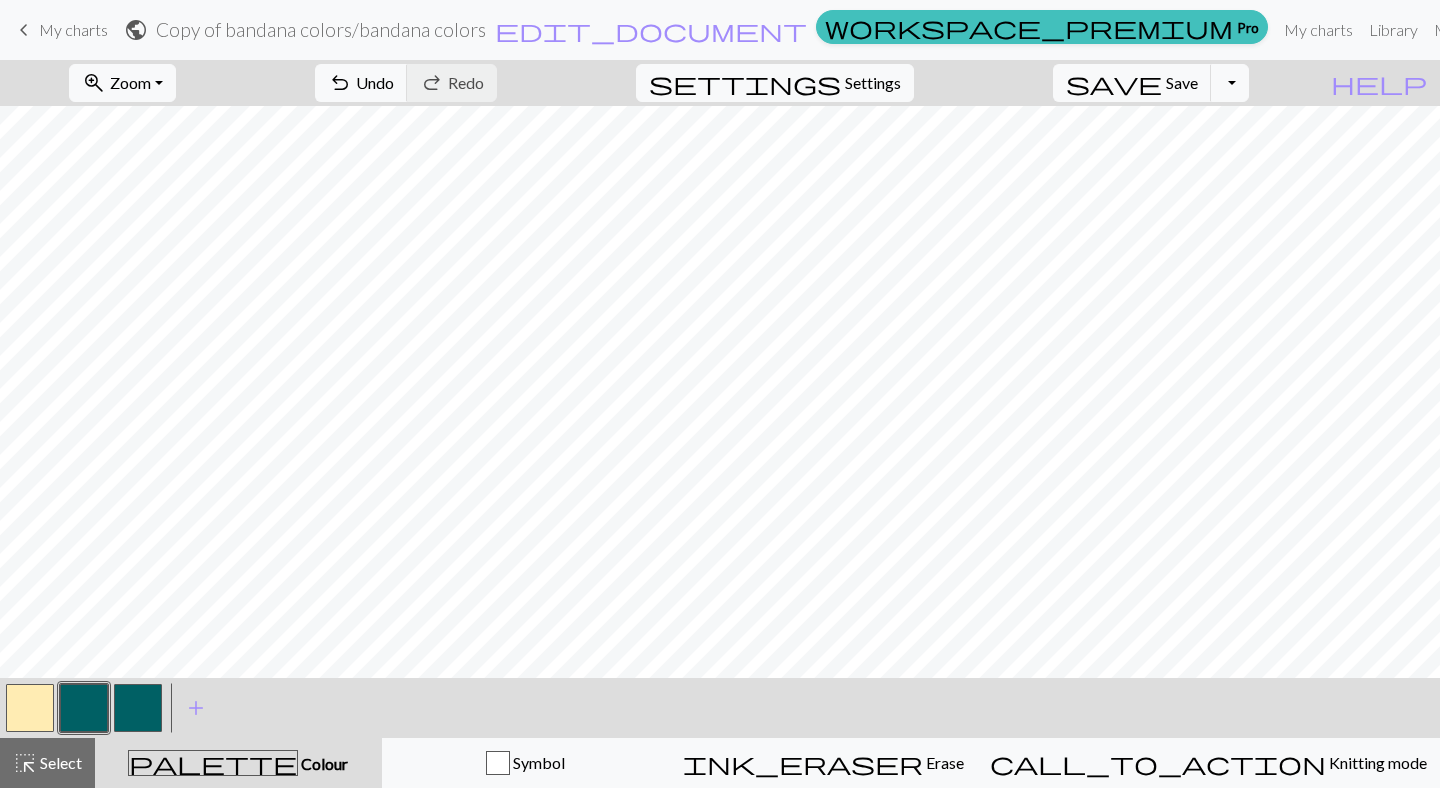 click on "keyboard_arrow_left   My charts" at bounding box center [60, 30] 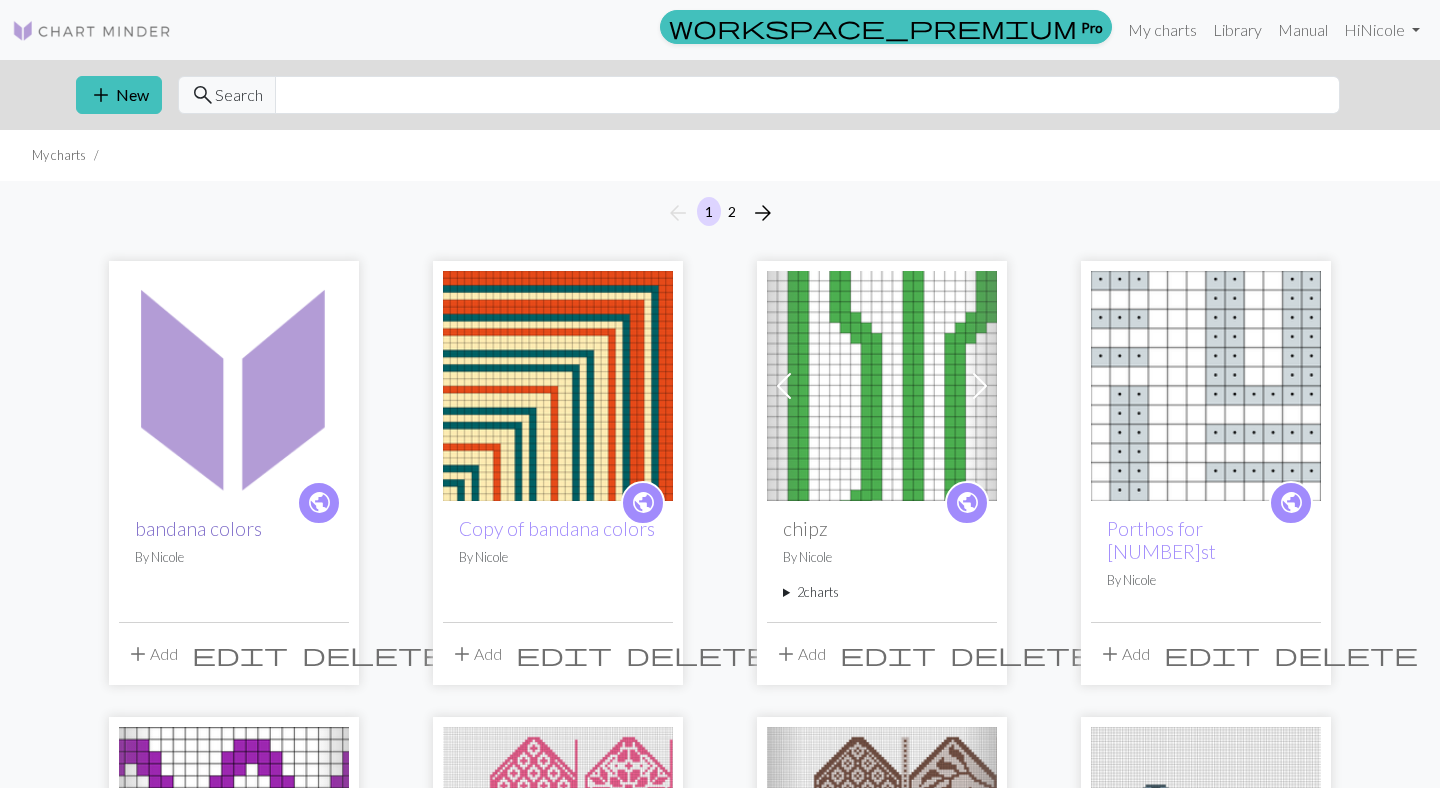click on "bandana colors" at bounding box center [198, 528] 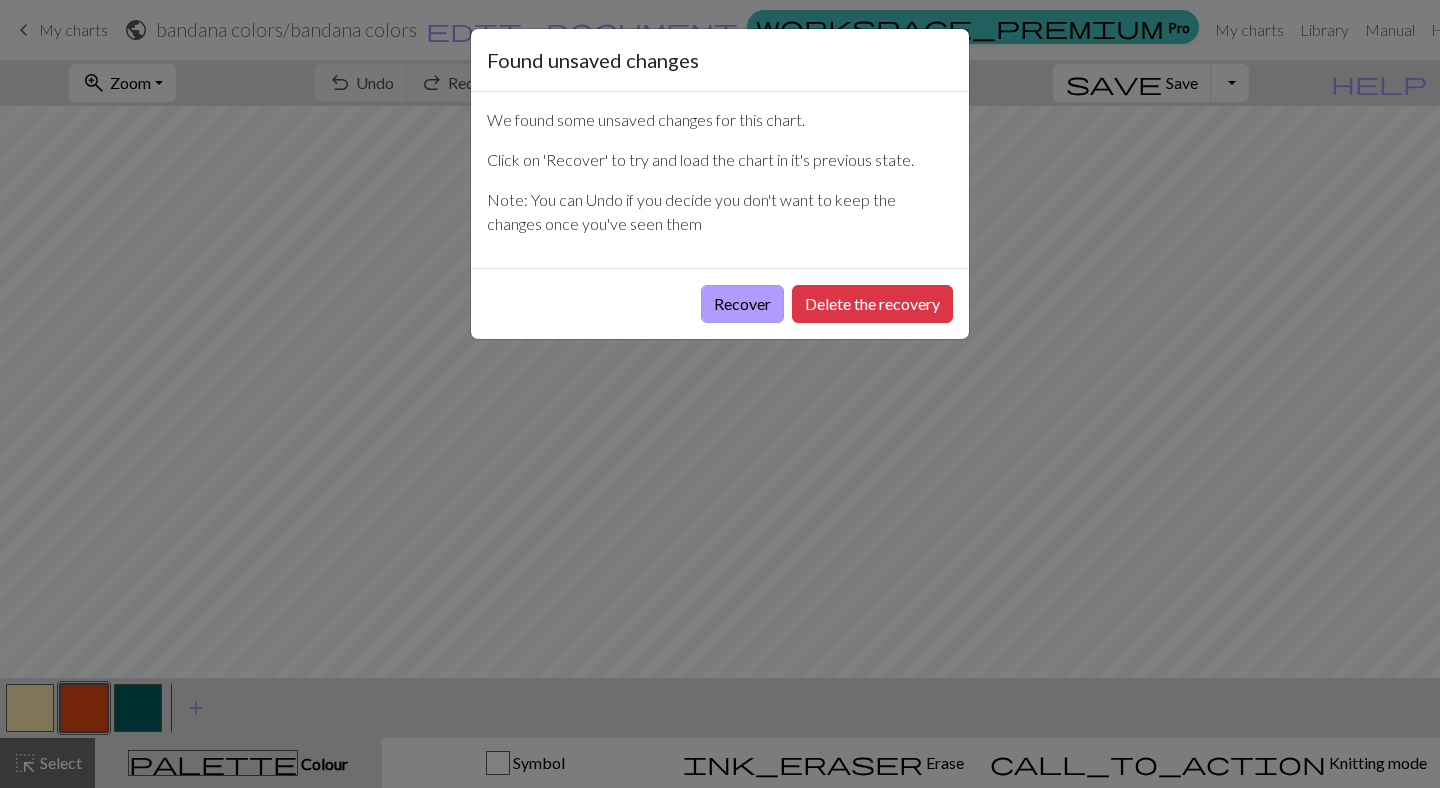 click on "Recover" at bounding box center [742, 304] 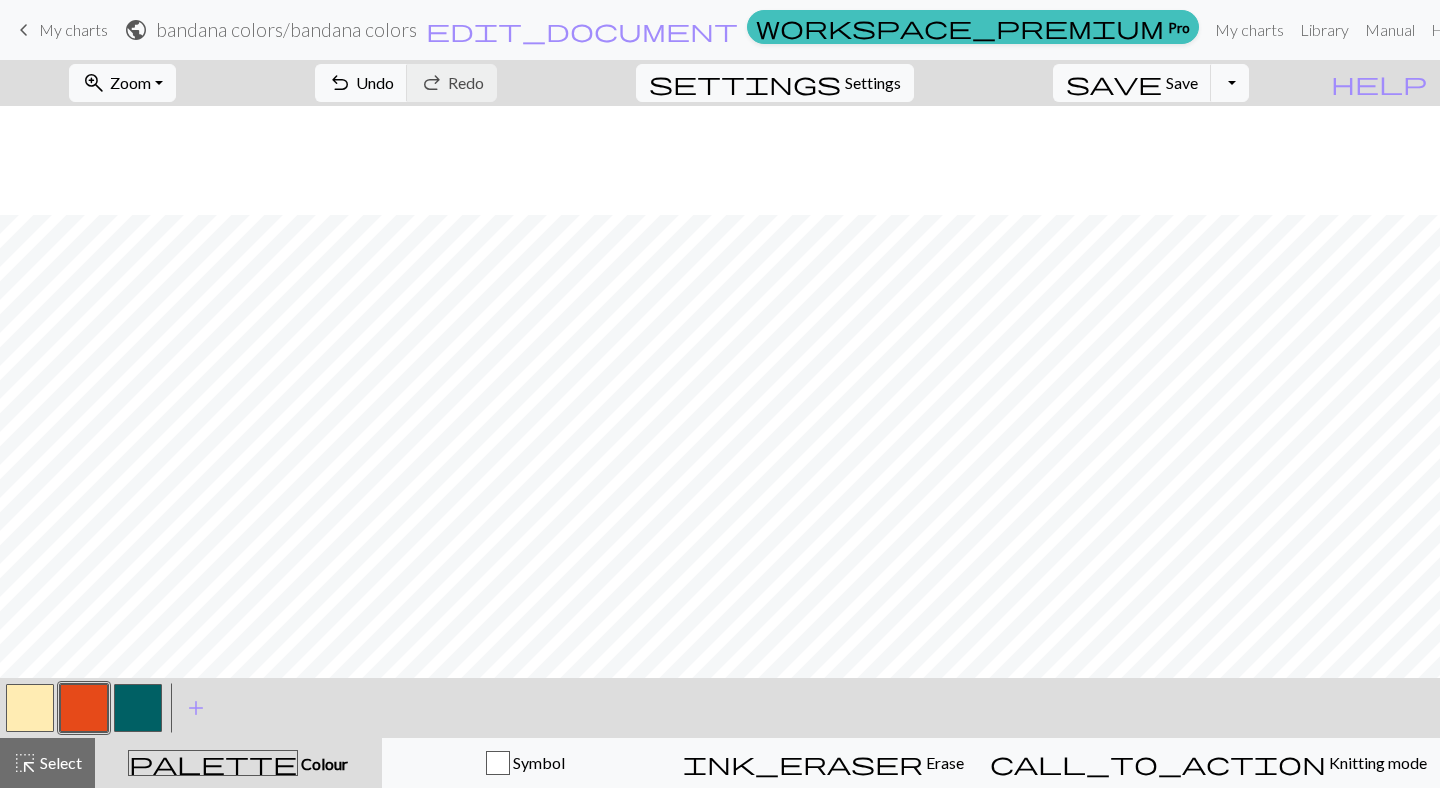 scroll, scrollTop: 158, scrollLeft: 0, axis: vertical 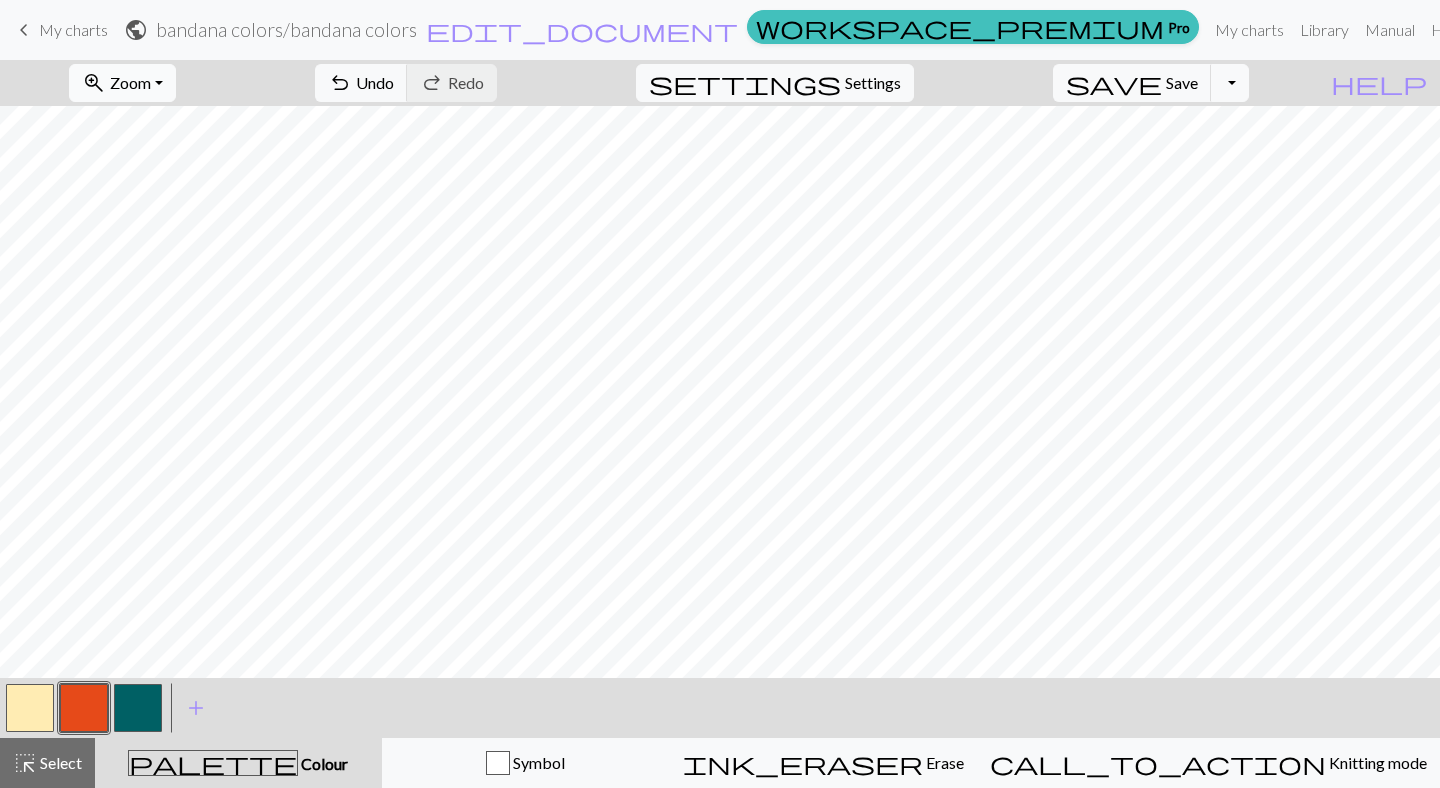 click on "zoom_in Zoom Zoom" at bounding box center (122, 83) 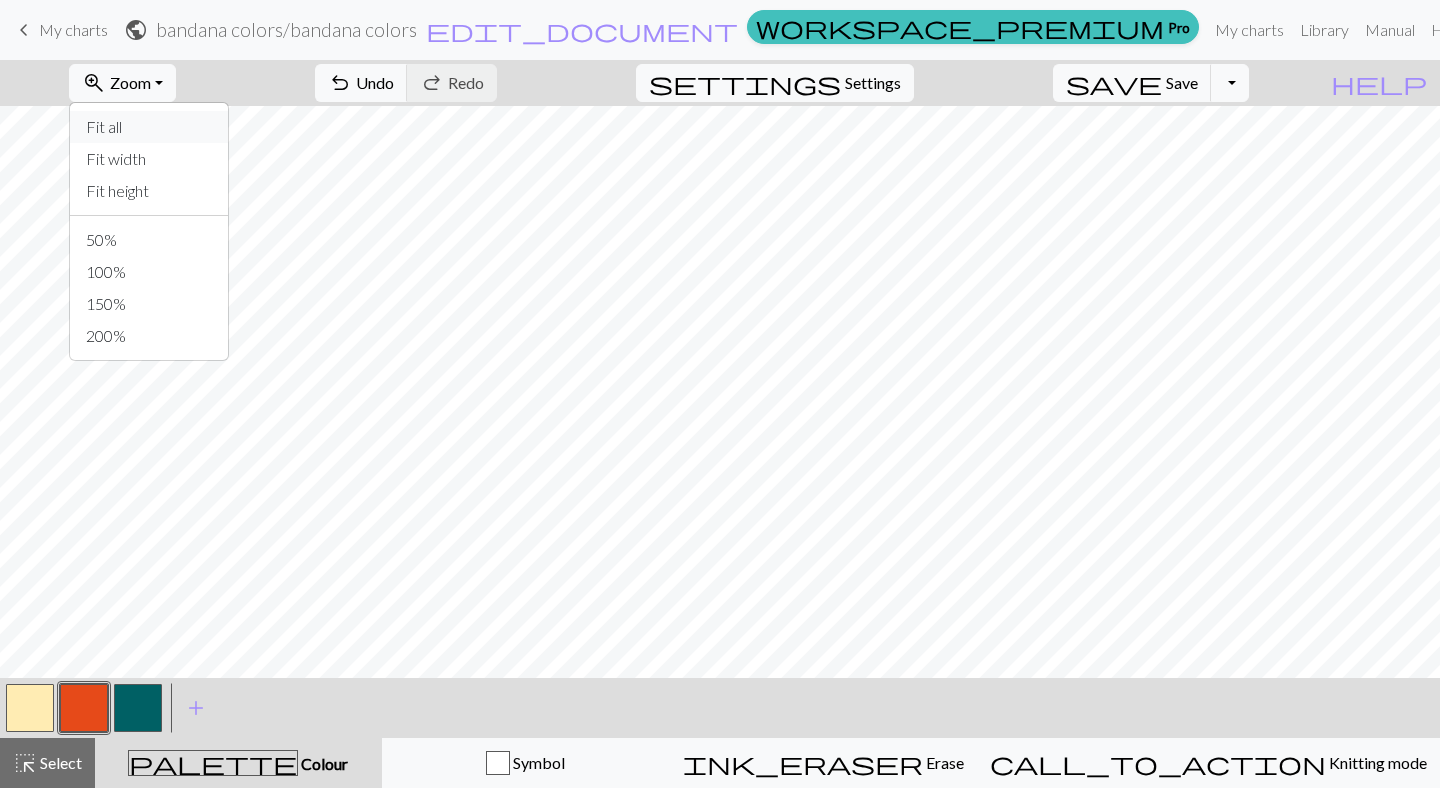 click on "Fit all" at bounding box center [149, 127] 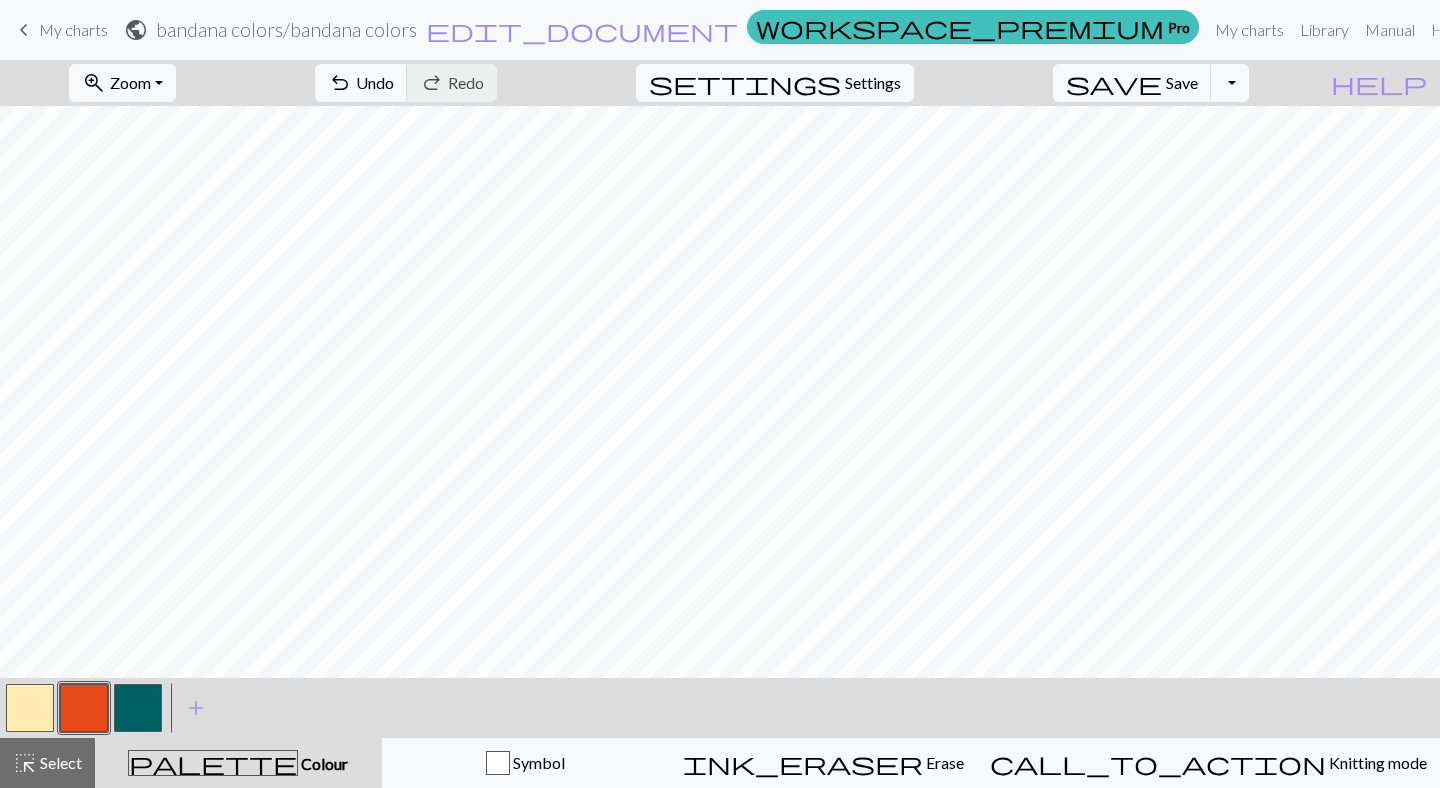 scroll, scrollTop: 0, scrollLeft: 0, axis: both 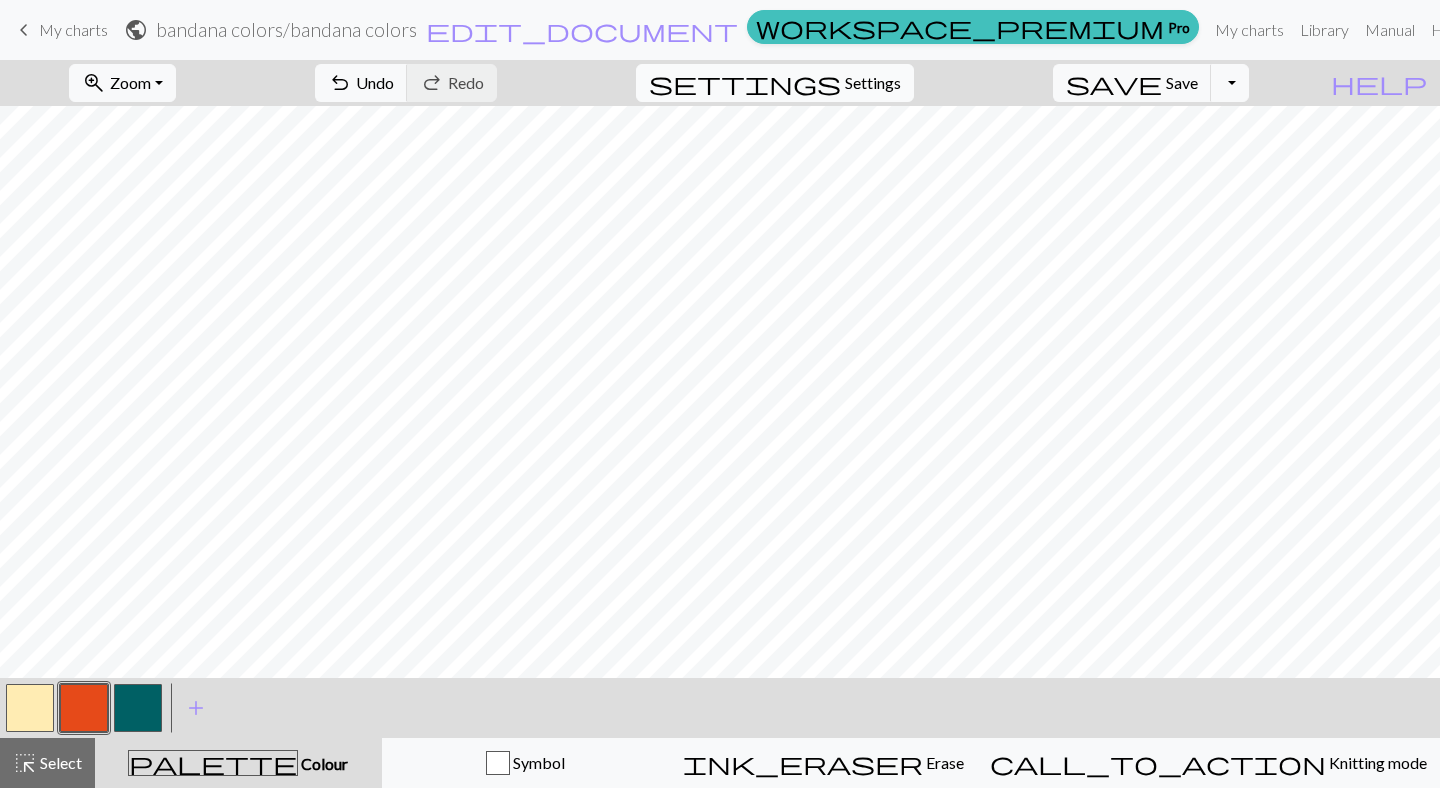 click on "Settings" at bounding box center [873, 83] 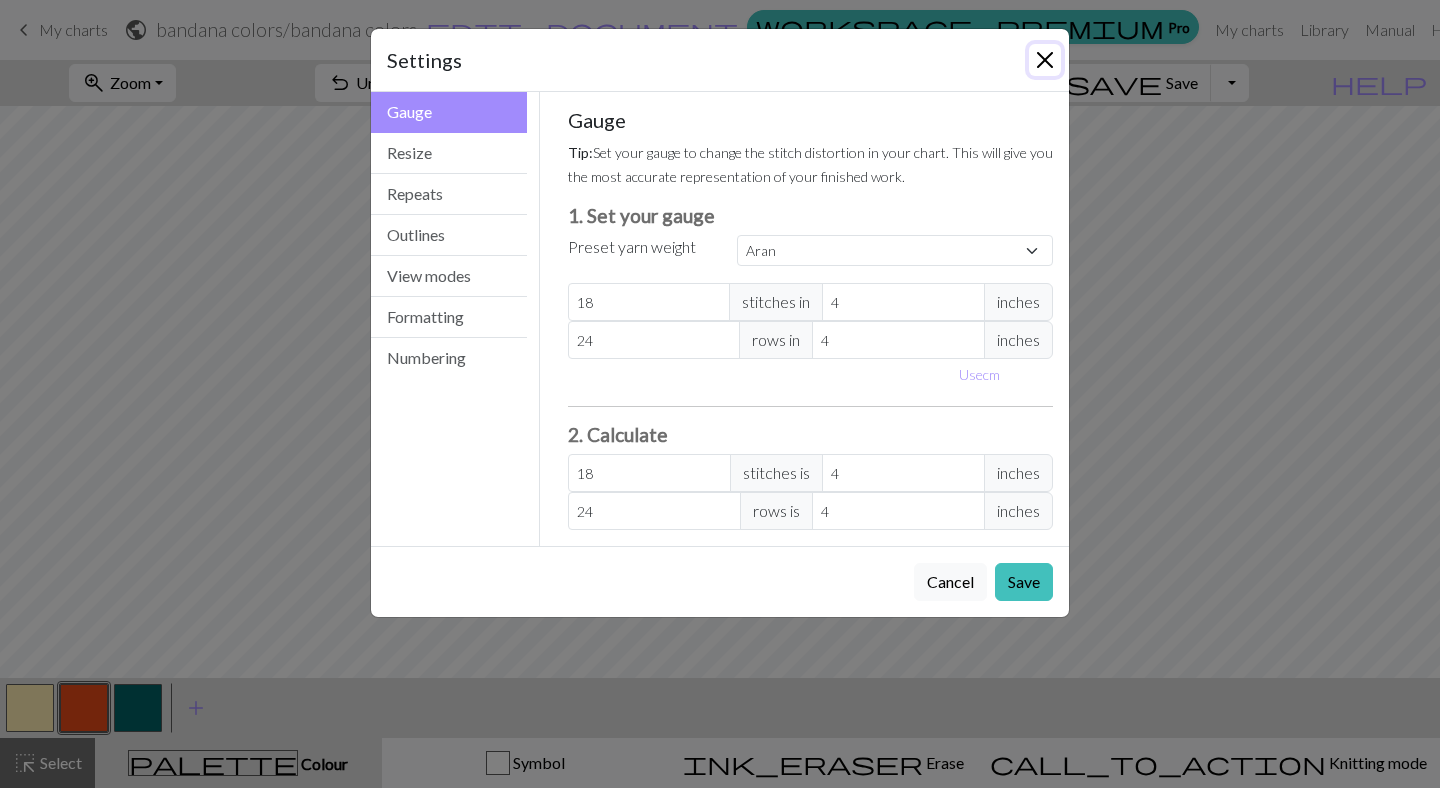 click at bounding box center (1045, 60) 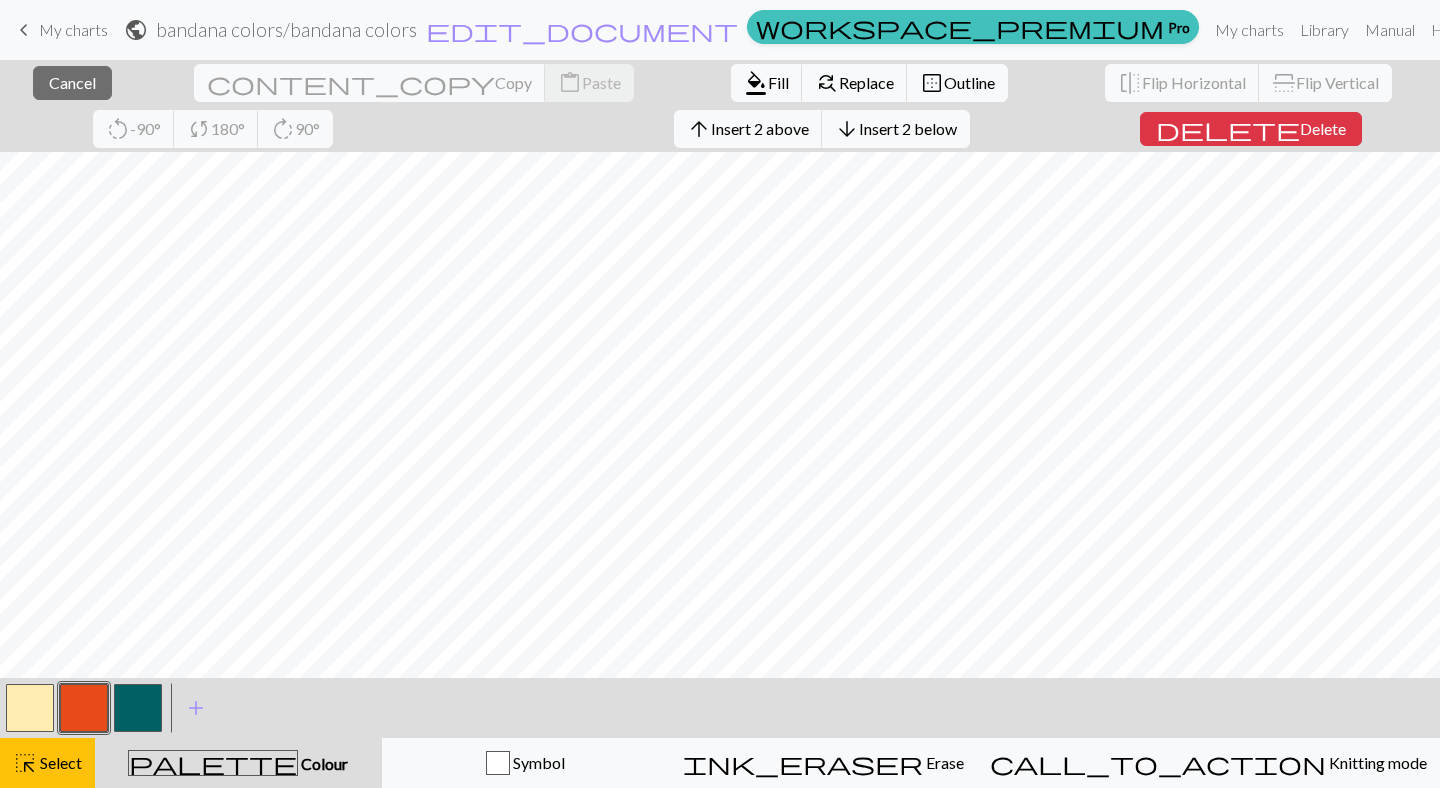 click at bounding box center [138, 708] 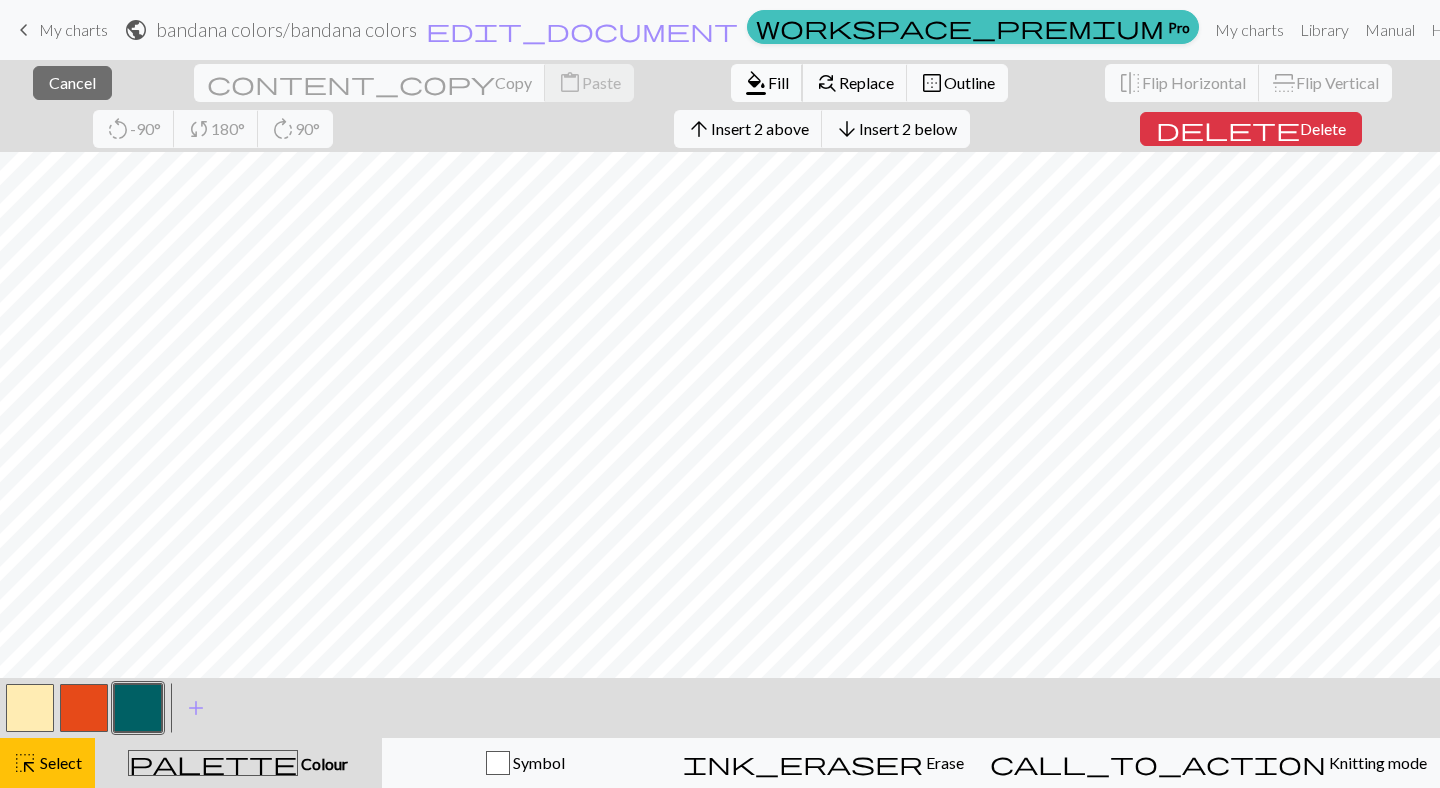 click on "Fill" at bounding box center [778, 82] 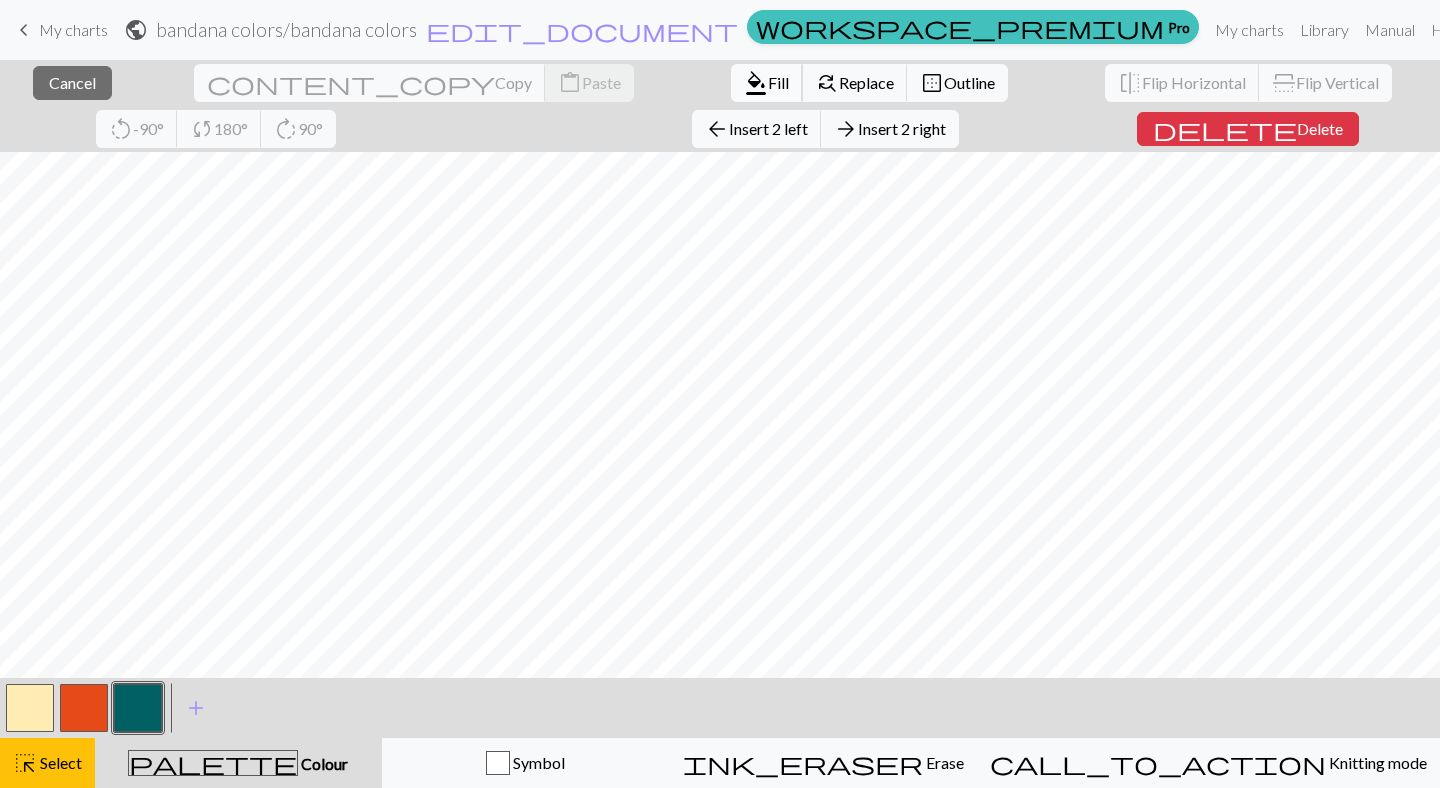 click on "format_color_fill" at bounding box center [756, 83] 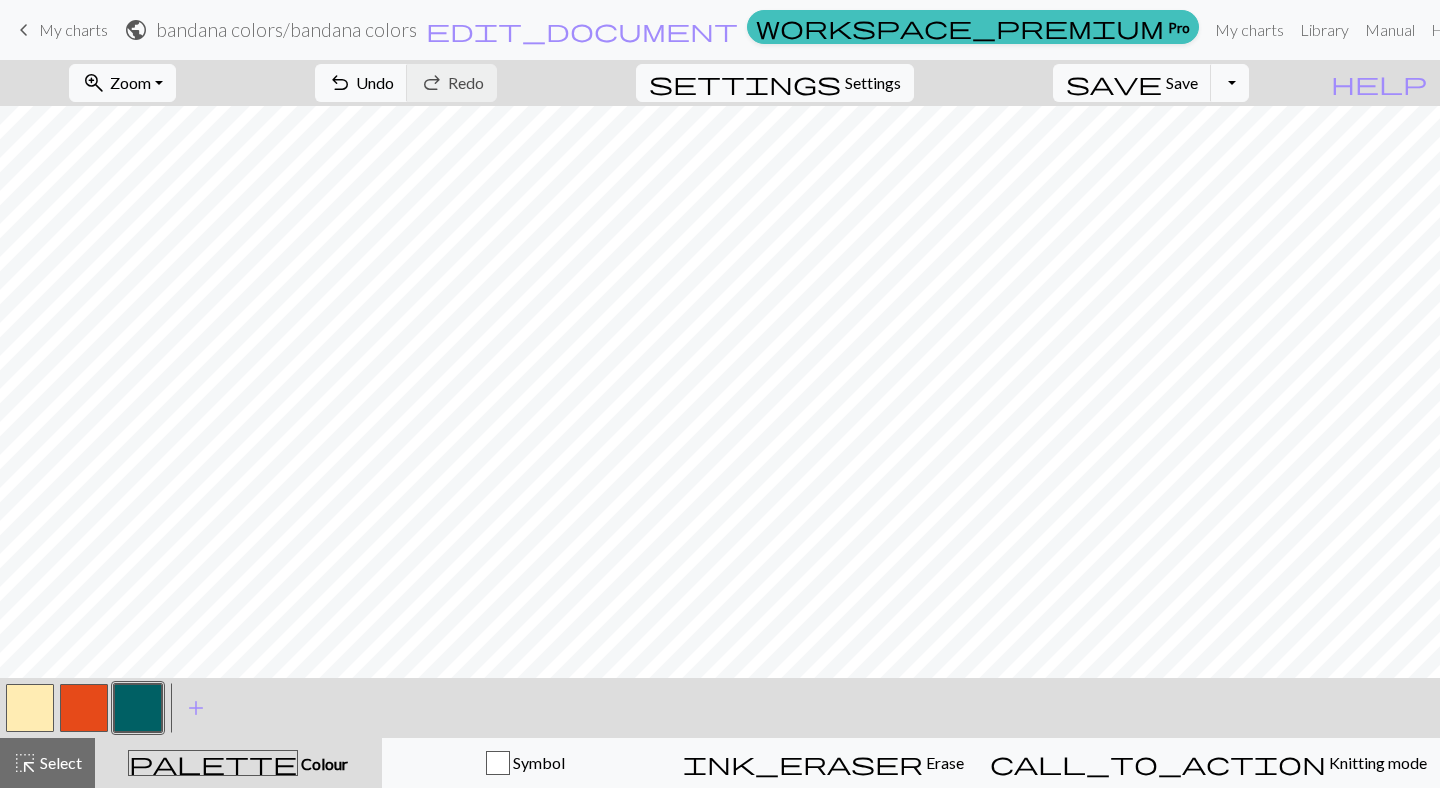 click at bounding box center (84, 708) 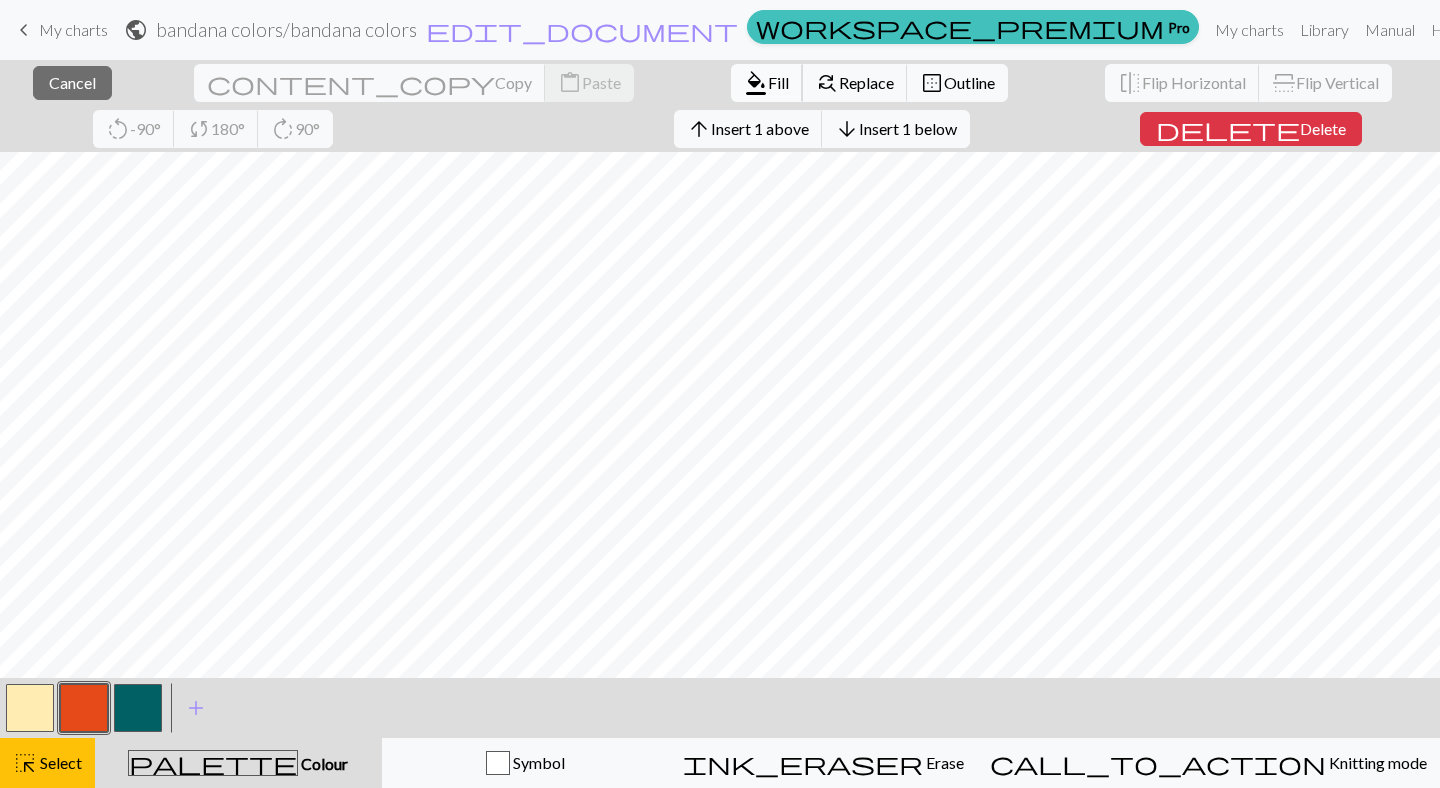 click on "format_color_fill" at bounding box center (756, 83) 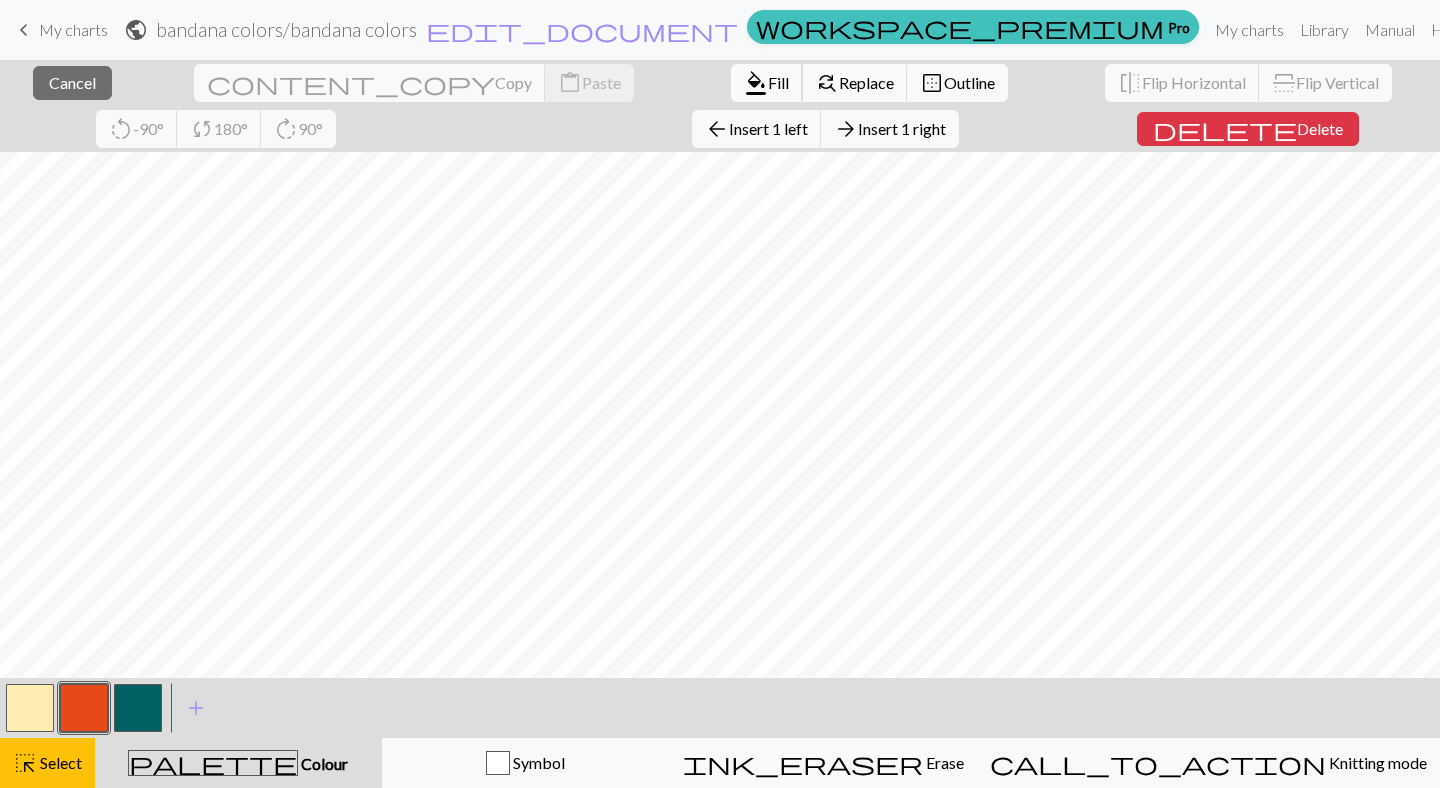 click on "format_color_fill" at bounding box center [756, 83] 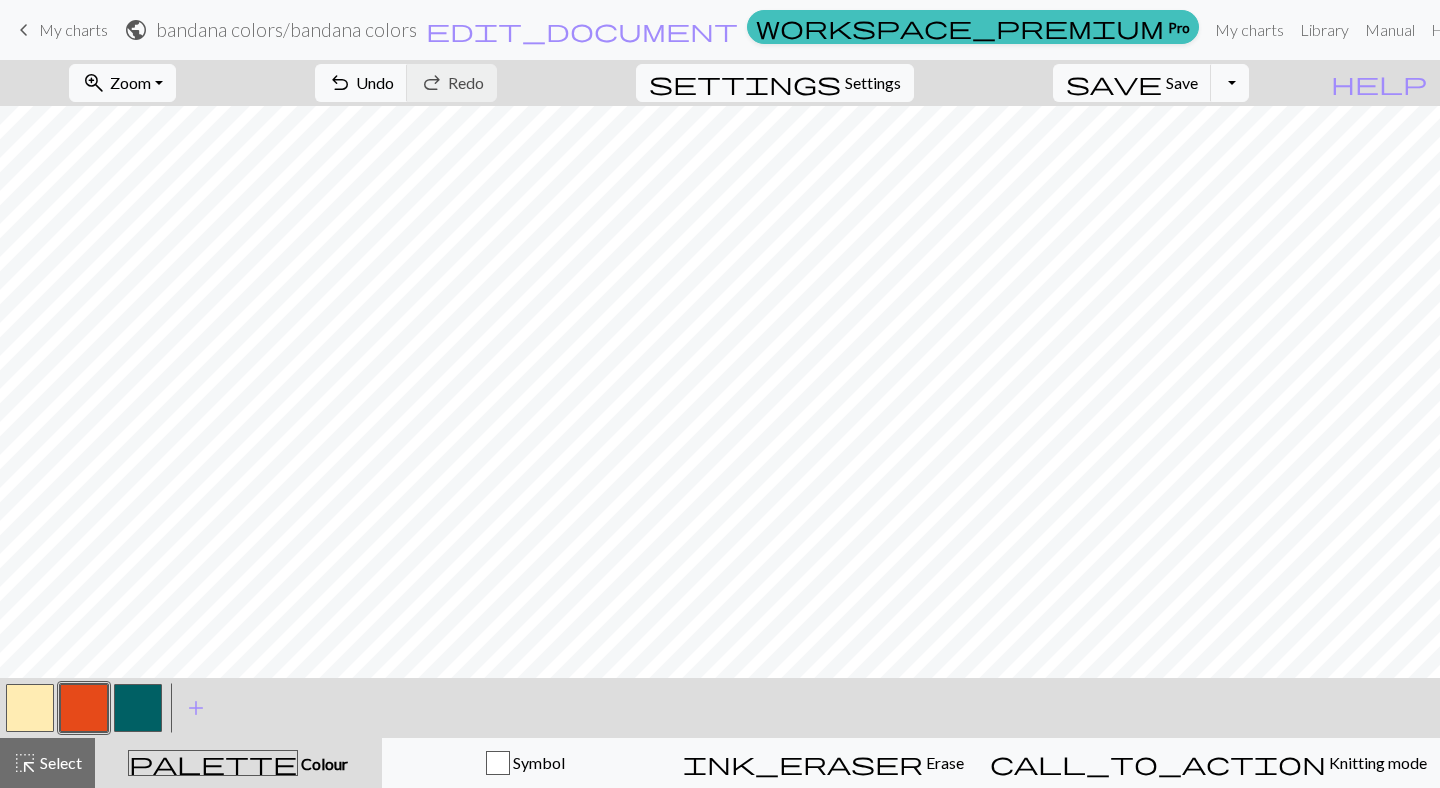 click at bounding box center (138, 708) 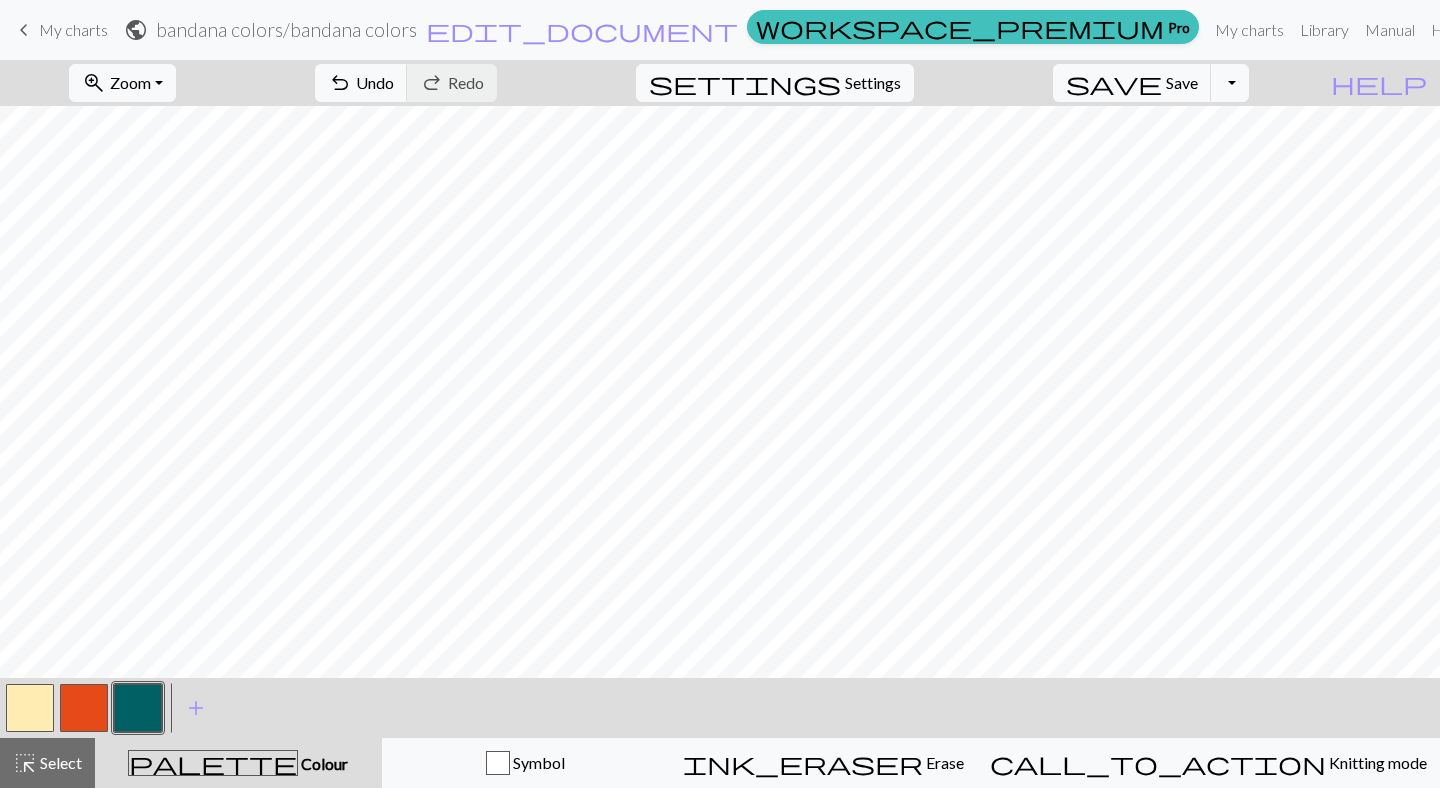 click at bounding box center (30, 708) 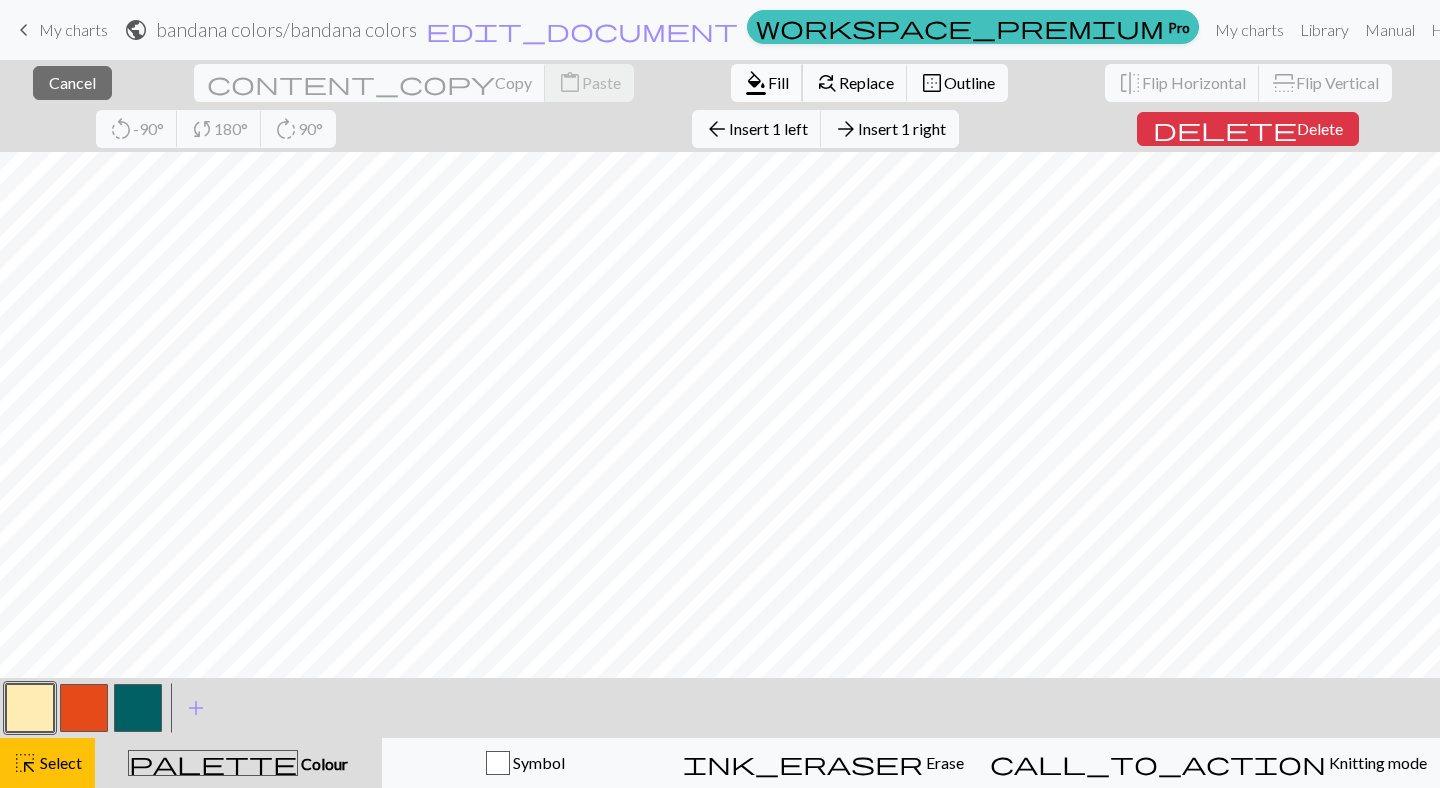 click on "format_color_fill" at bounding box center [756, 83] 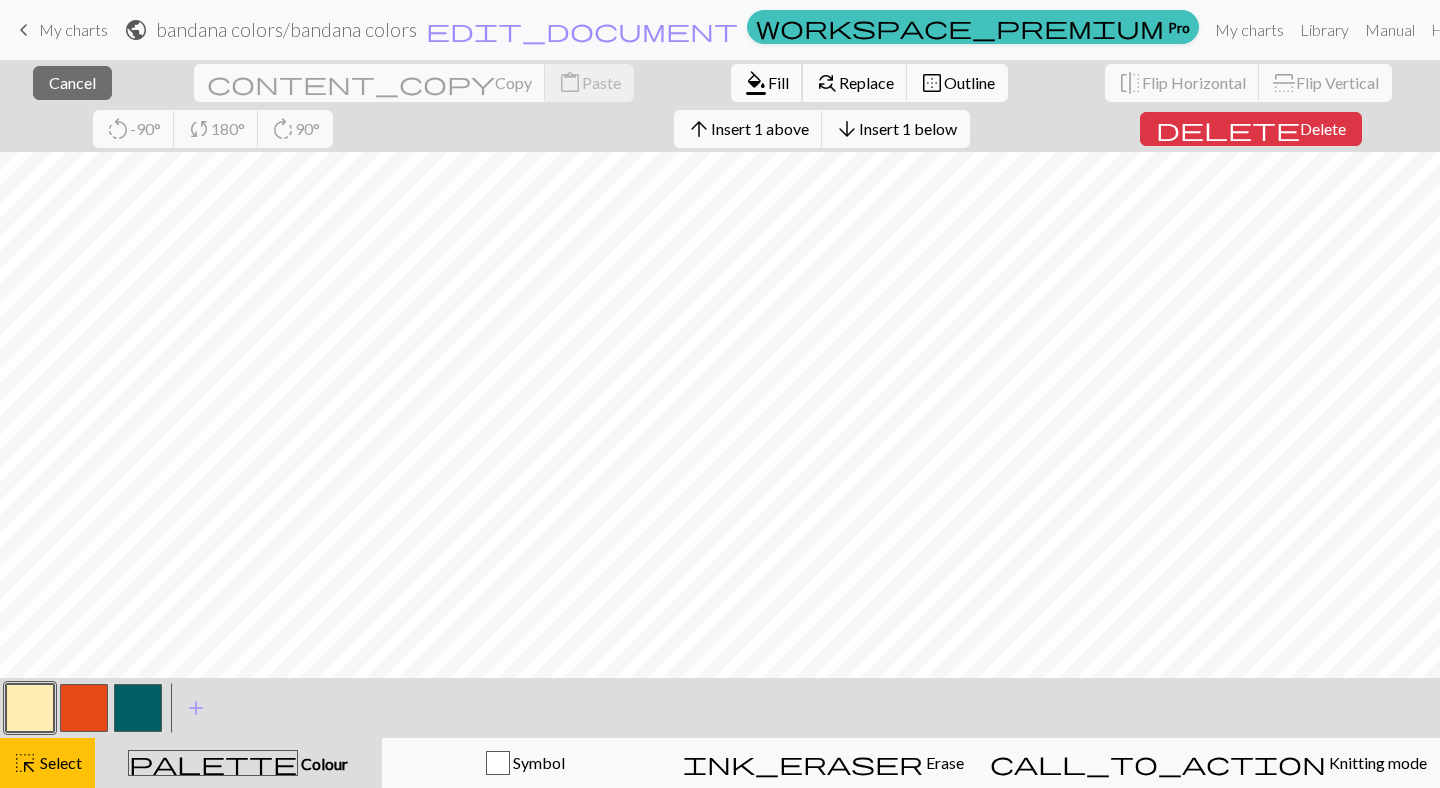 click on "format_color_fill" at bounding box center (756, 83) 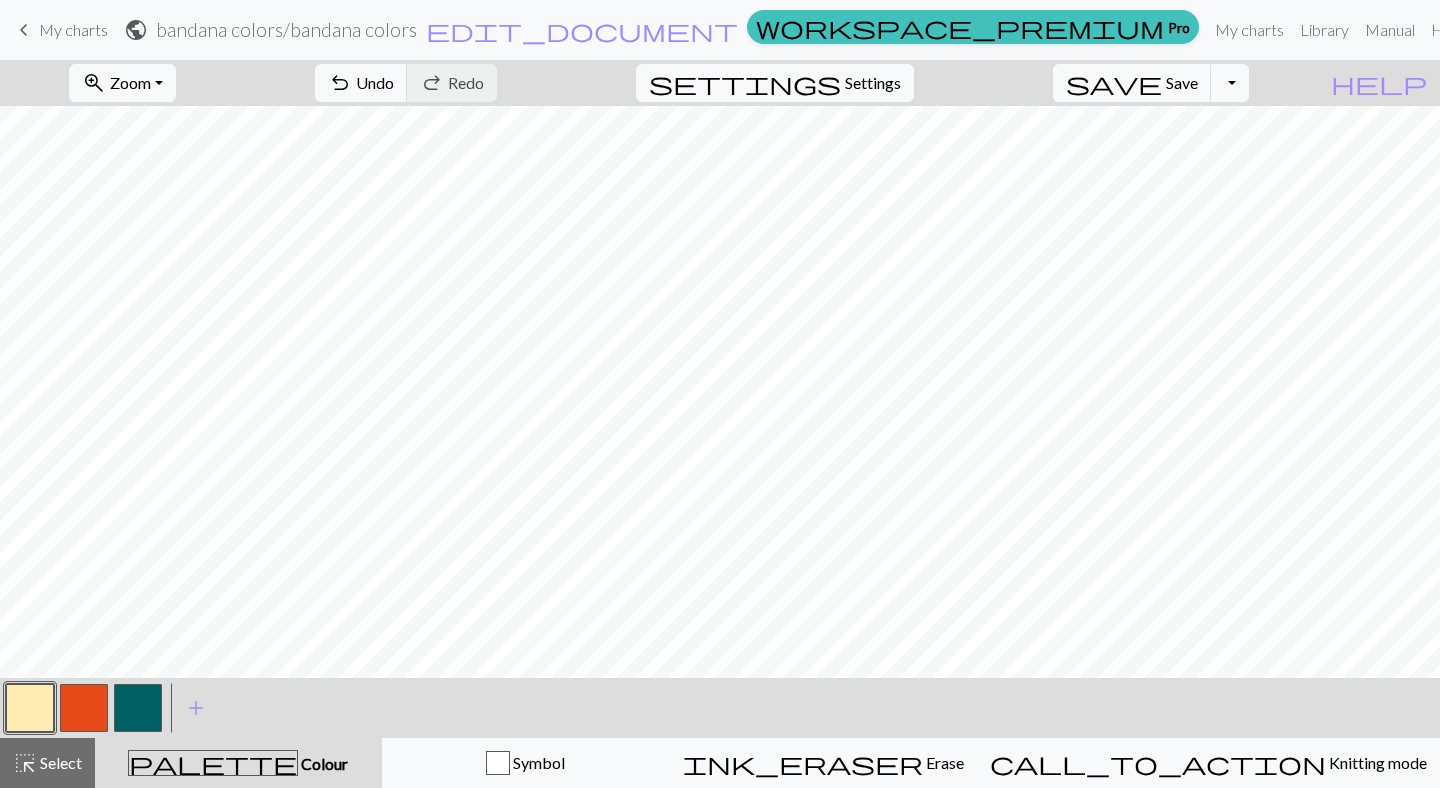 click at bounding box center (138, 708) 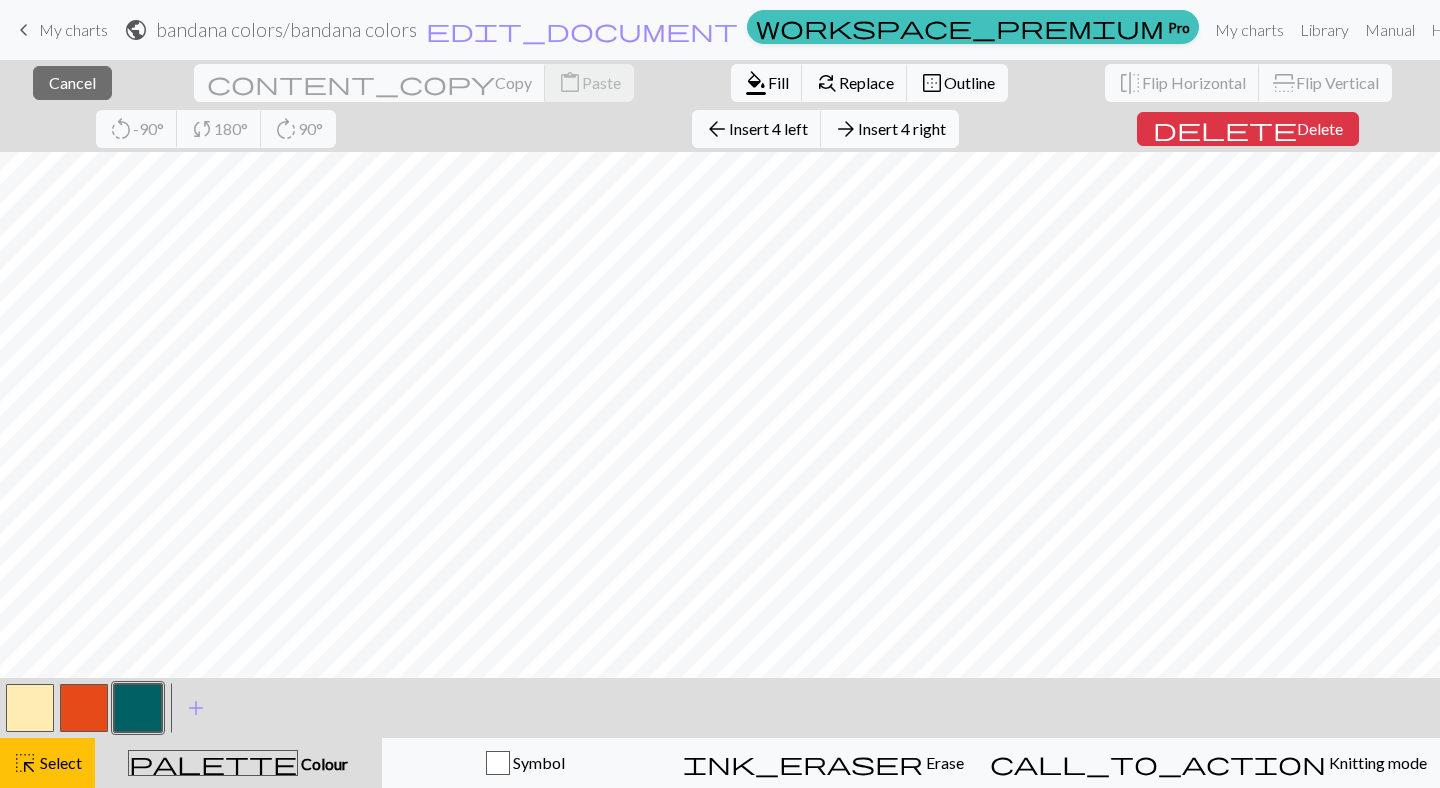 click on "Insert 4 right" at bounding box center (902, 128) 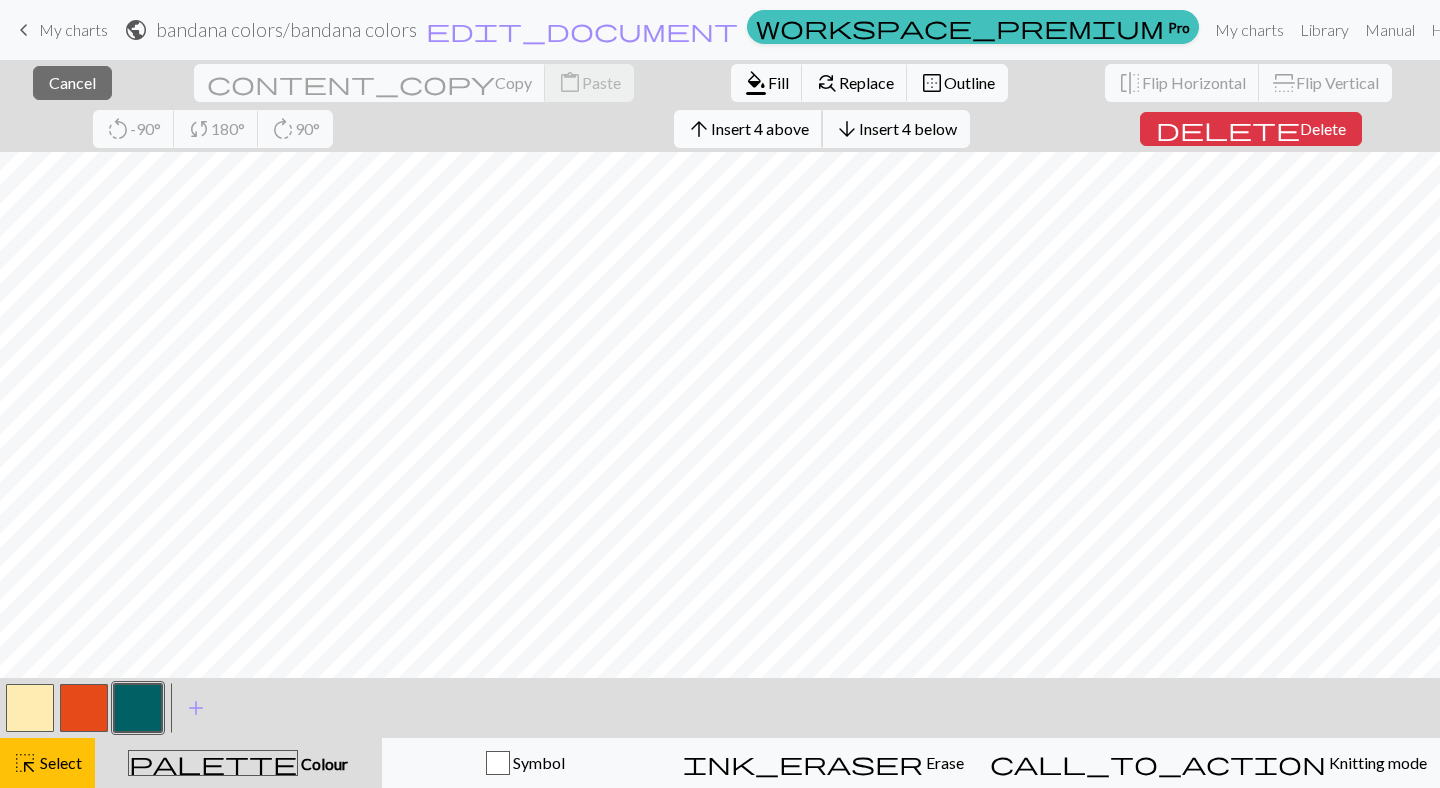 click on "Insert 4 above" at bounding box center [760, 128] 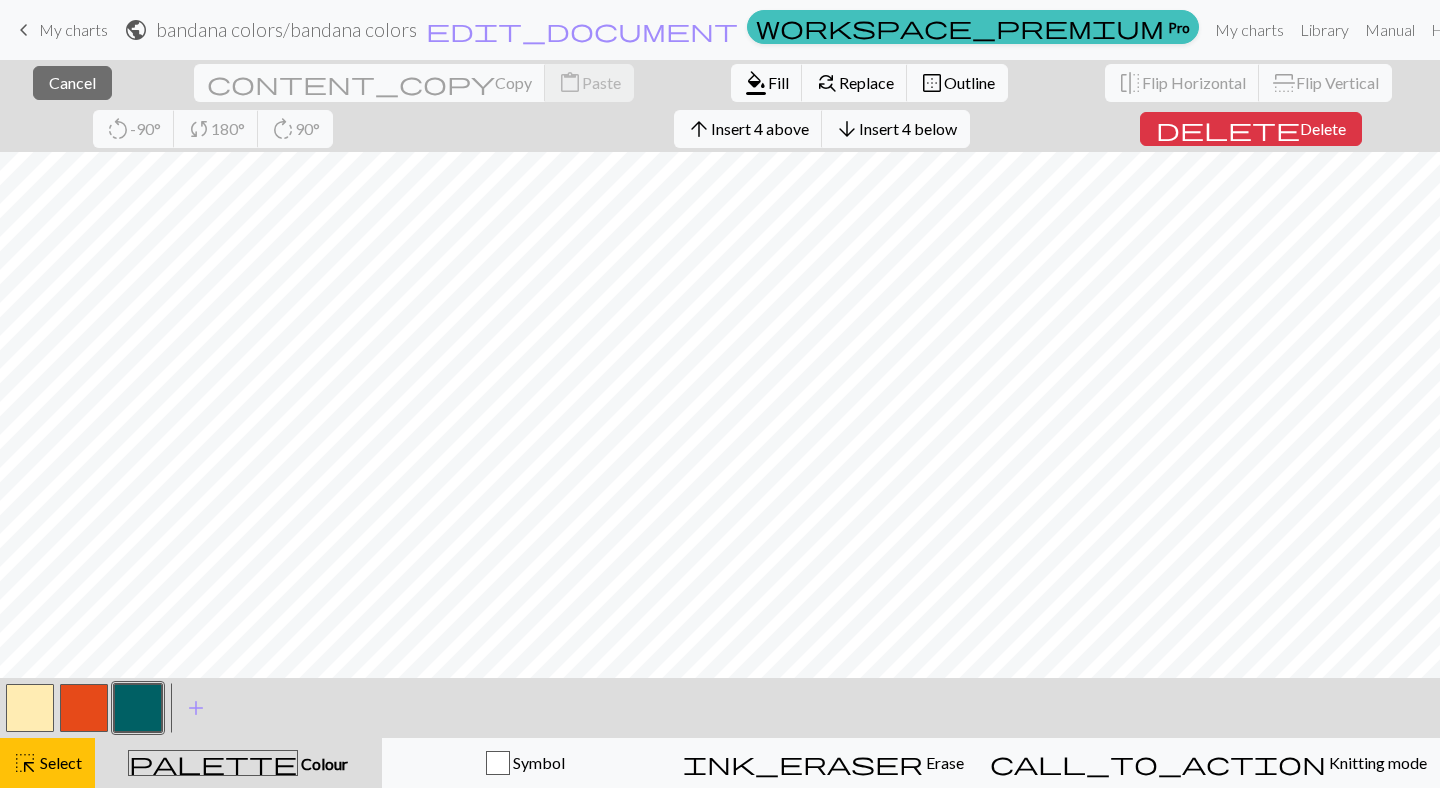 click at bounding box center [84, 708] 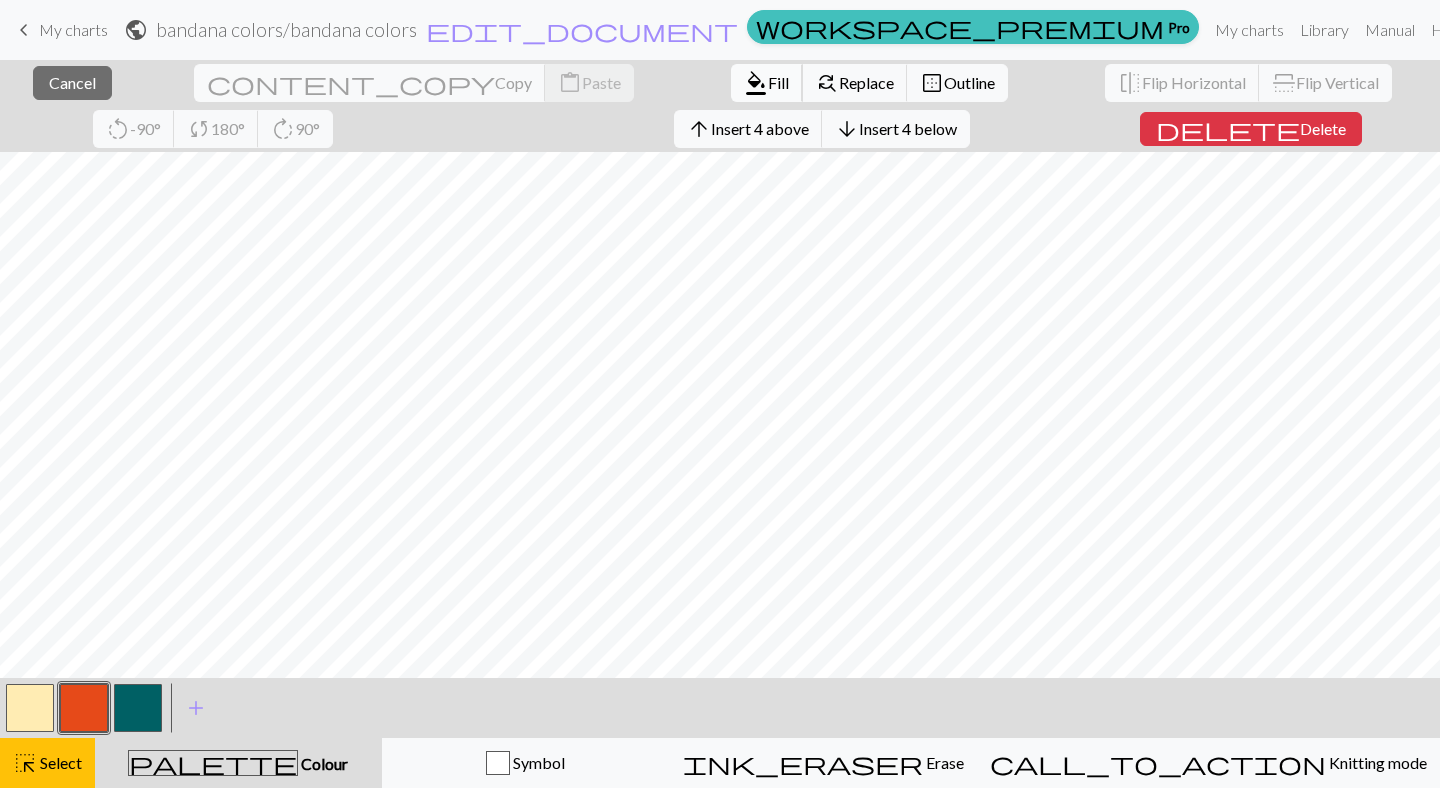 click on "format_color_fill" at bounding box center [756, 83] 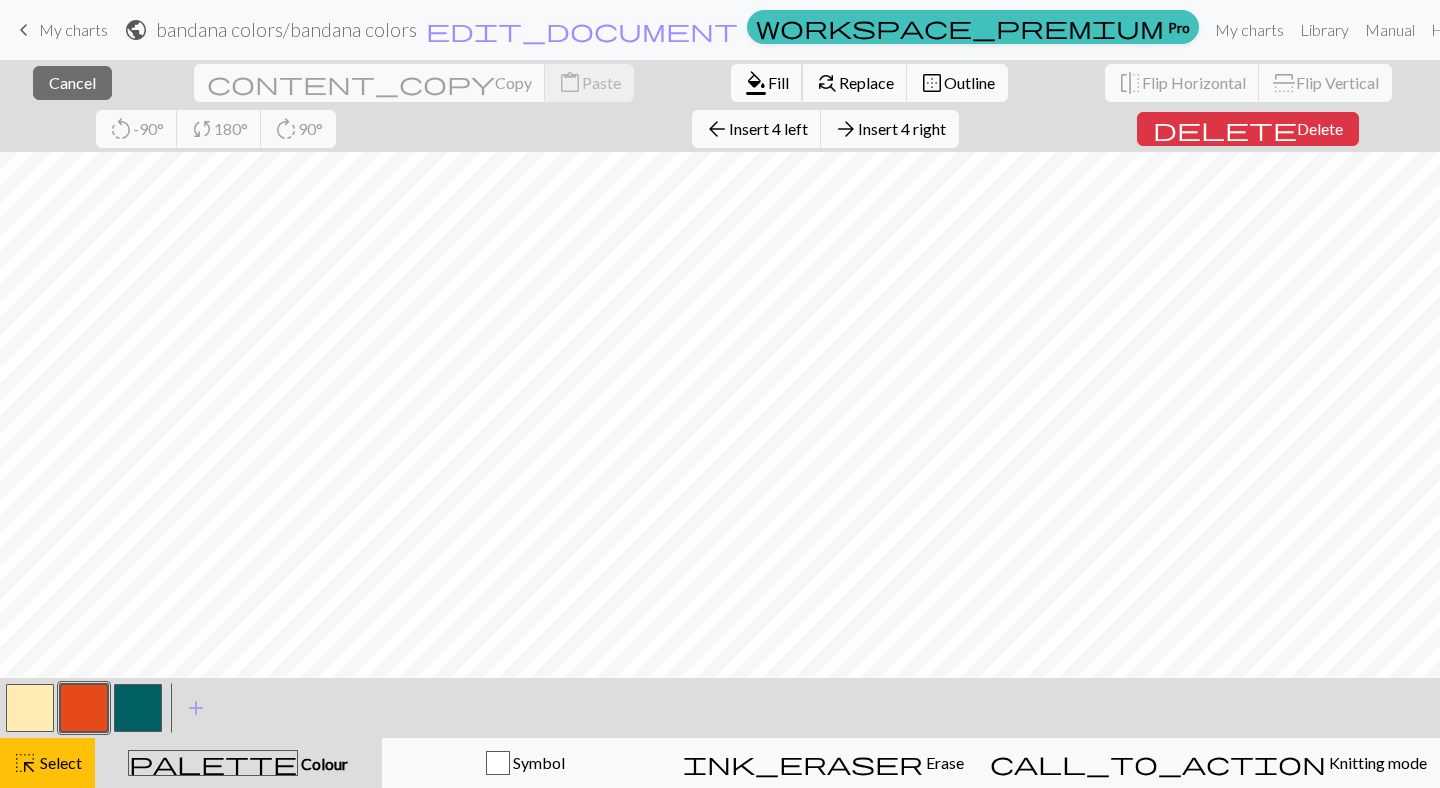 click on "Fill" at bounding box center [778, 82] 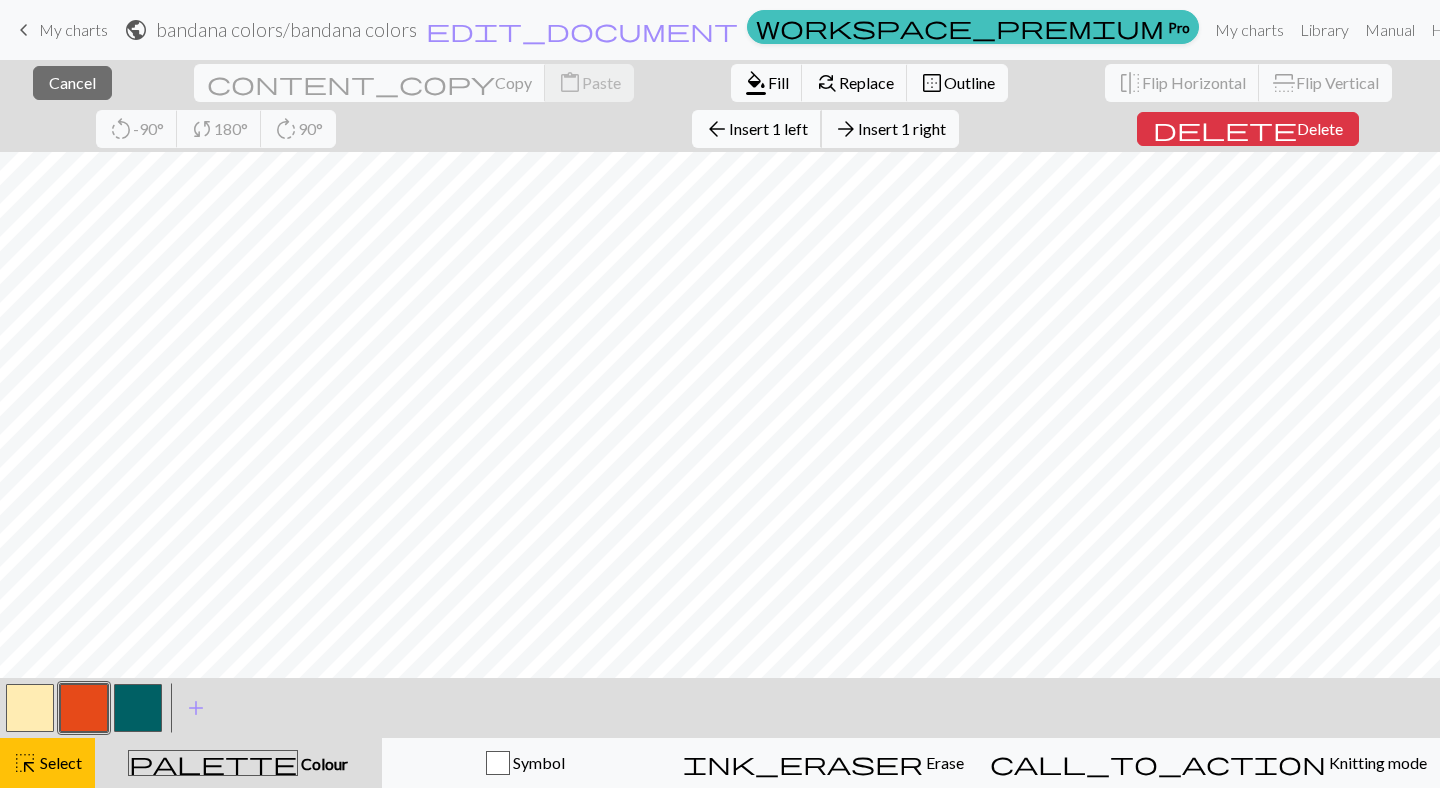 click on "arrow_back  Insert 1 left" at bounding box center [757, 129] 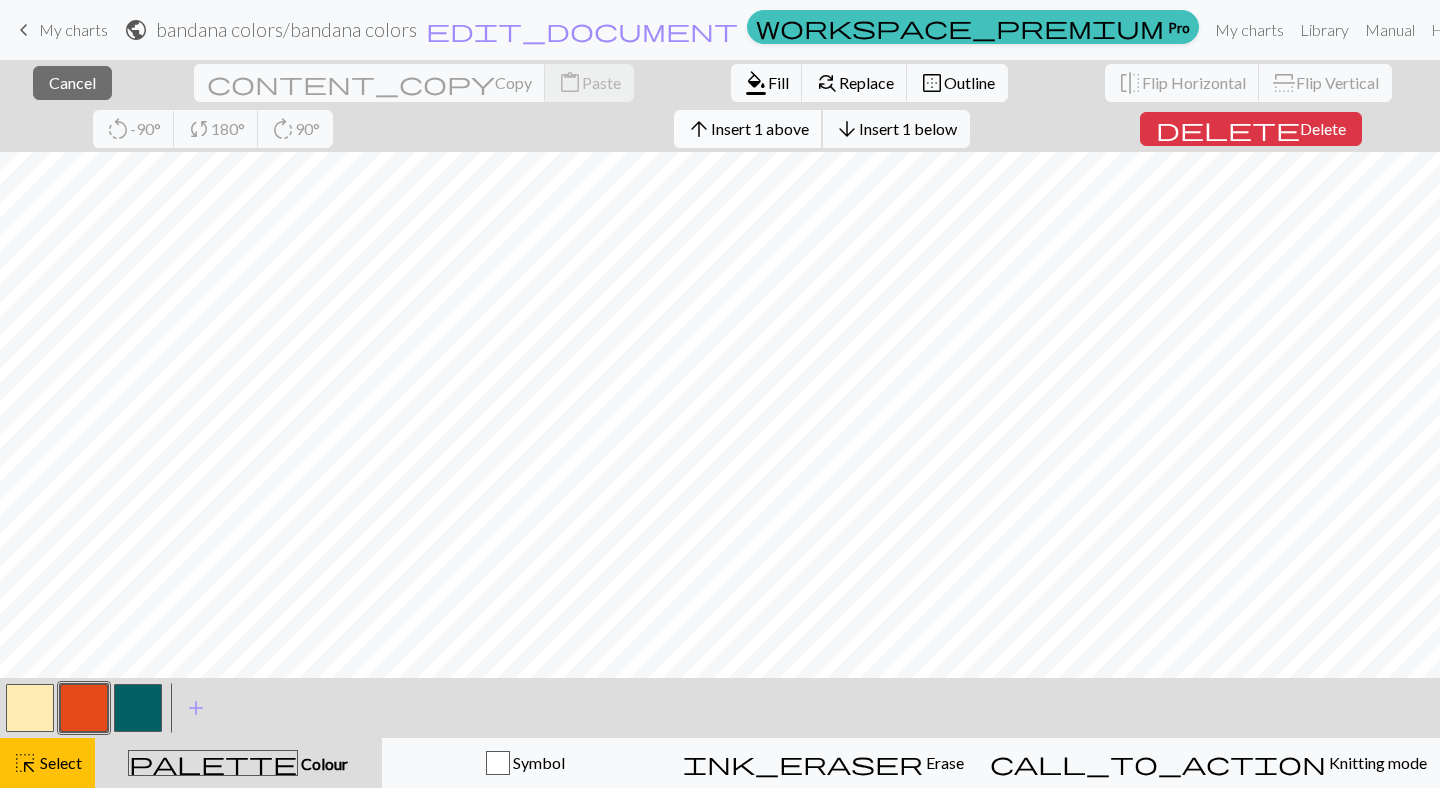 click on "Insert 1 above" at bounding box center (760, 128) 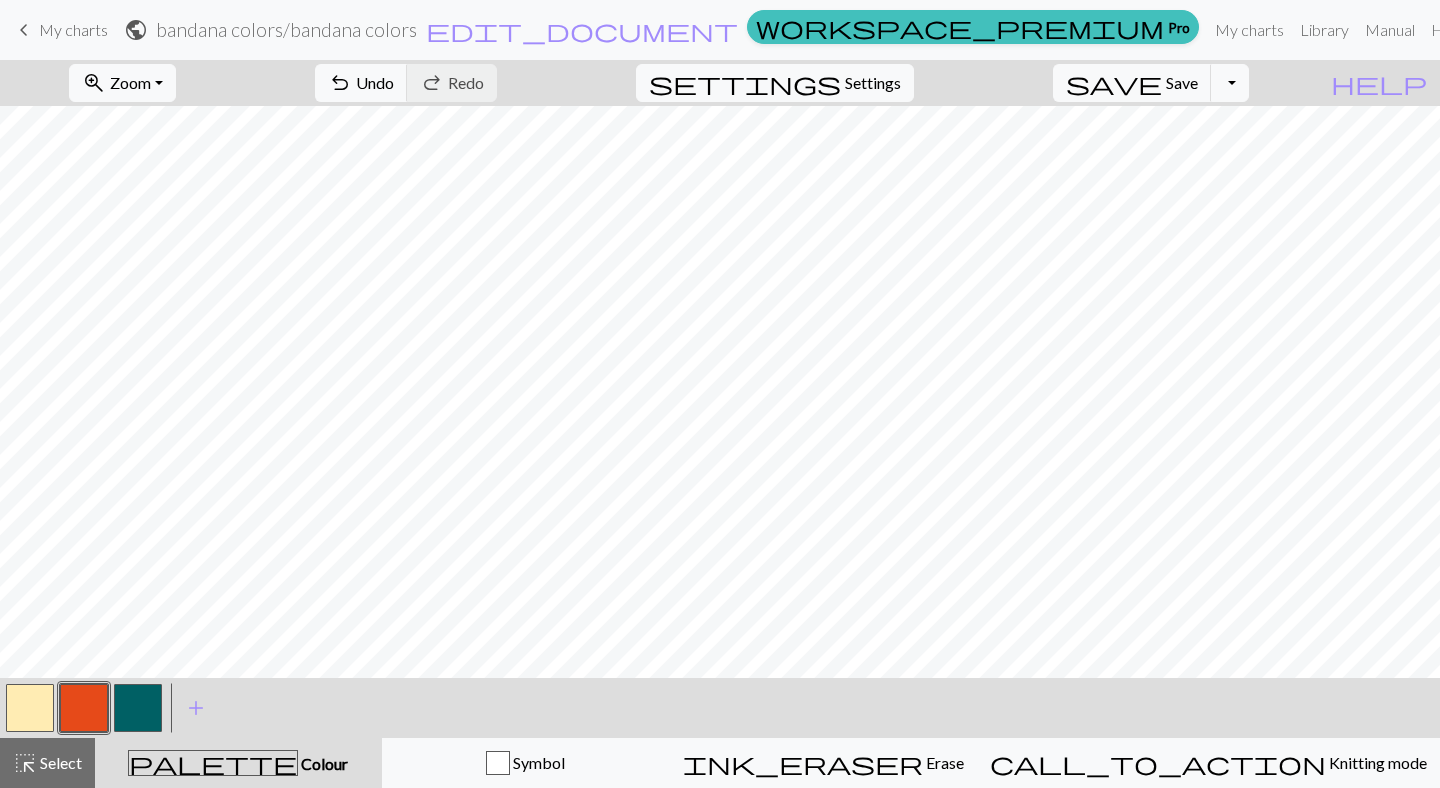 click at bounding box center (138, 708) 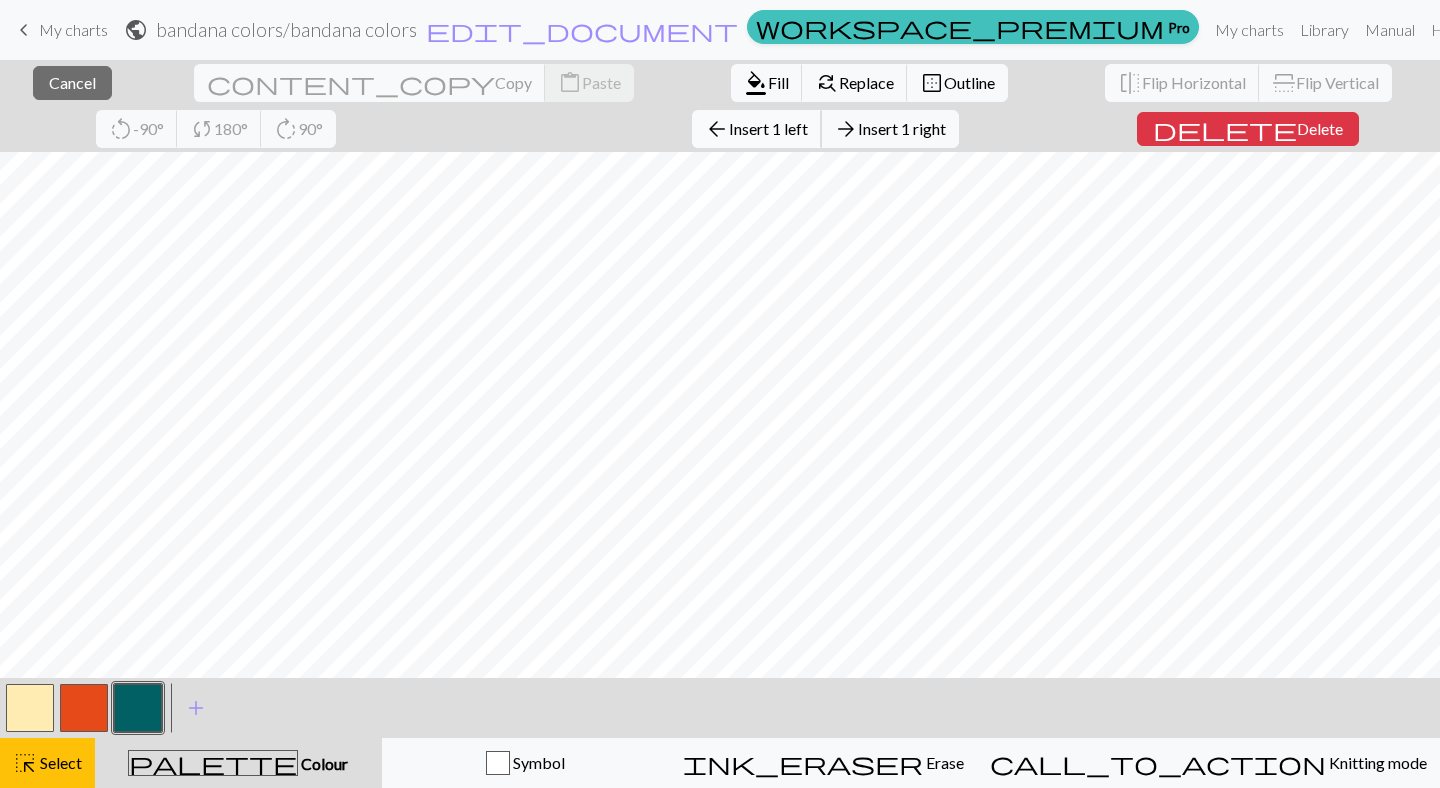 click on "Insert 1 left" at bounding box center [768, 128] 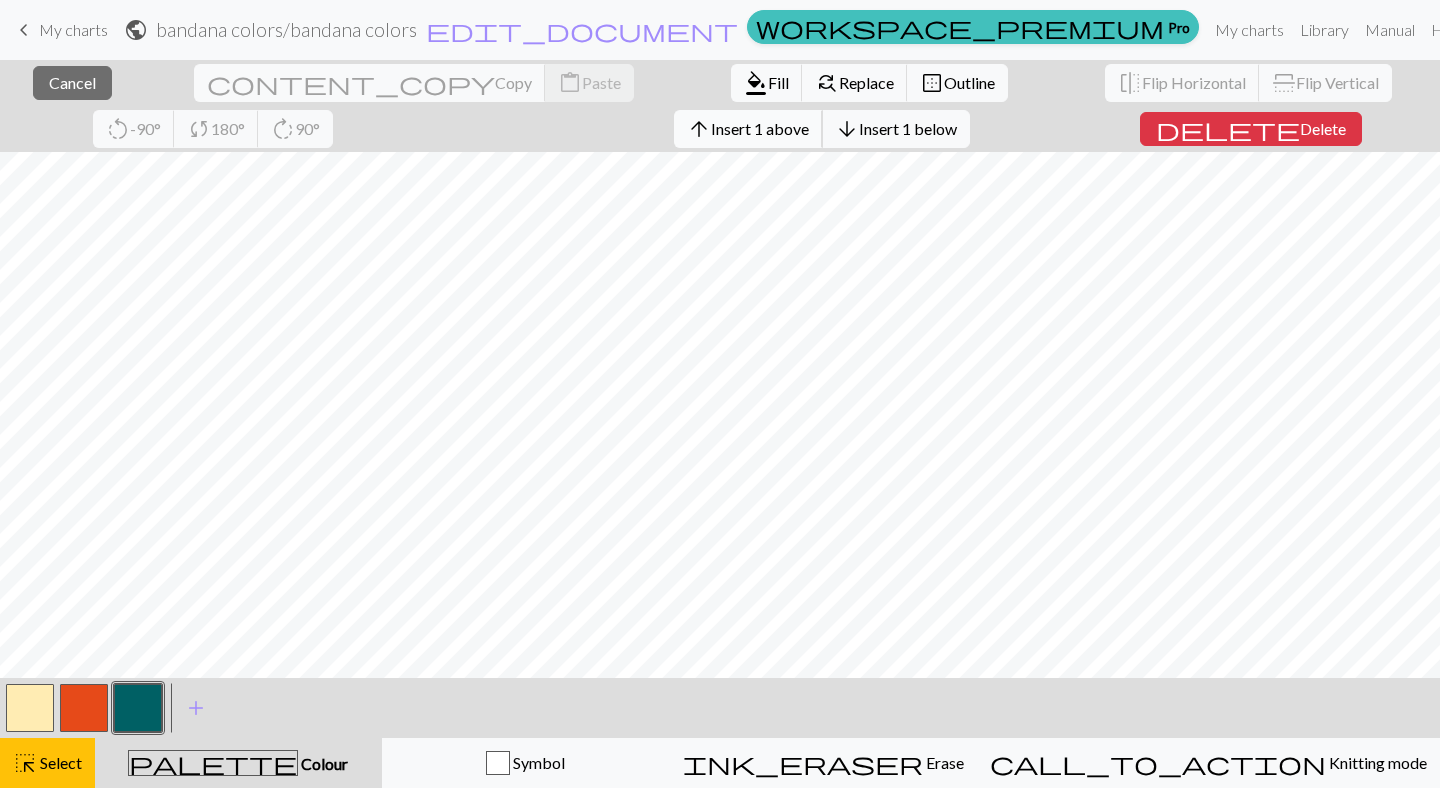 click on "Insert 1 above" at bounding box center (760, 128) 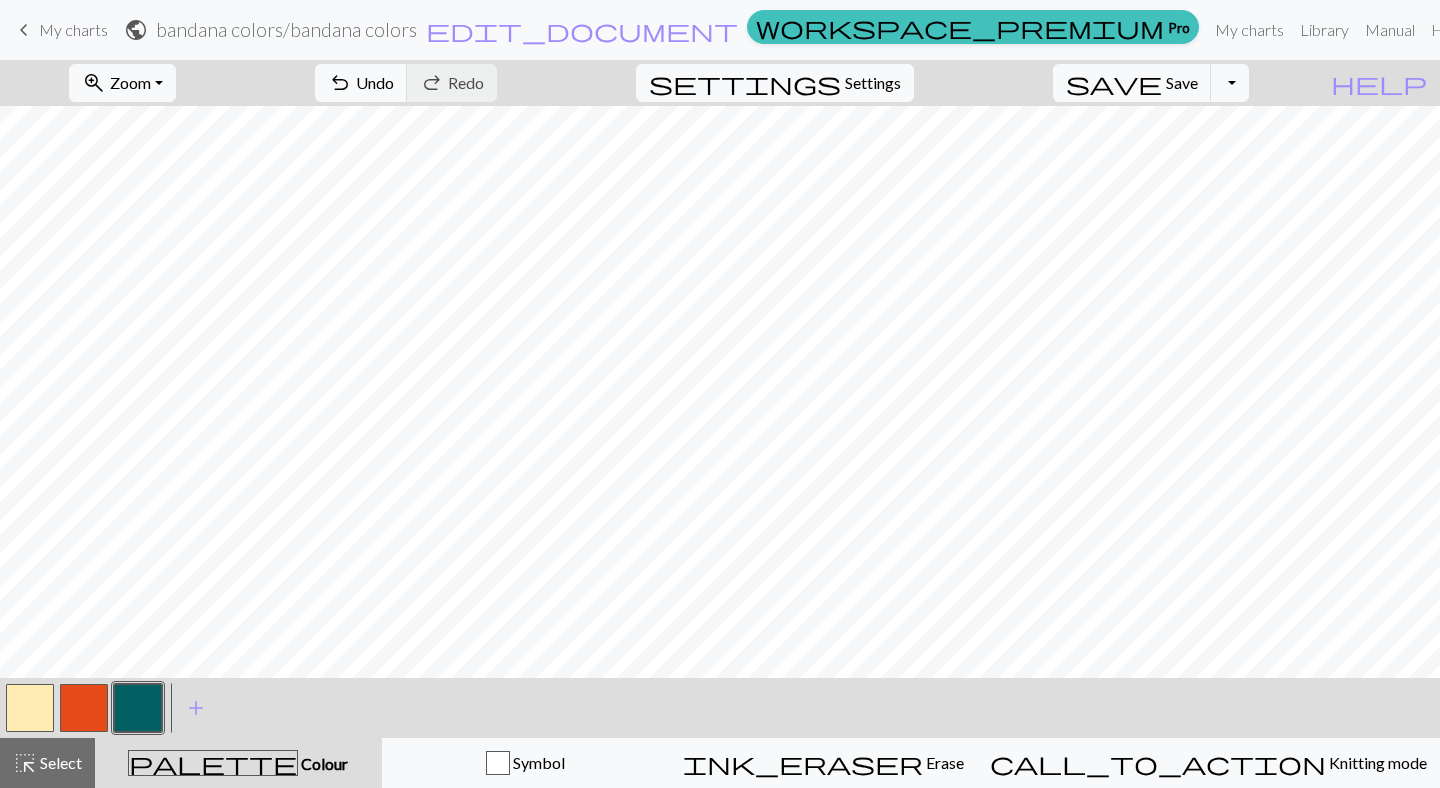 click at bounding box center [84, 708] 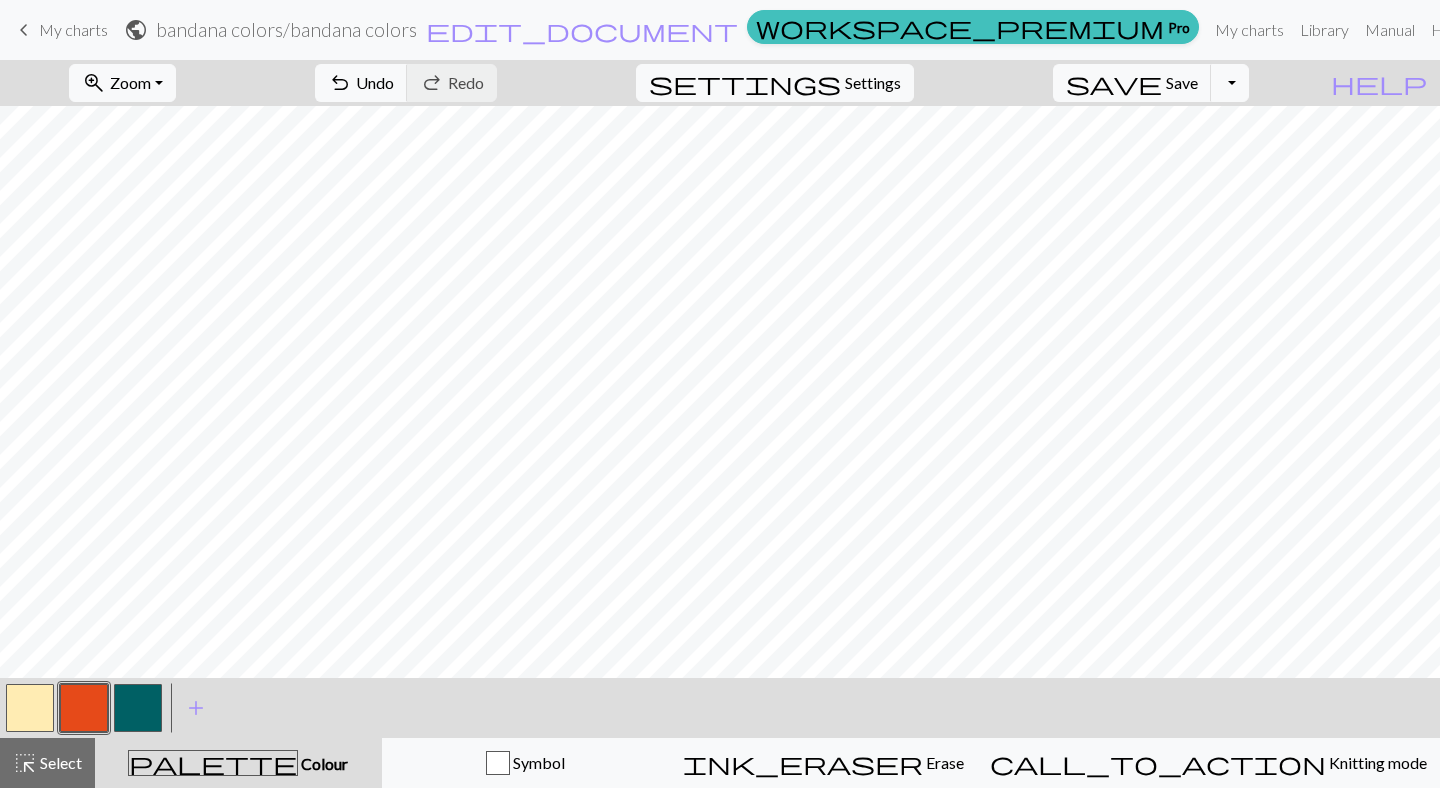 click at bounding box center (138, 708) 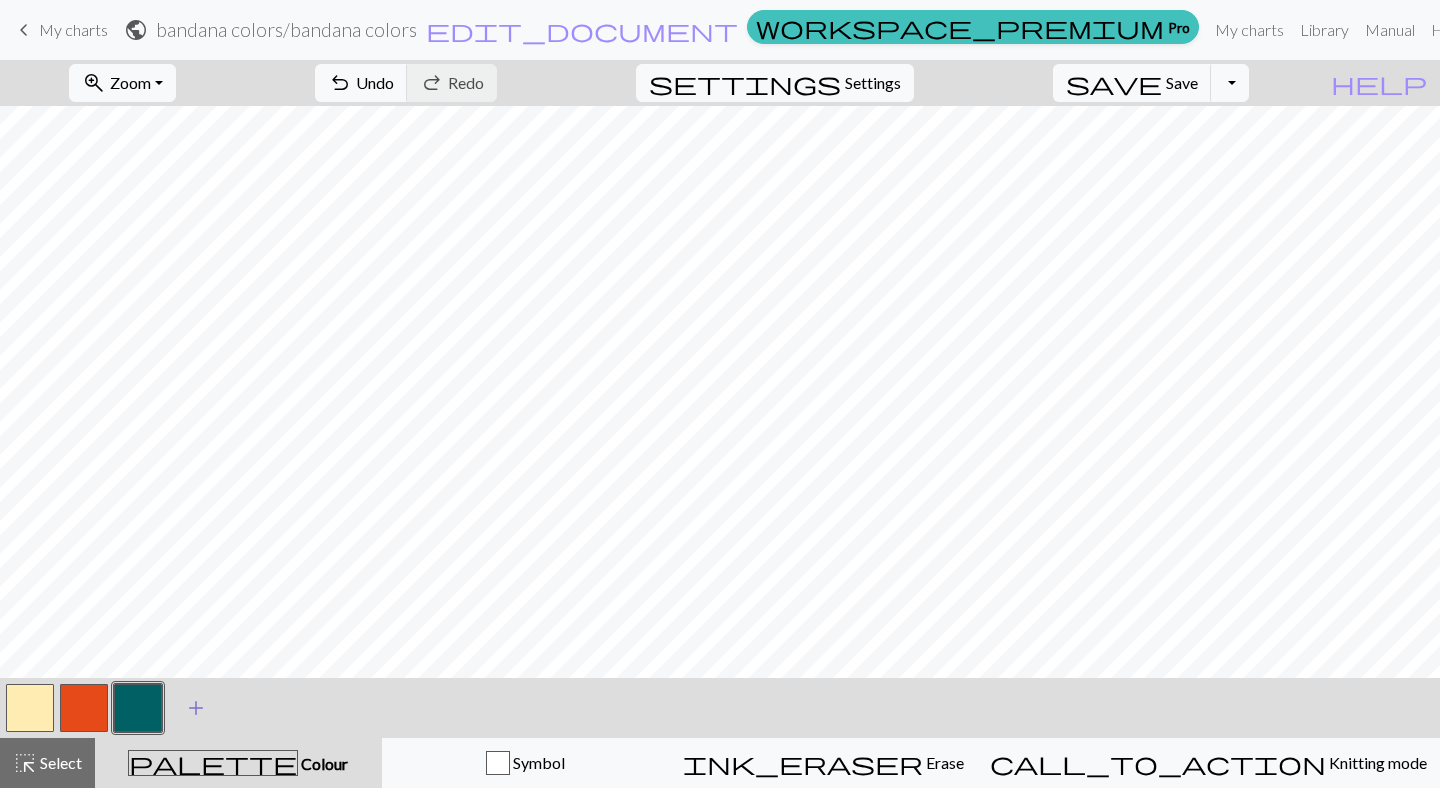 scroll, scrollTop: 45, scrollLeft: 0, axis: vertical 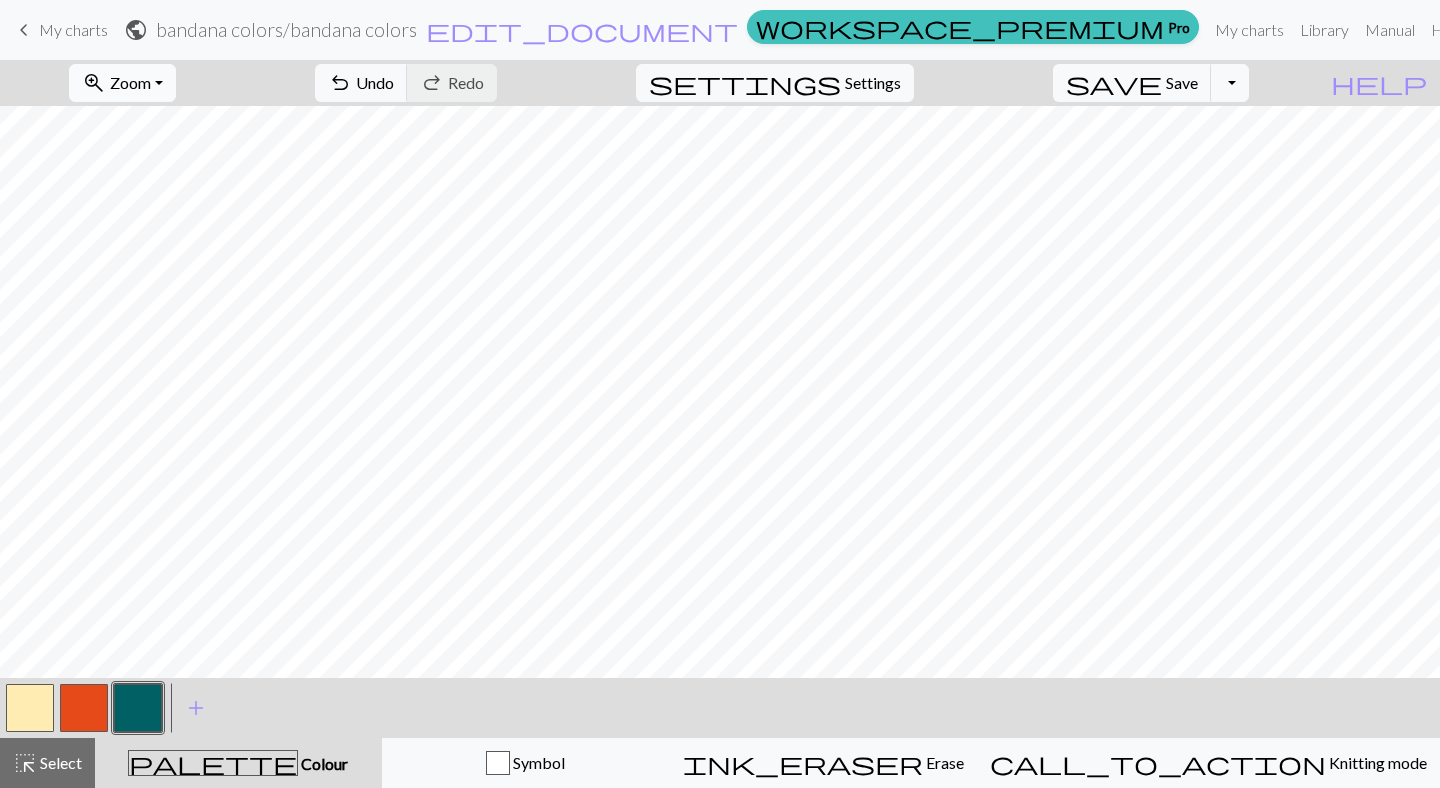click on "zoom_in Zoom Zoom" at bounding box center [122, 83] 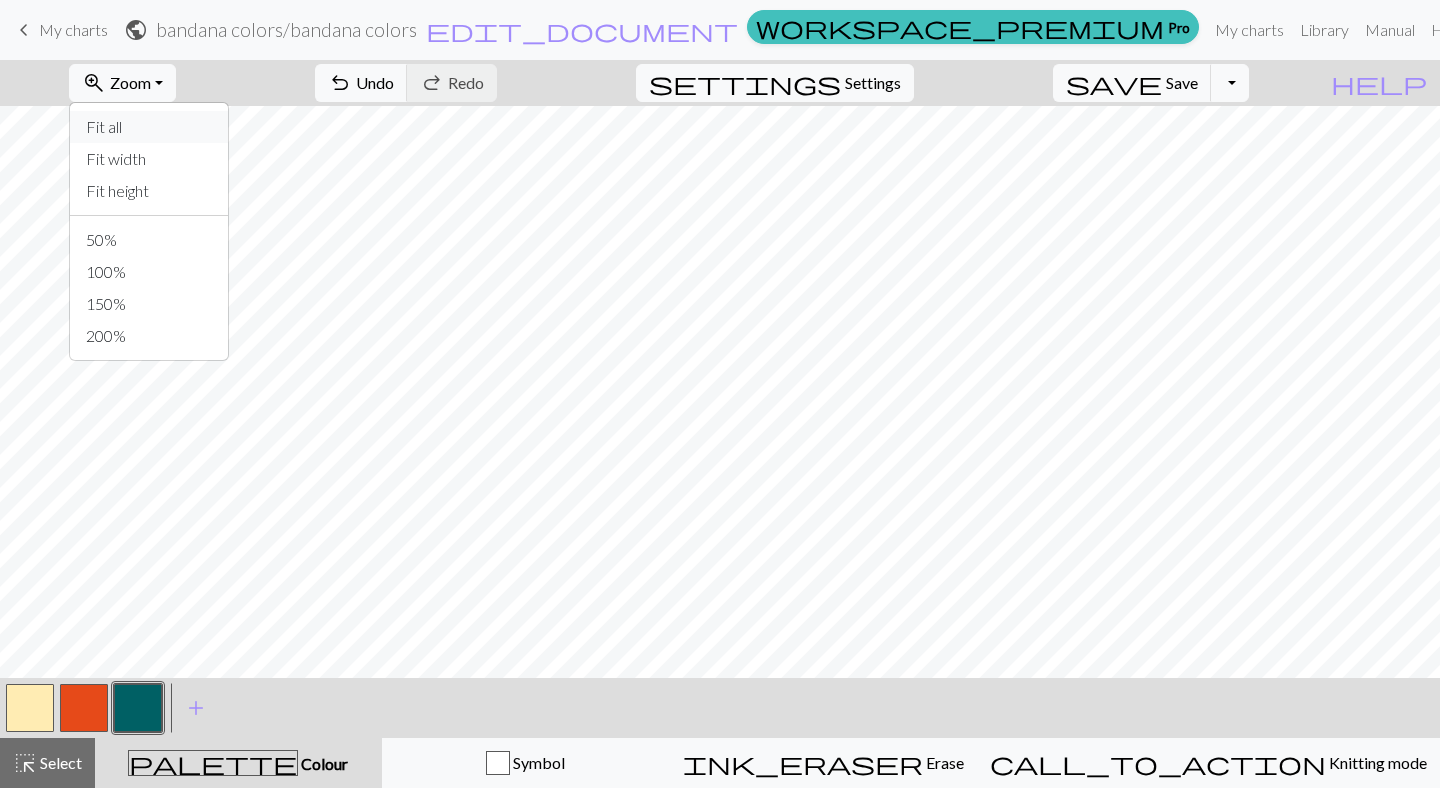 click on "Fit all" at bounding box center [149, 127] 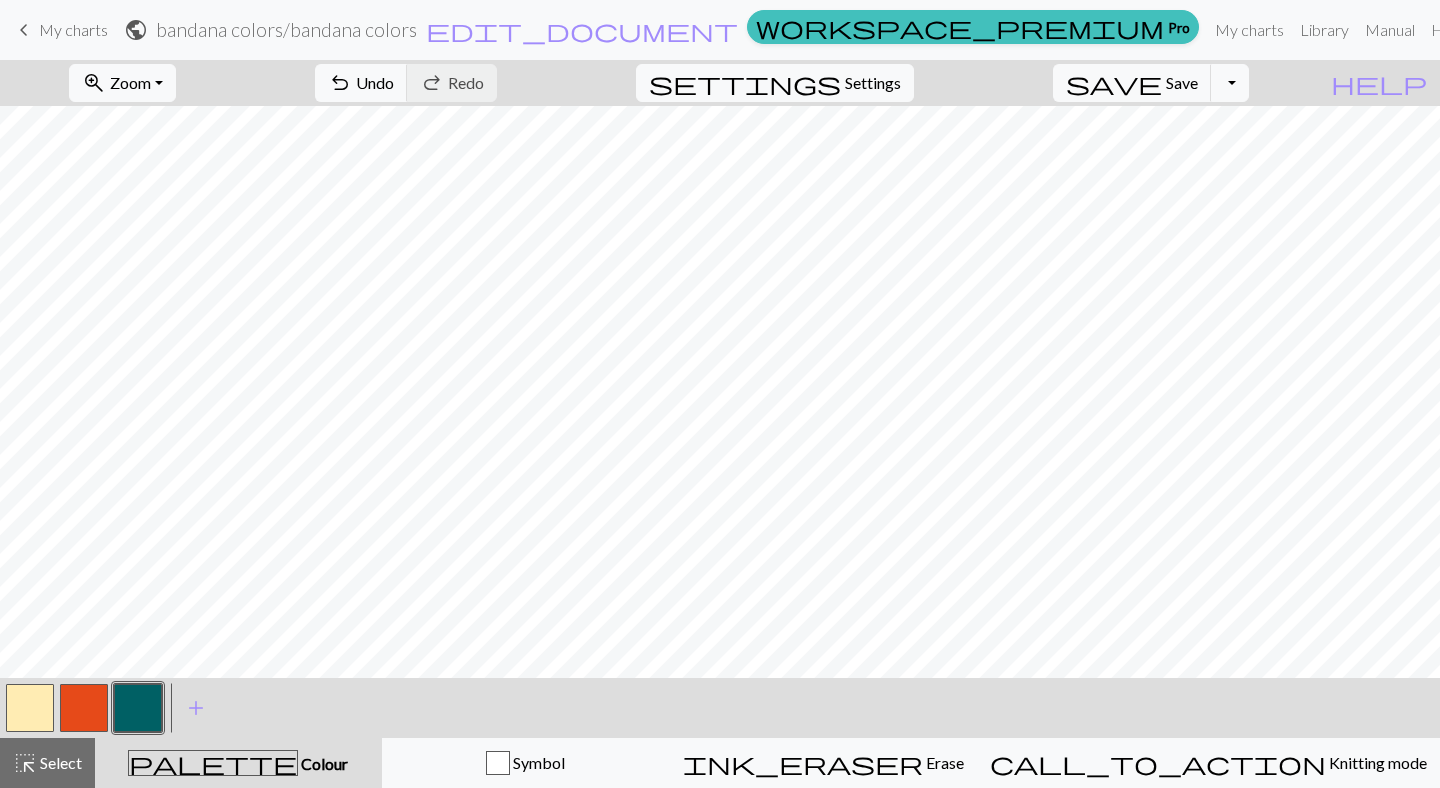 scroll, scrollTop: 0, scrollLeft: 0, axis: both 